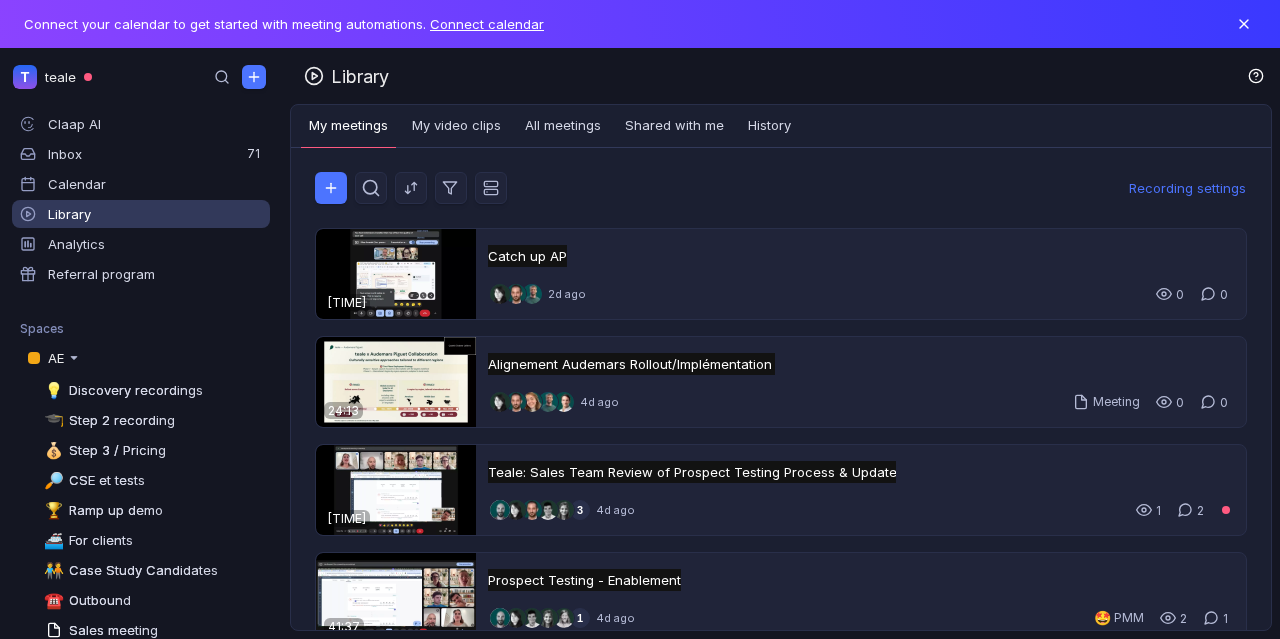 scroll, scrollTop: 0, scrollLeft: 0, axis: both 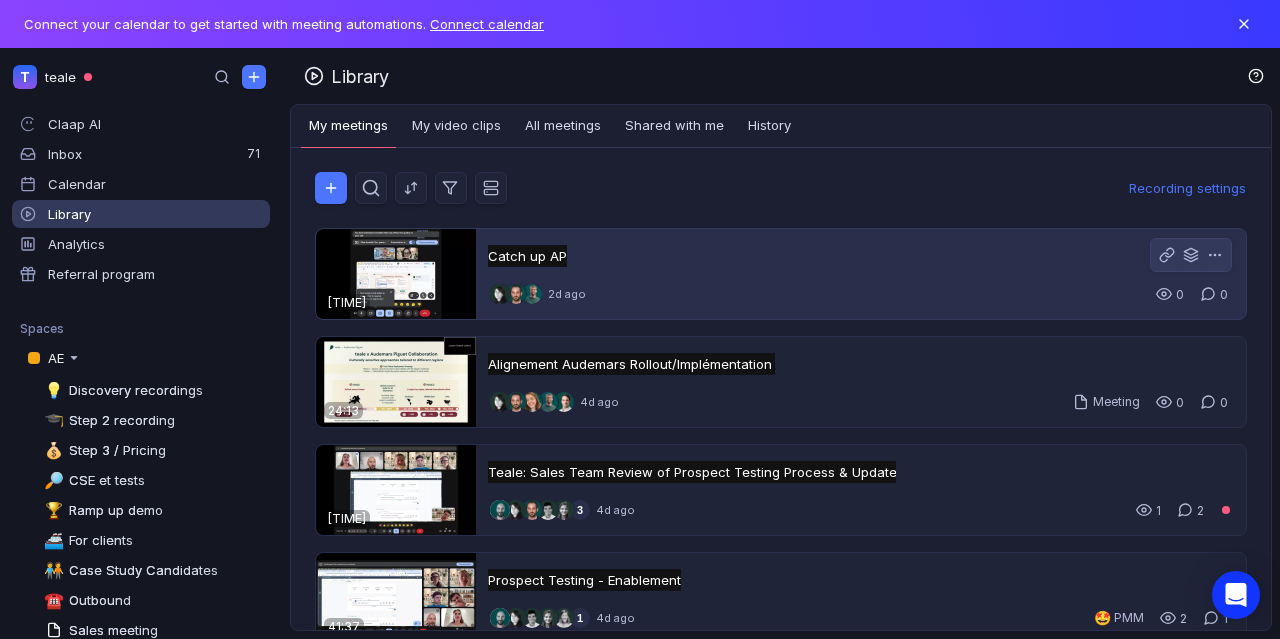 click on "Catch up AP Catch up AP Untitled 2d ago 0 0" at bounding box center (861, 274) 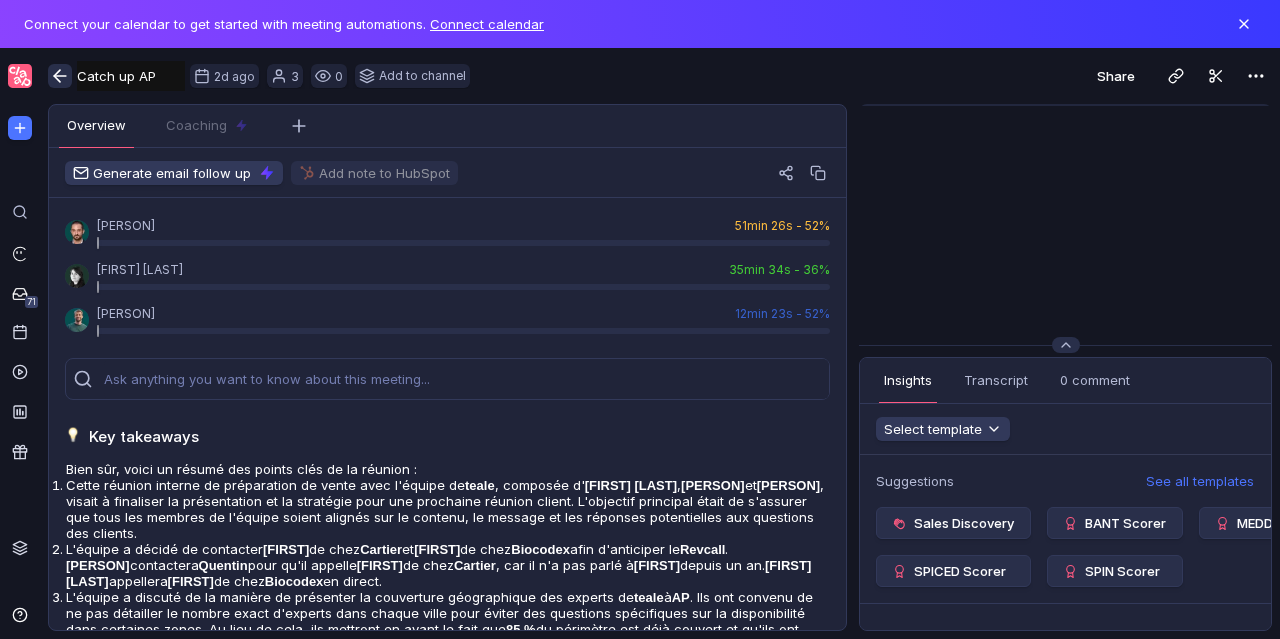 click at bounding box center [60, 76] 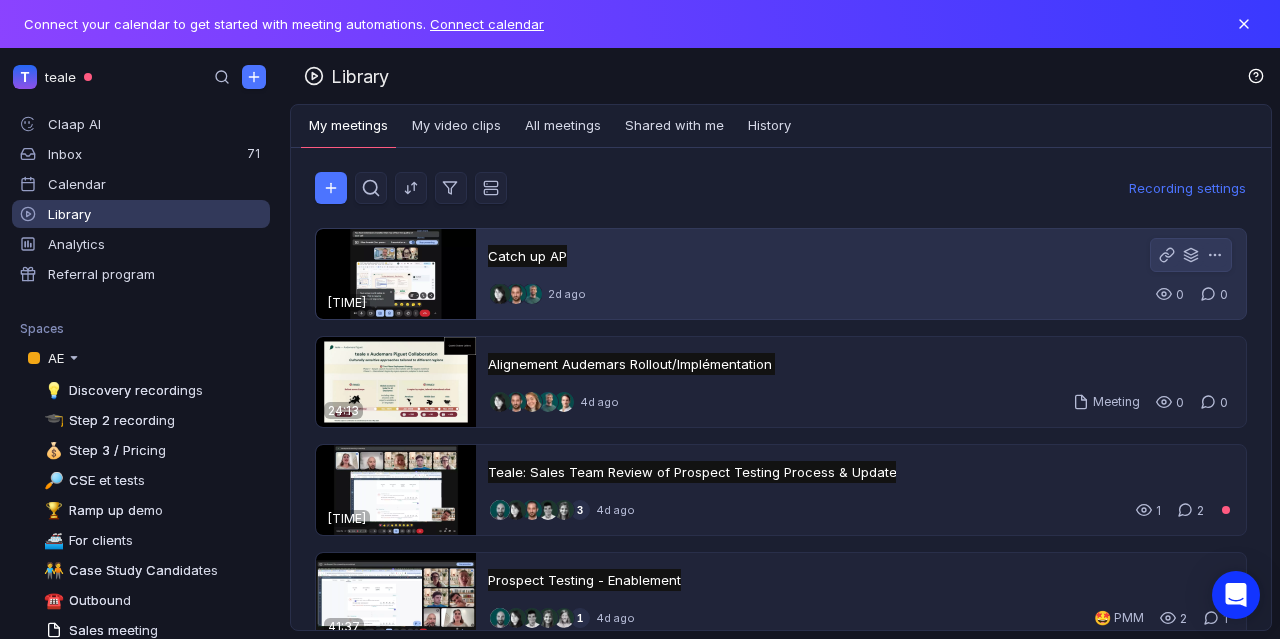 click at bounding box center [396, 274] 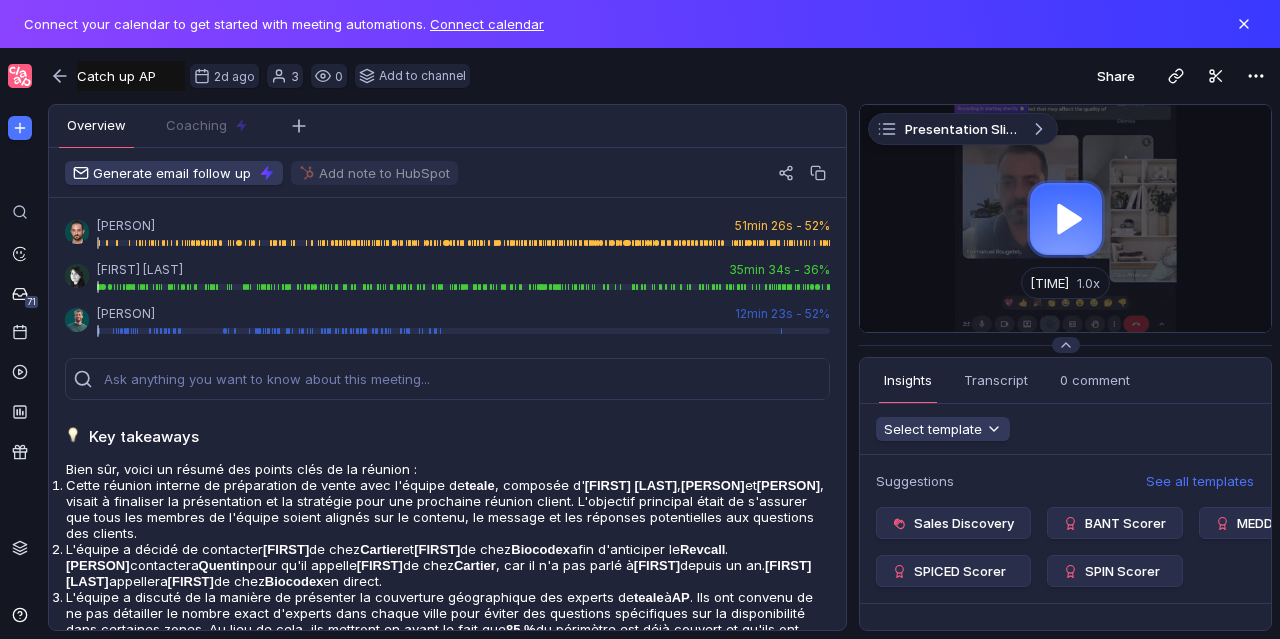 click at bounding box center (1065, 218) 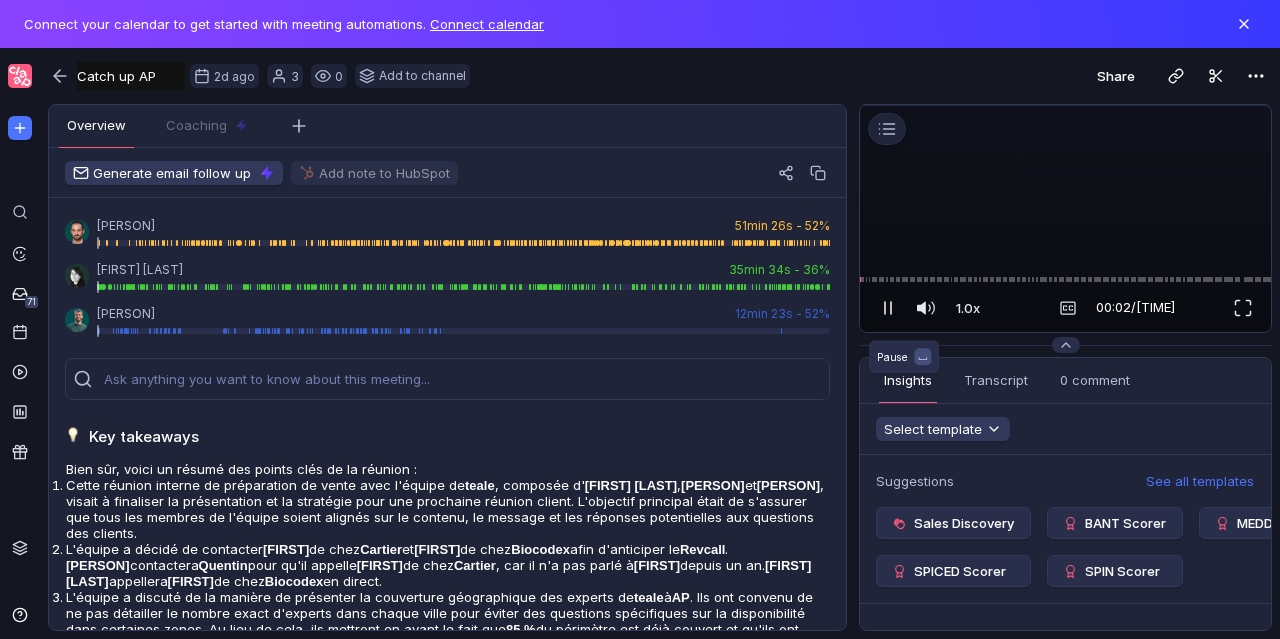 click at bounding box center (888, 308) 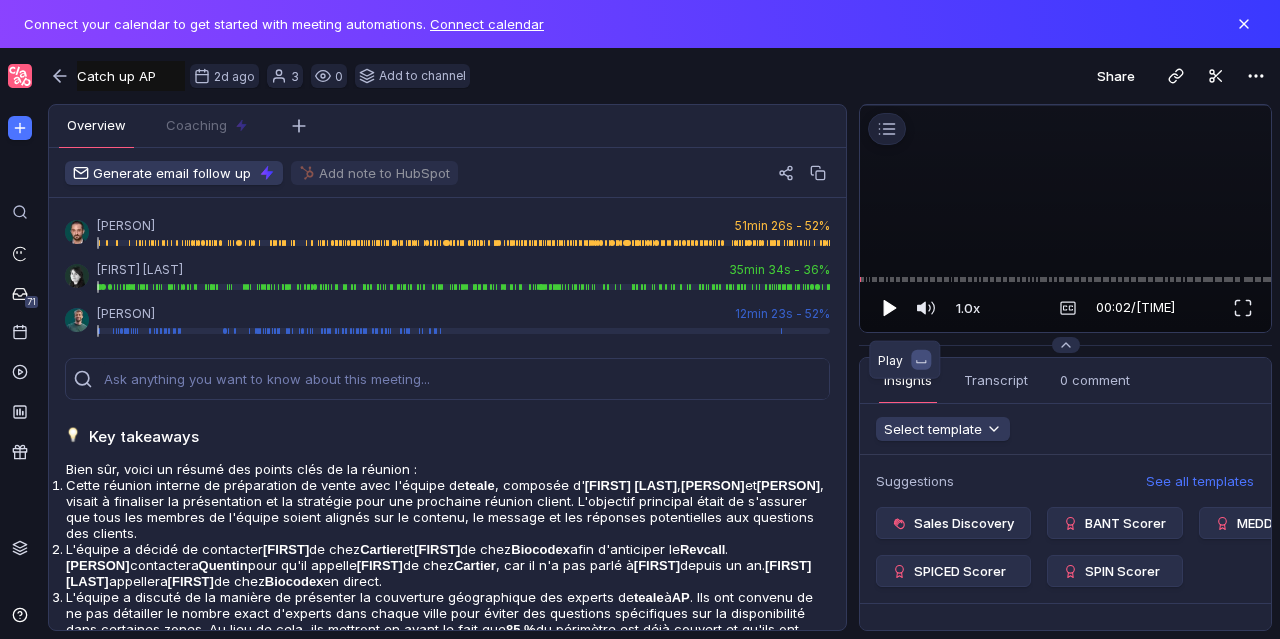 click at bounding box center [888, 308] 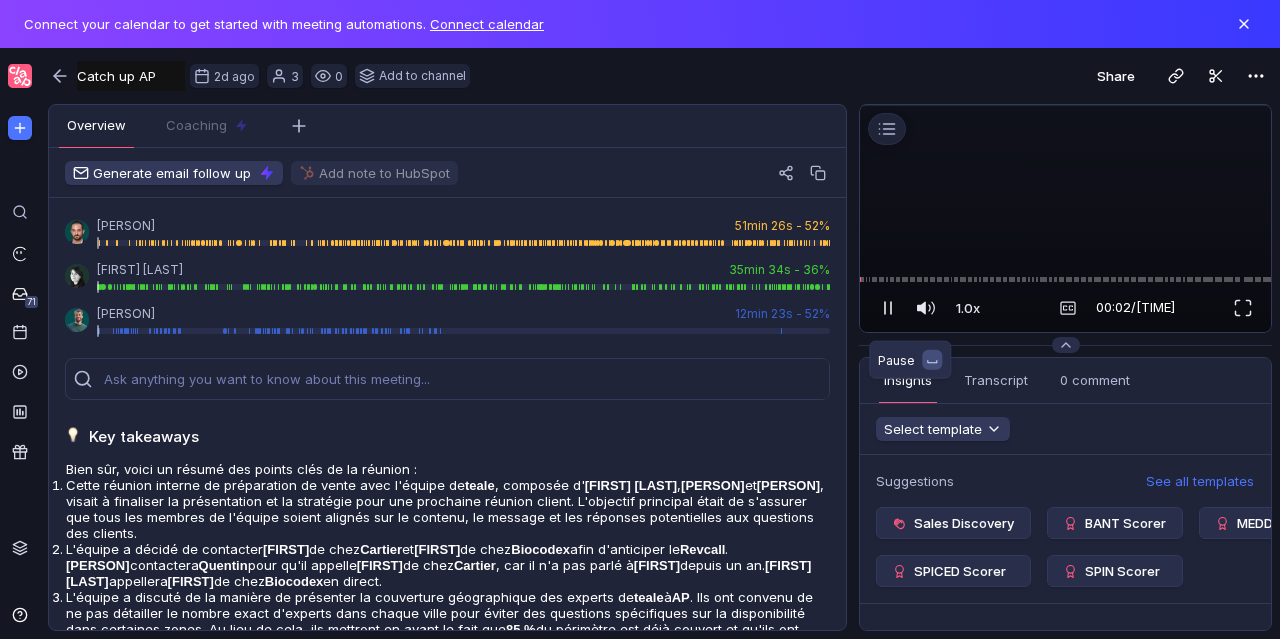 click at bounding box center (888, 308) 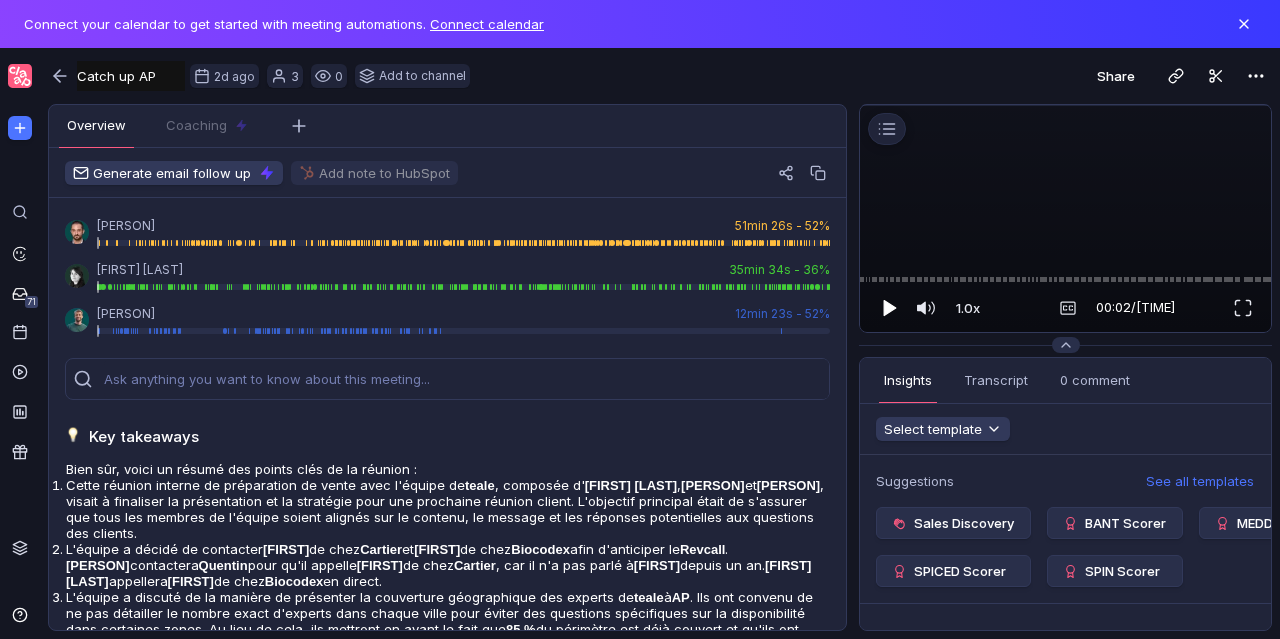 click at bounding box center [891, 308] 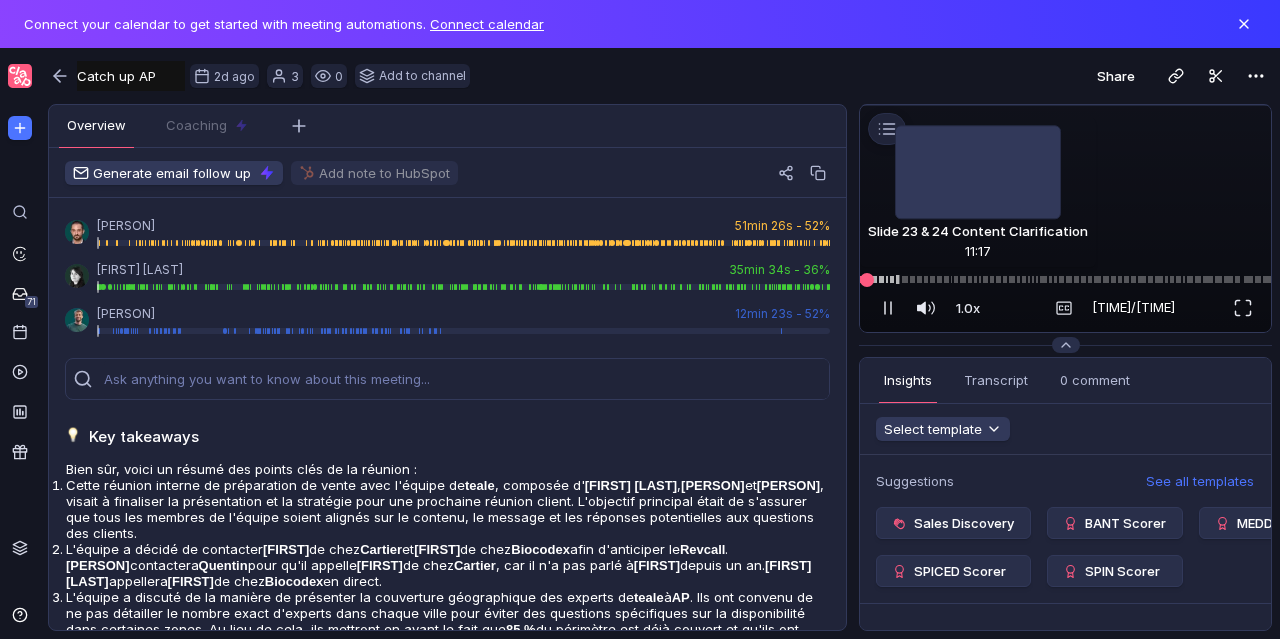 click at bounding box center (1065, 279) 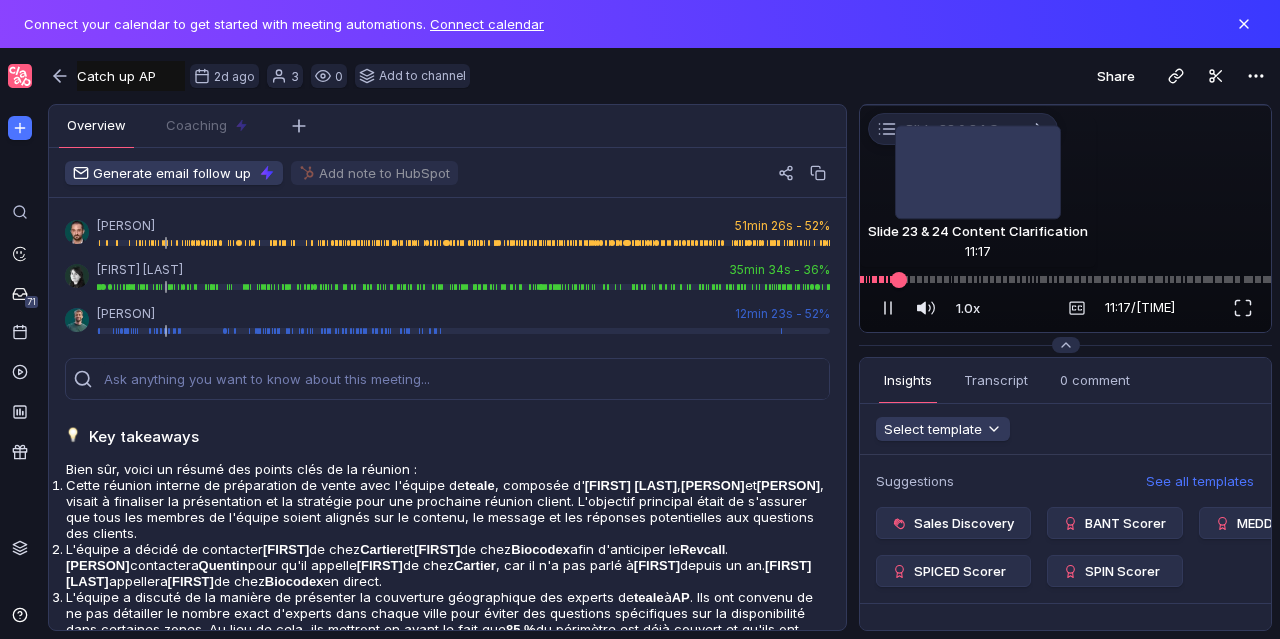 click at bounding box center [1065, 279] 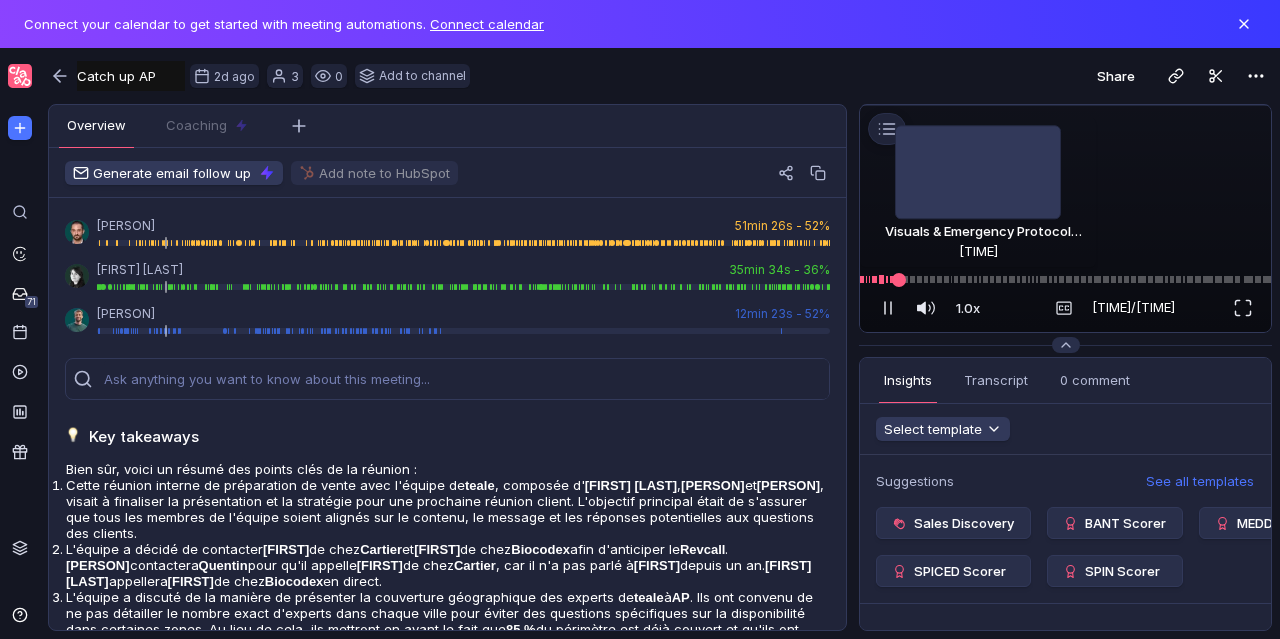 click at bounding box center [1065, 279] 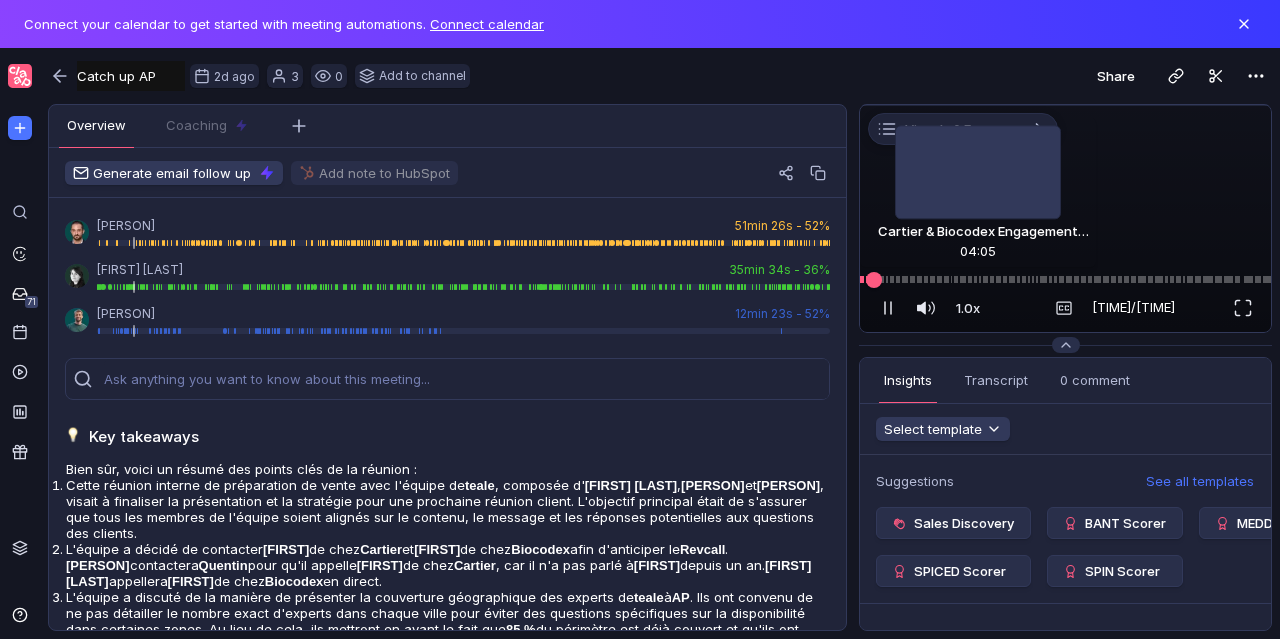 click at bounding box center [874, 279] 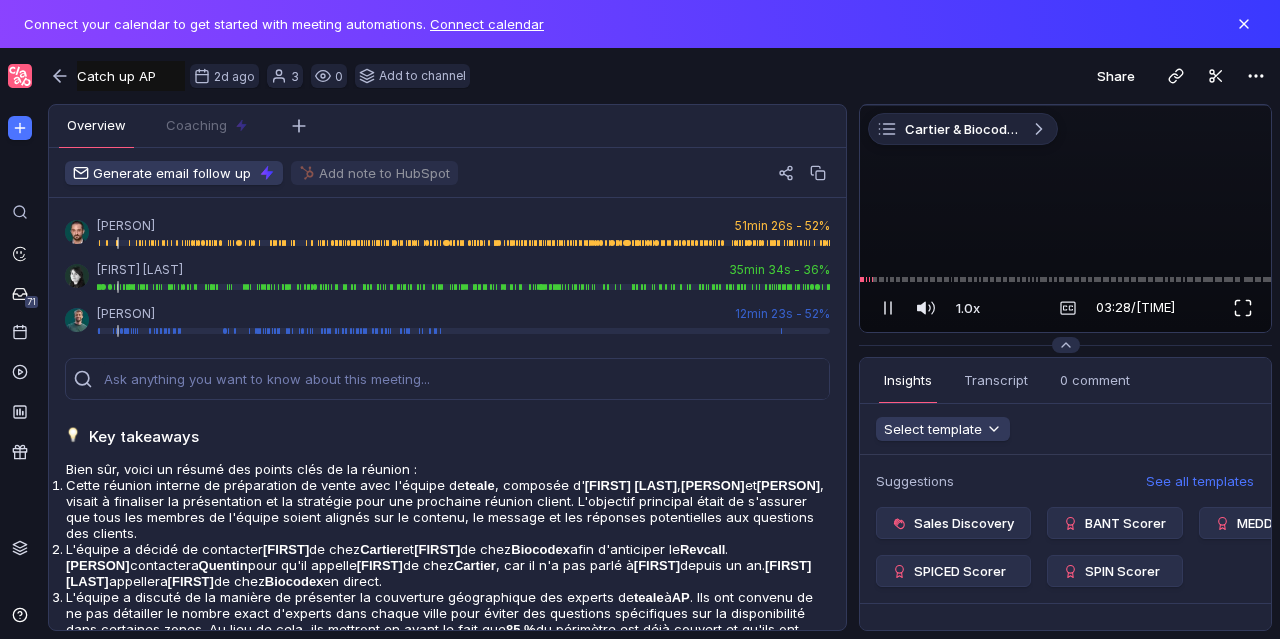 click at bounding box center (1243, 308) 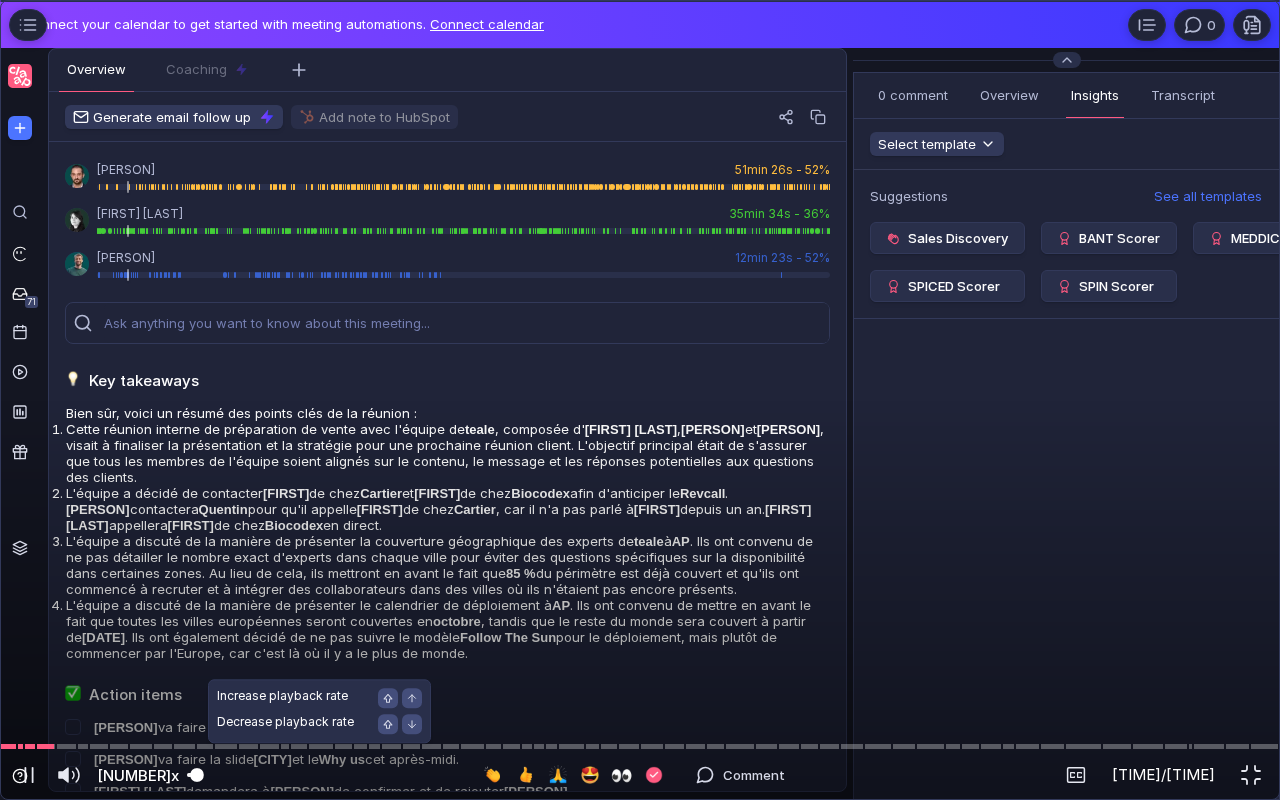 click at bounding box center [193, 775] 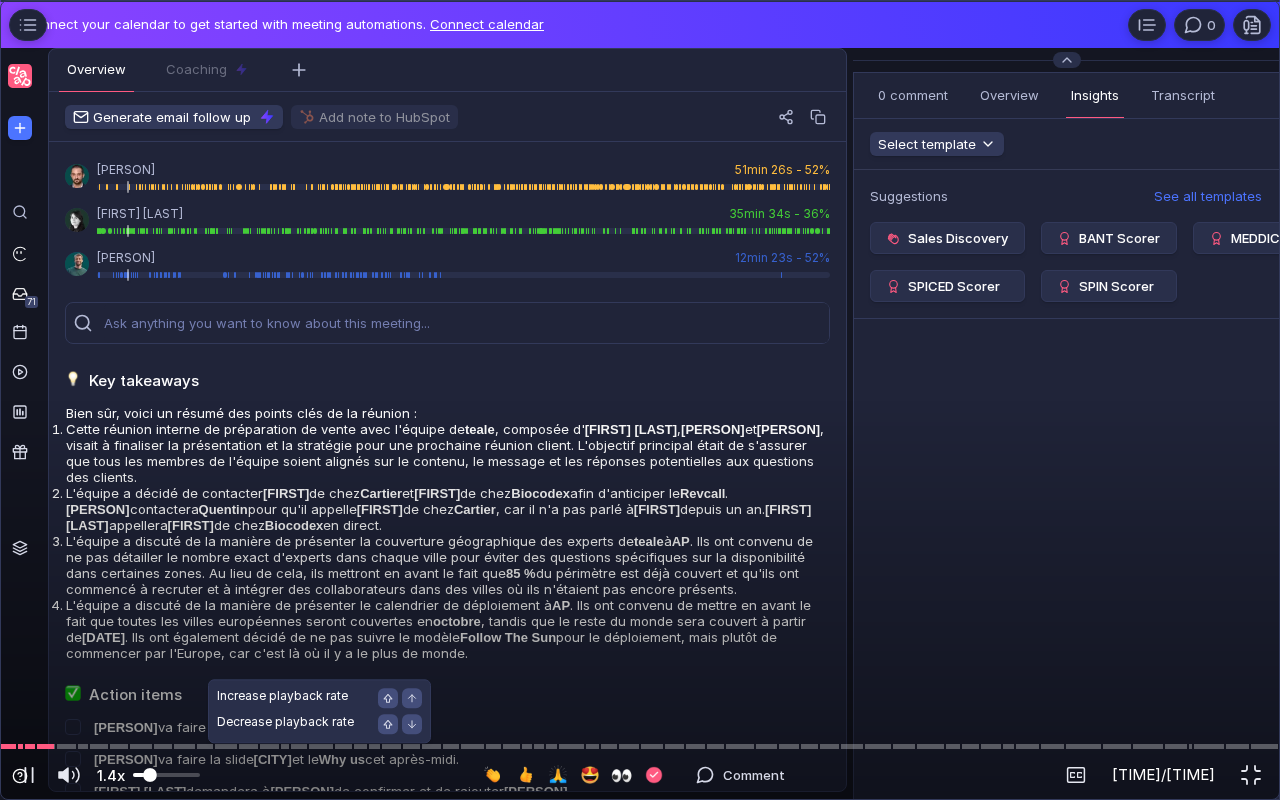 click at bounding box center [166, 775] 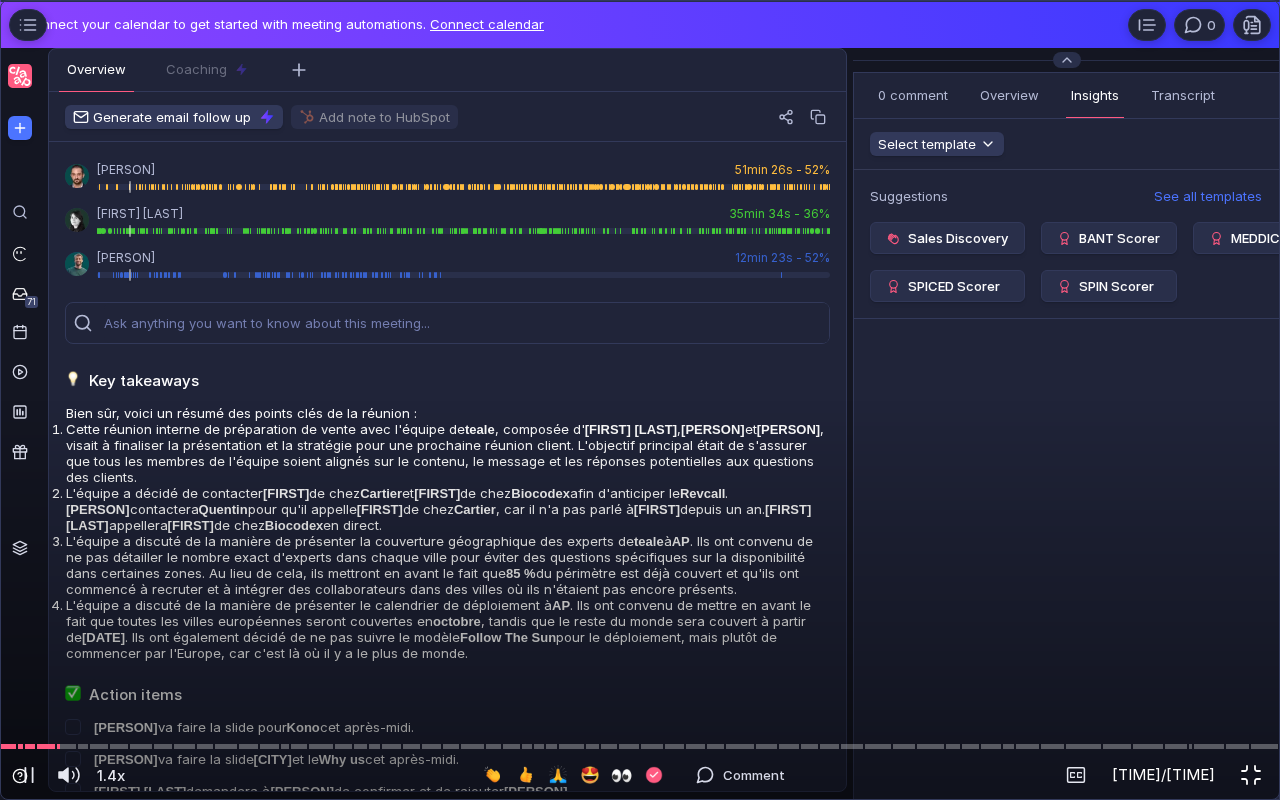 click at bounding box center (1251, 775) 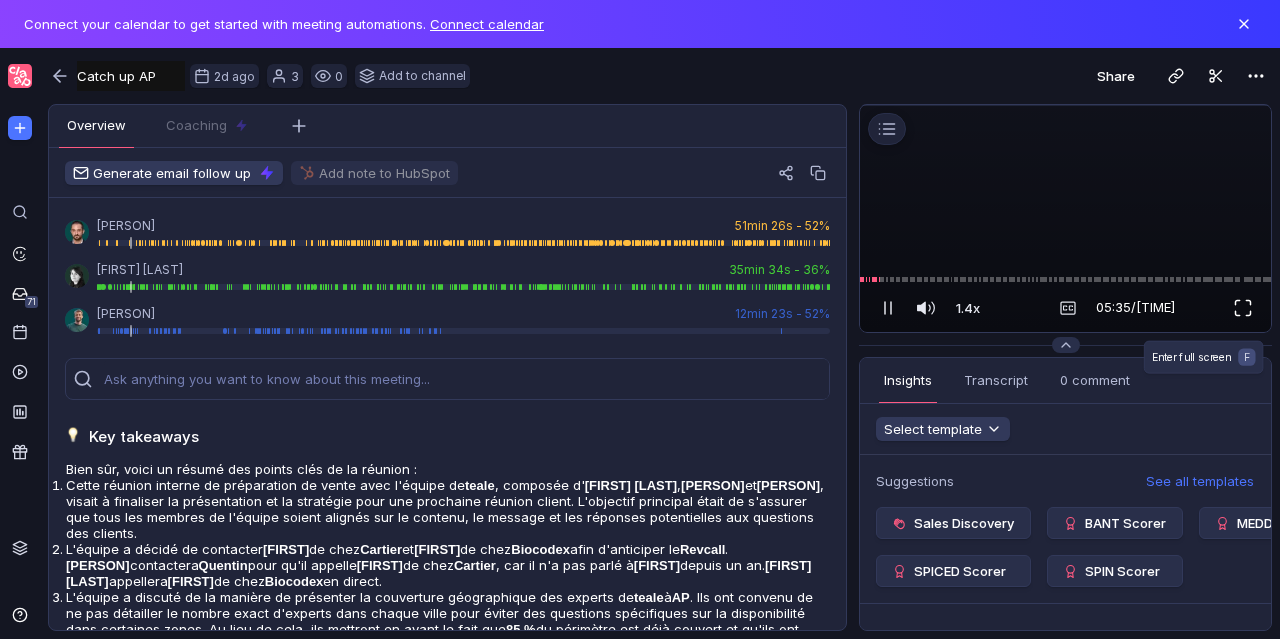 click at bounding box center (1243, 308) 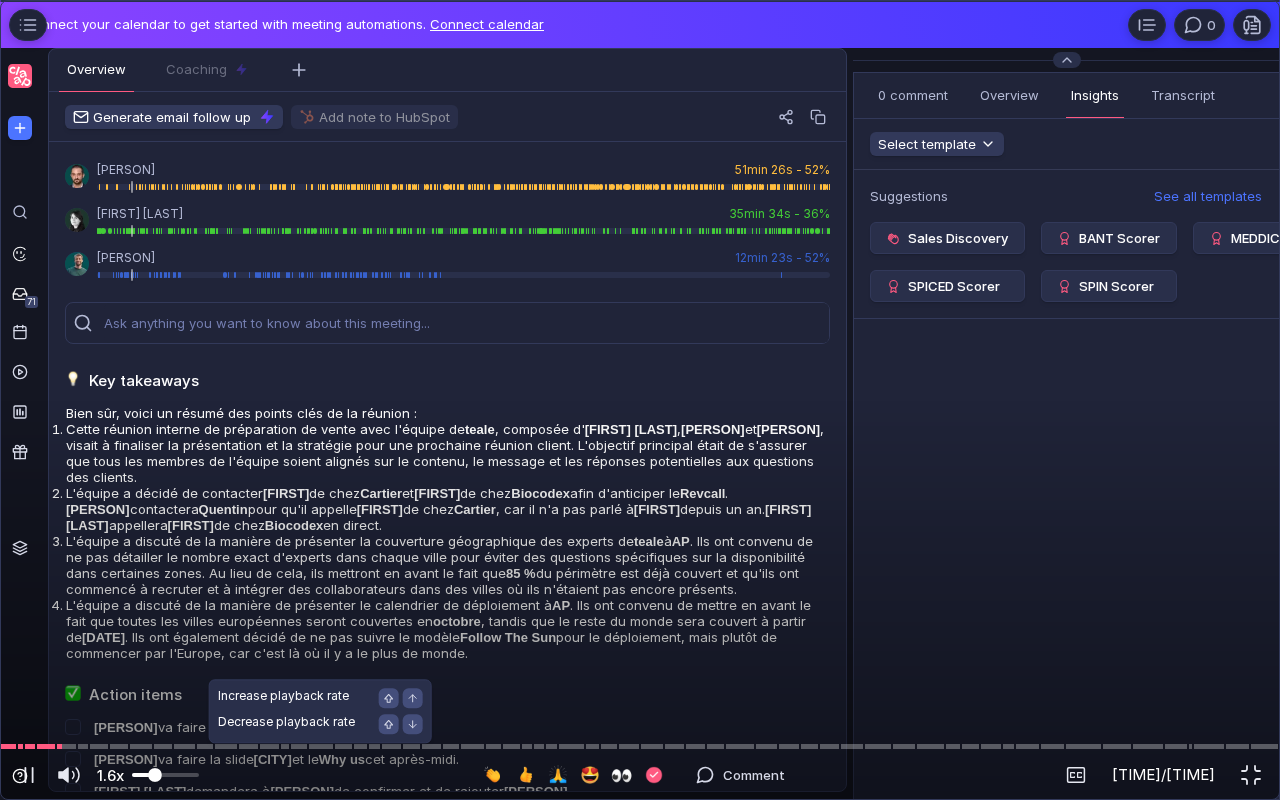 click at bounding box center (155, 775) 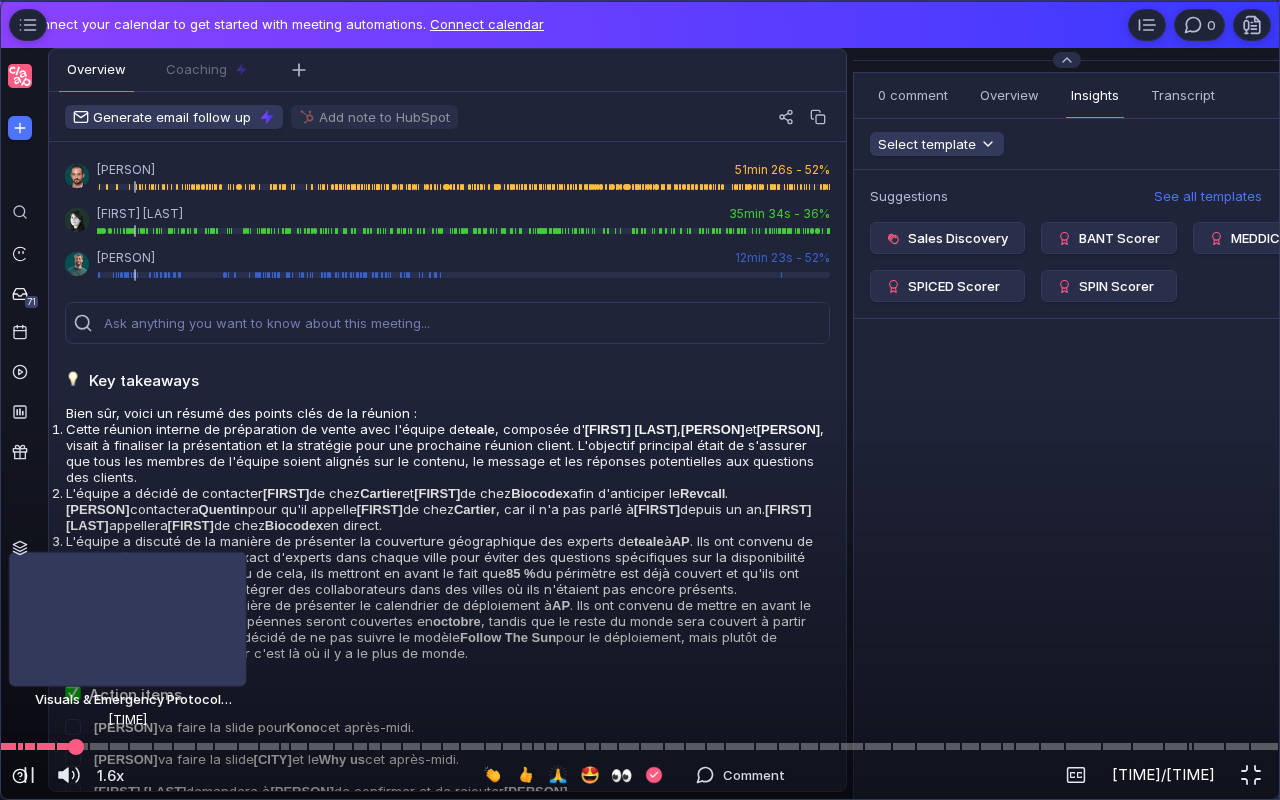 click at bounding box center (640, 746) 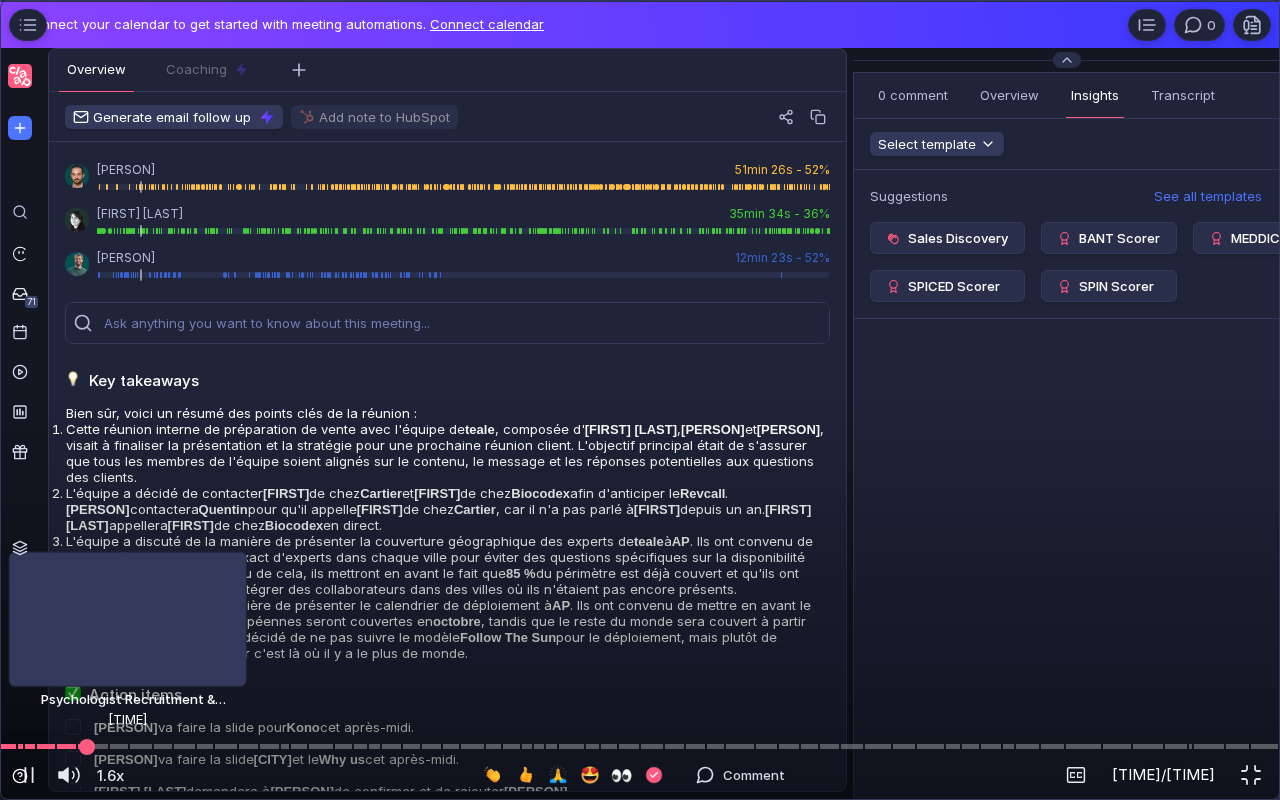 click at bounding box center (640, 746) 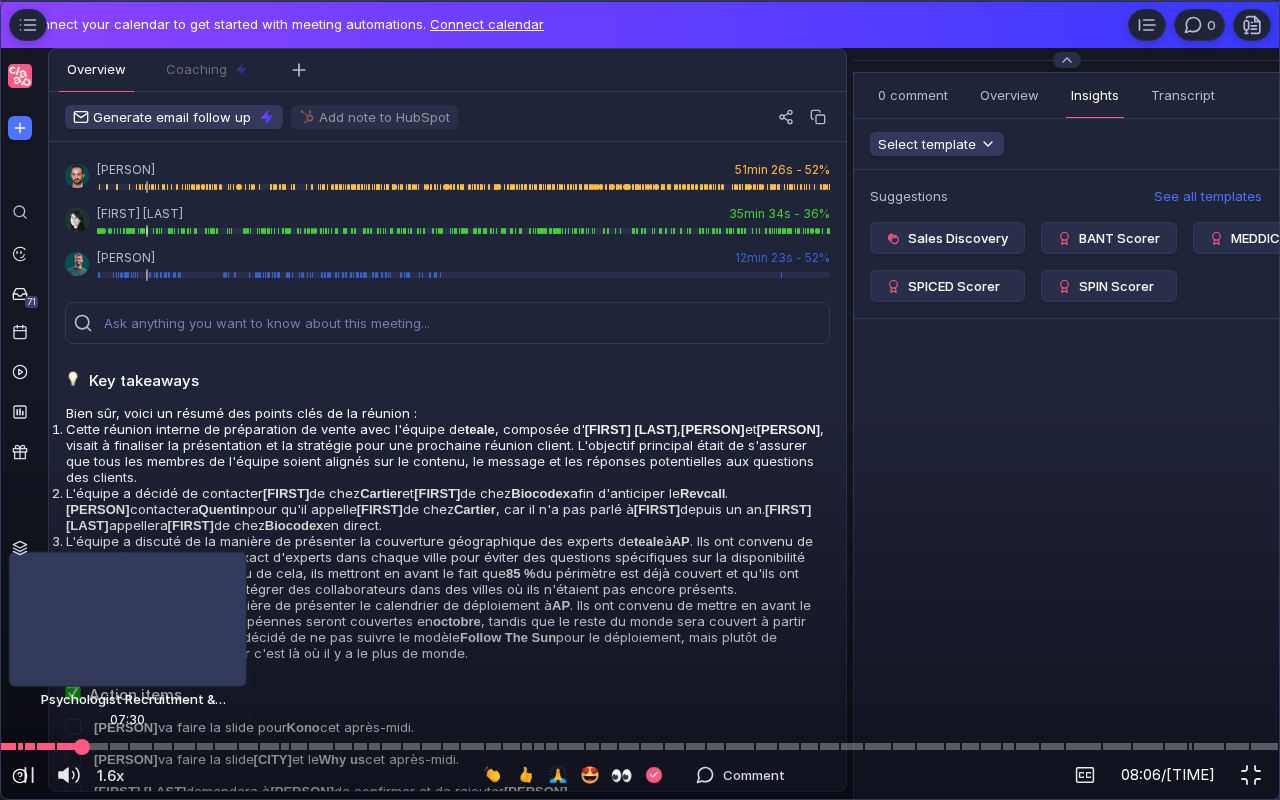 click at bounding box center (81, 746) 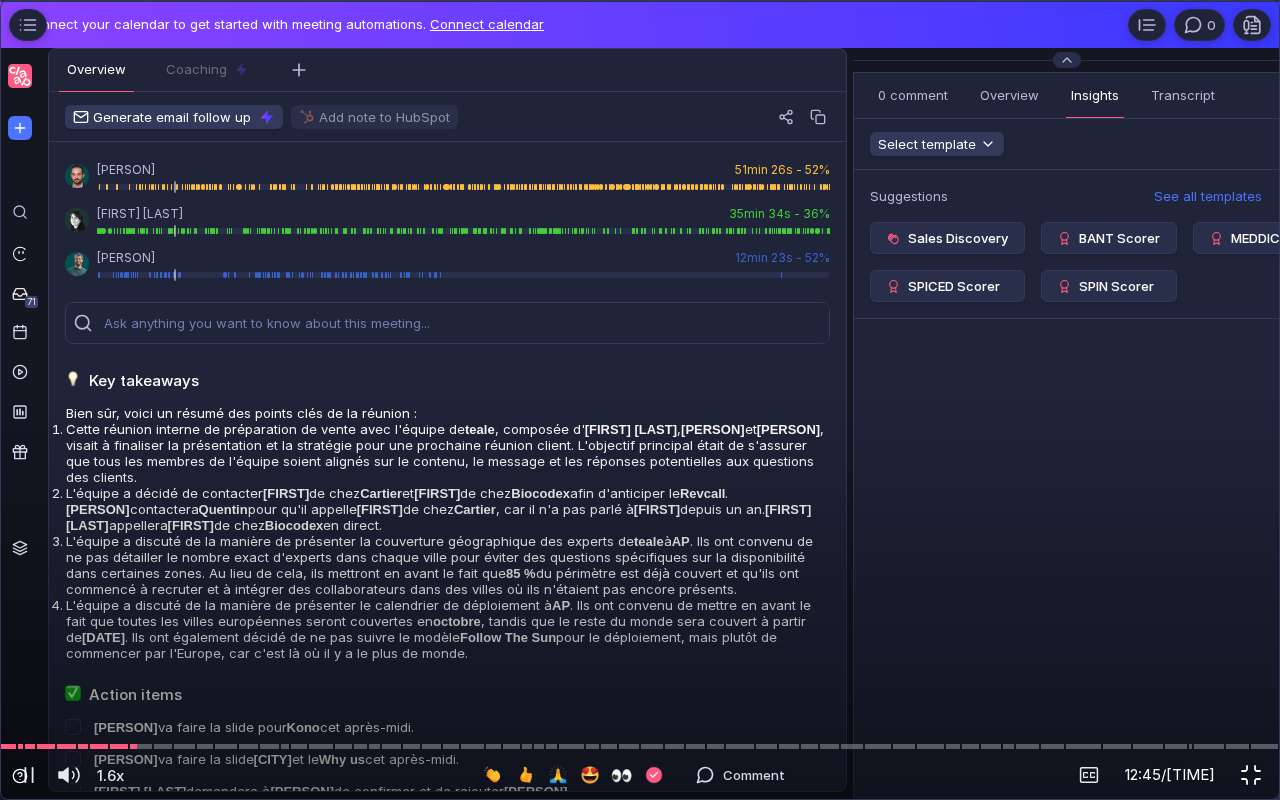 click at bounding box center [1251, 775] 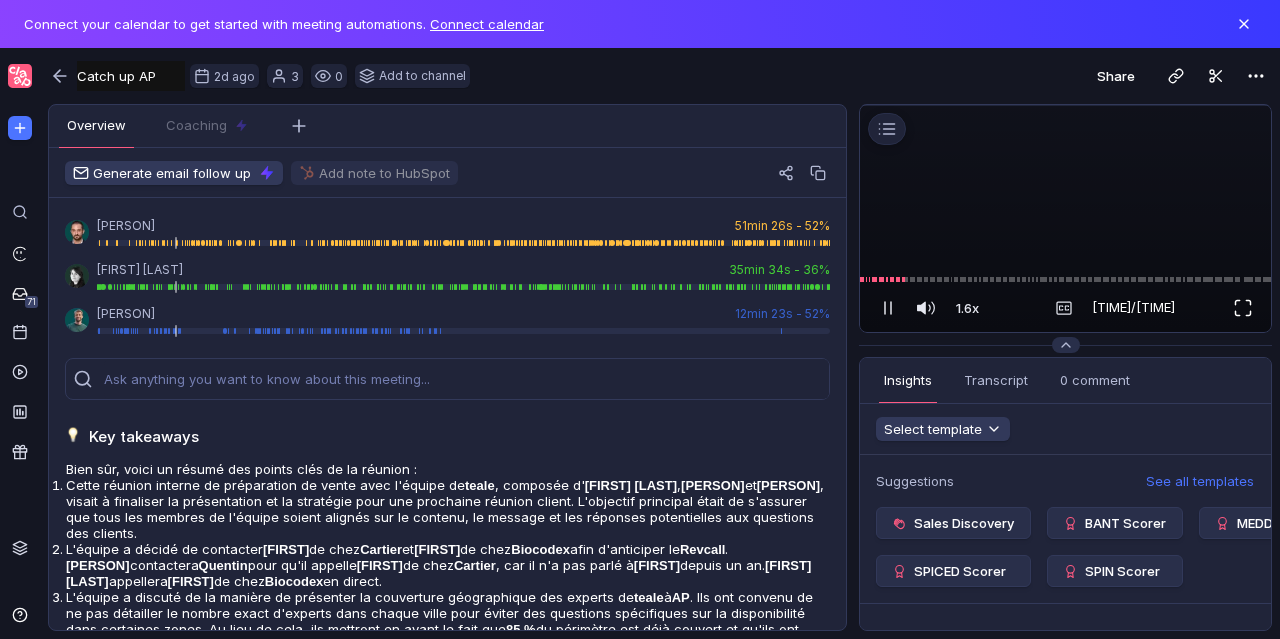 click at bounding box center (1243, 308) 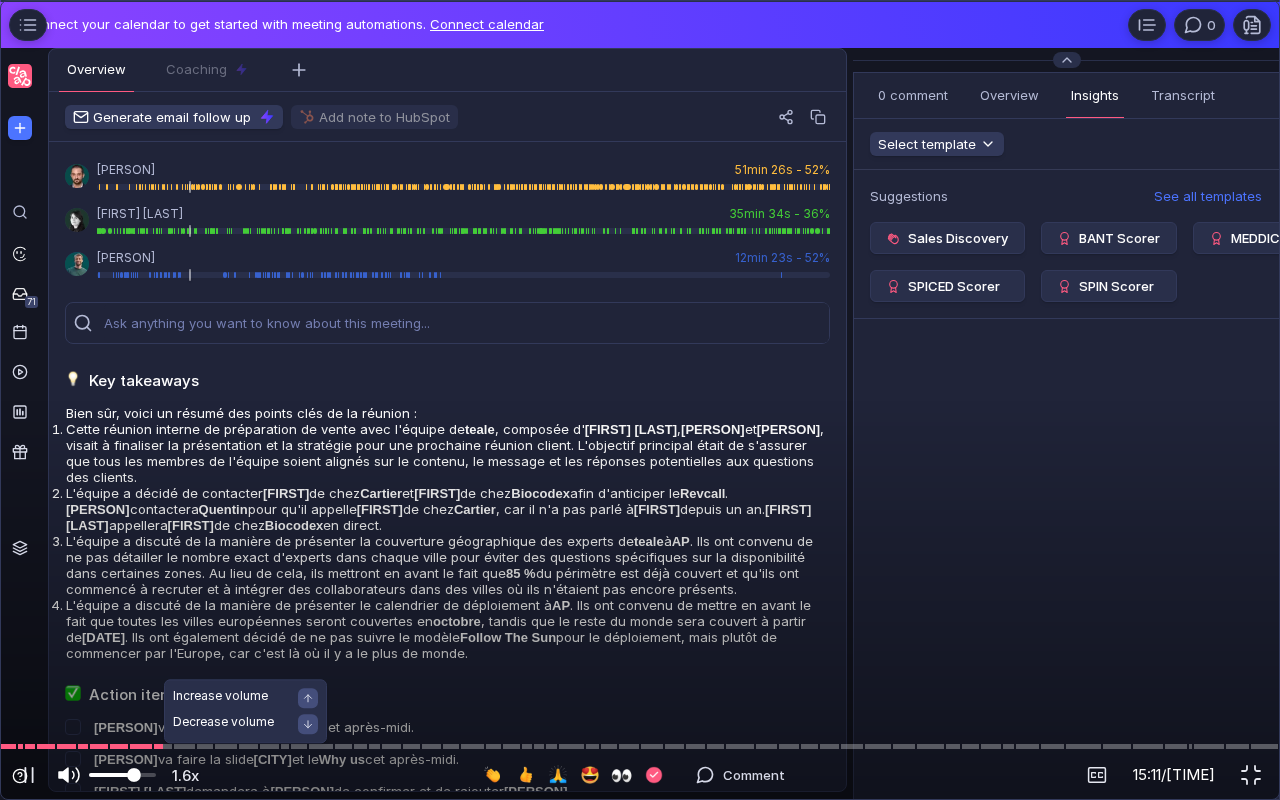 click at bounding box center (122, 775) 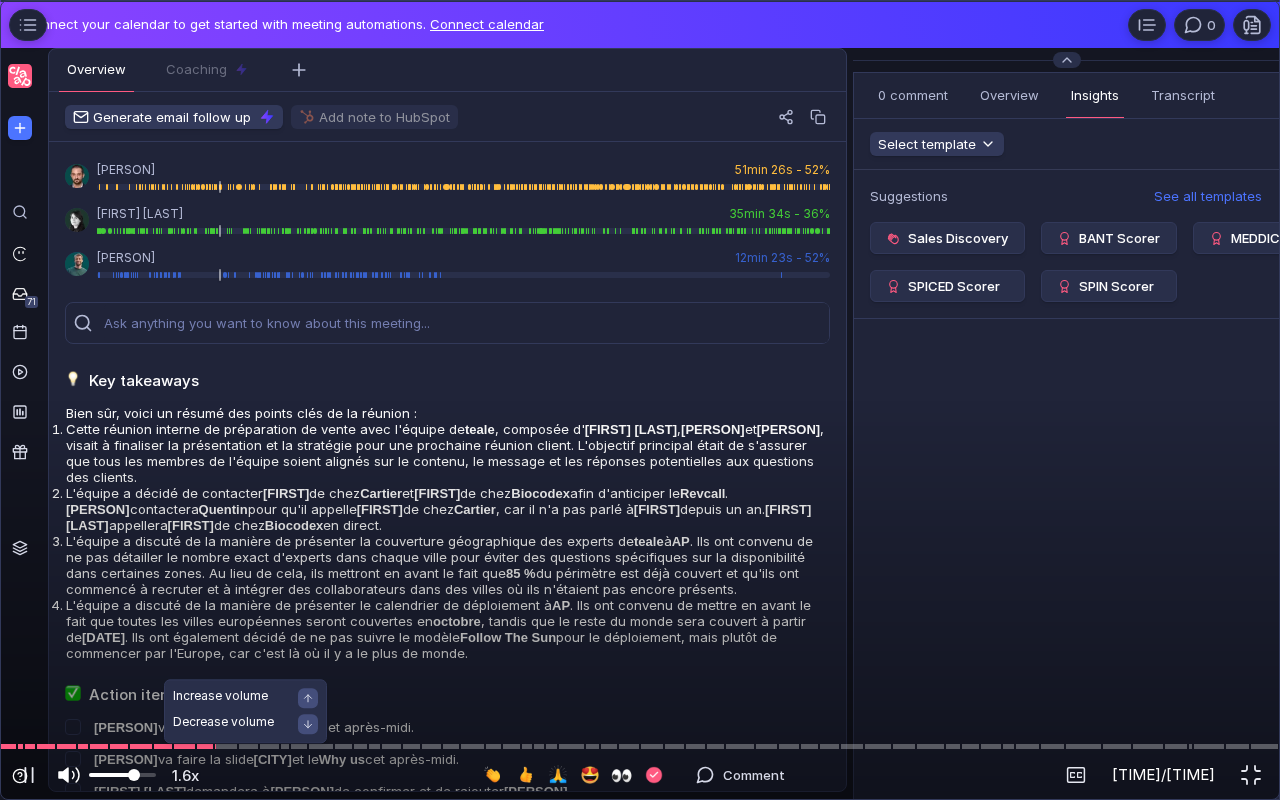 click at bounding box center (122, 775) 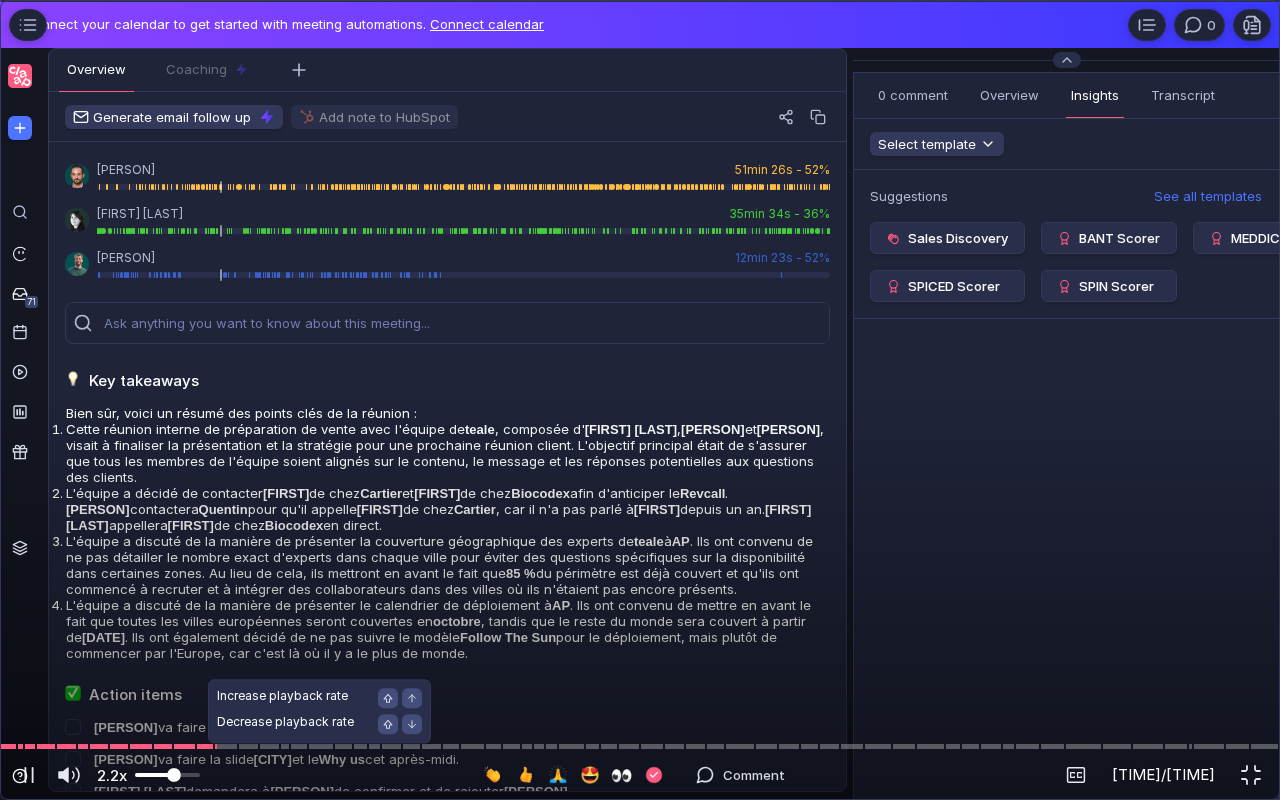 click at bounding box center [167, 775] 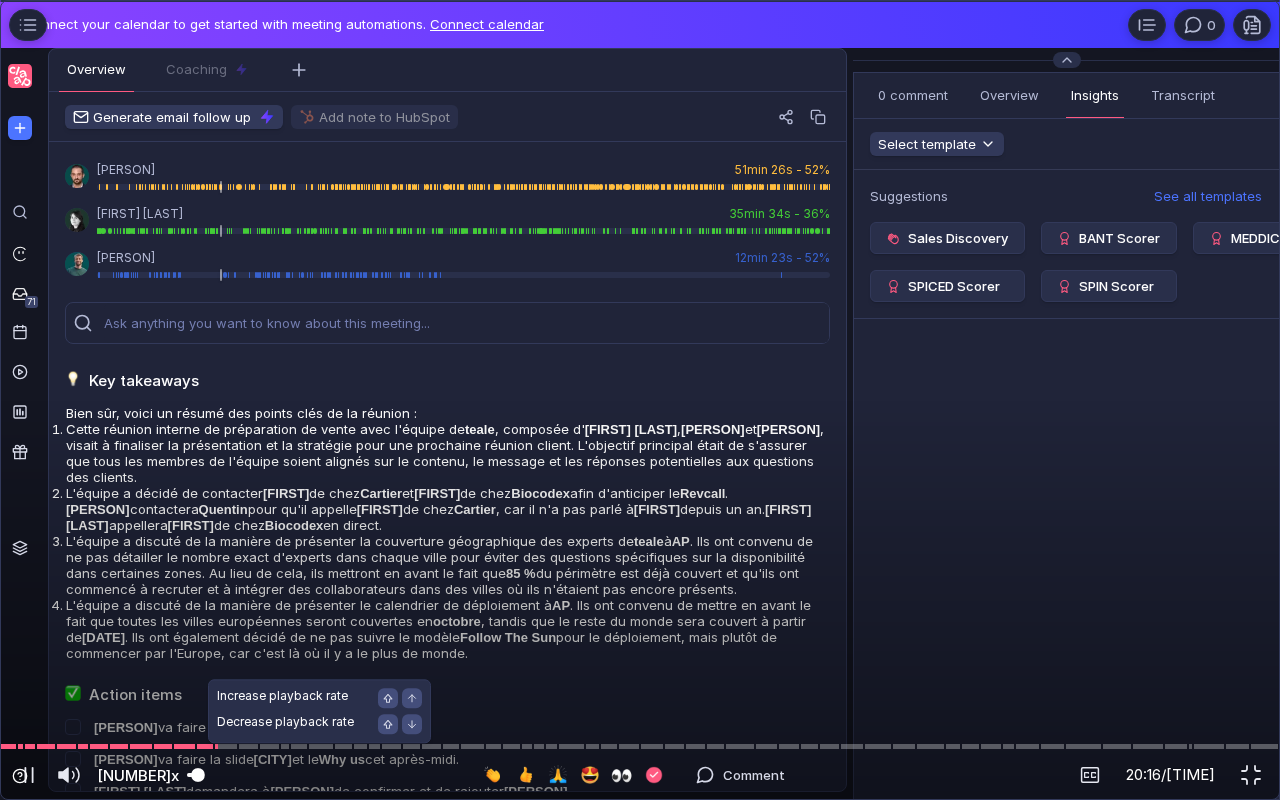 click at bounding box center (195, 775) 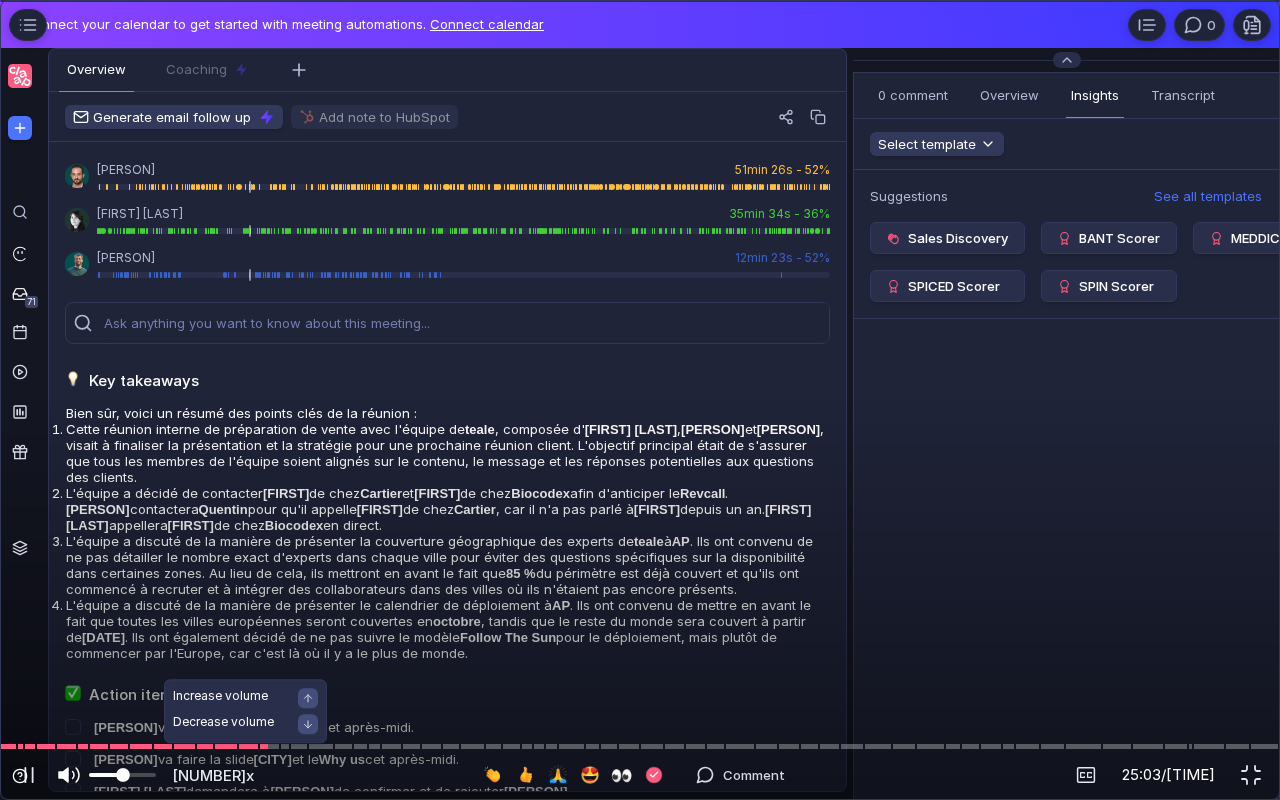 click at bounding box center [122, 775] 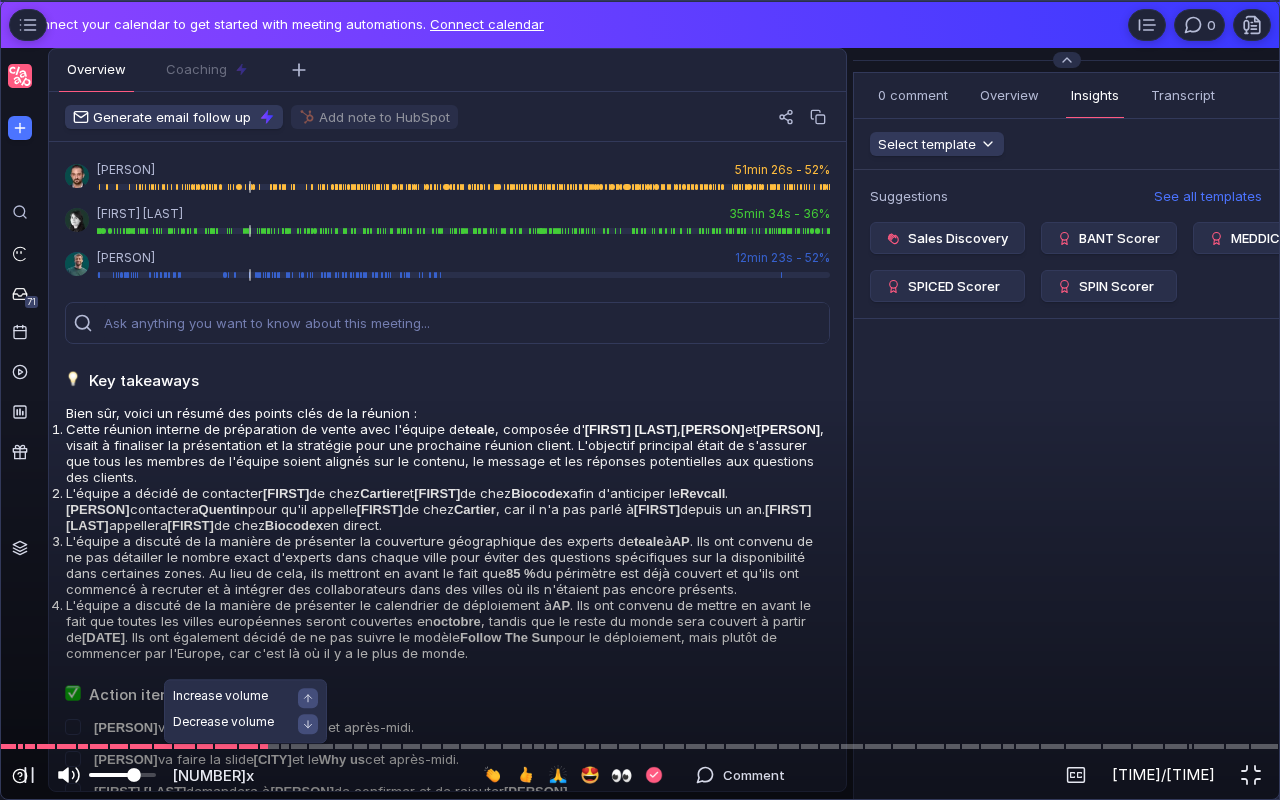 click at bounding box center [134, 775] 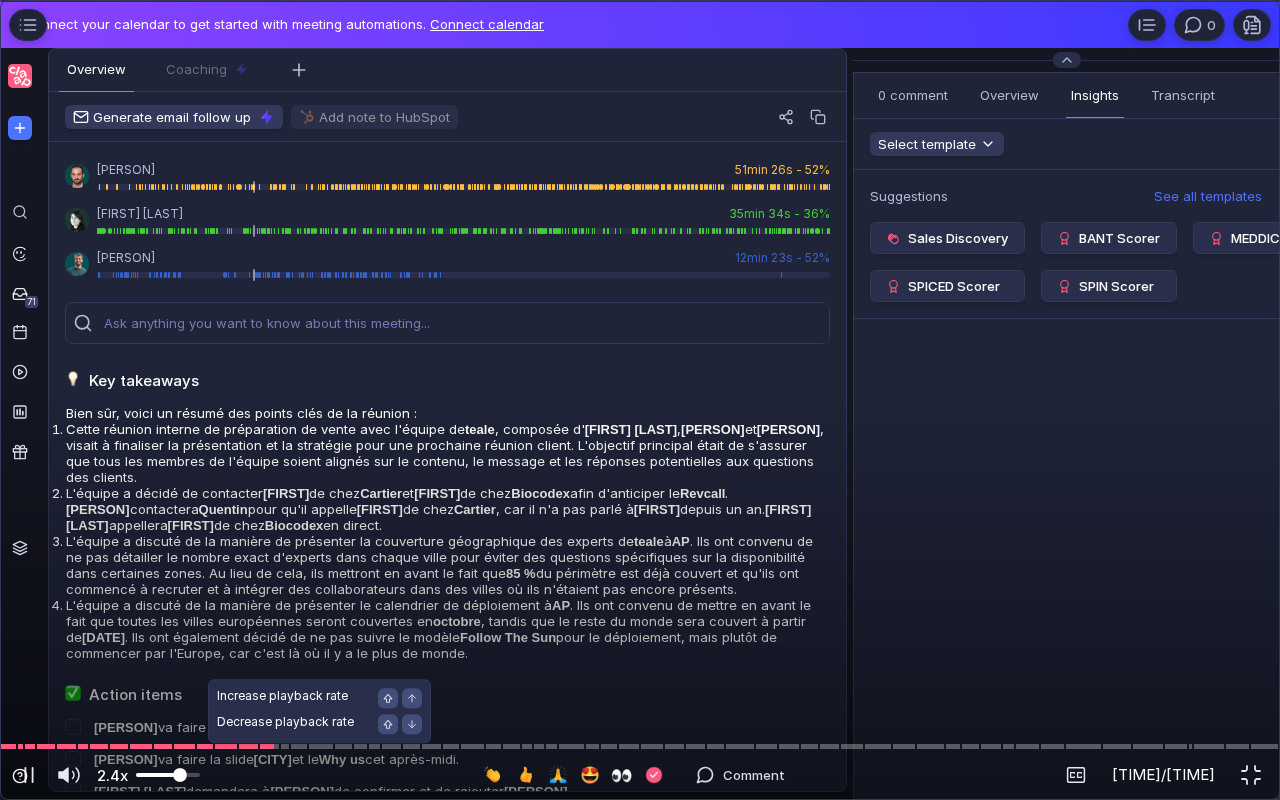 click at bounding box center [168, 775] 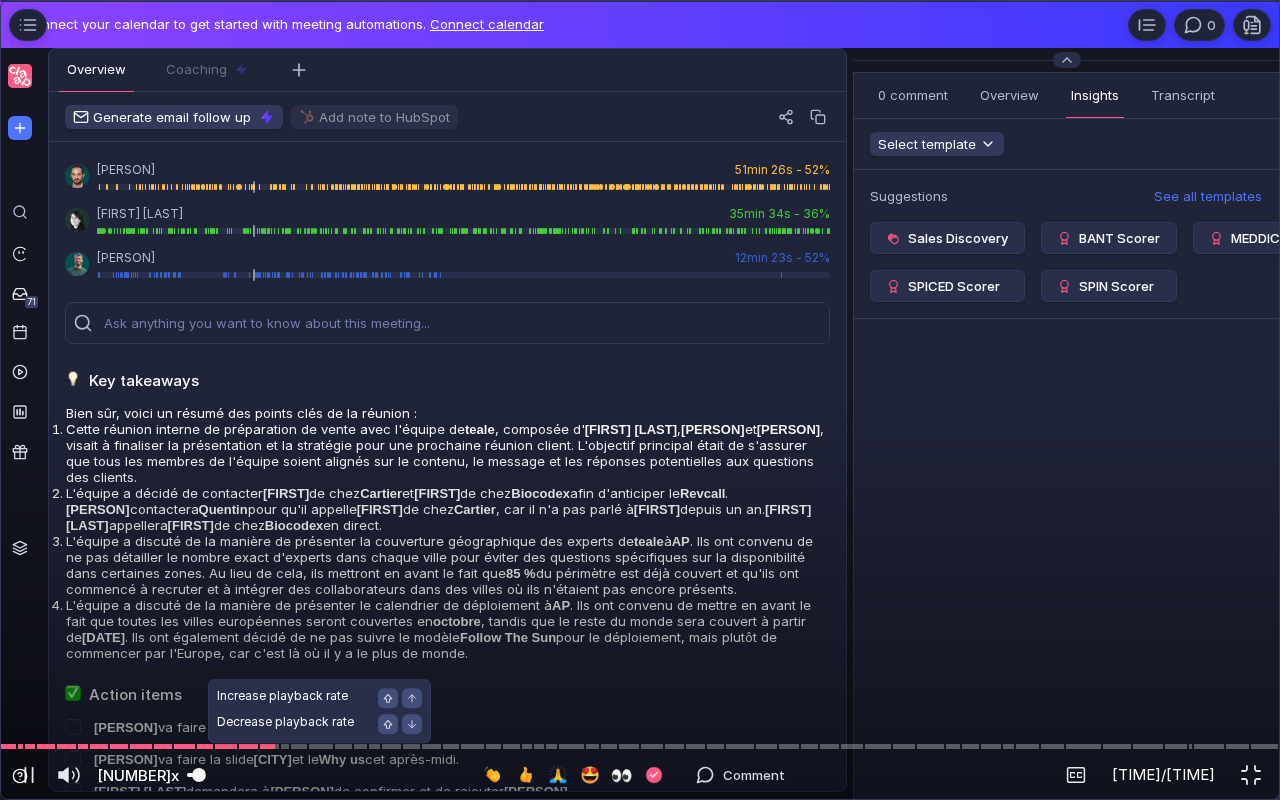 click at bounding box center (195, 775) 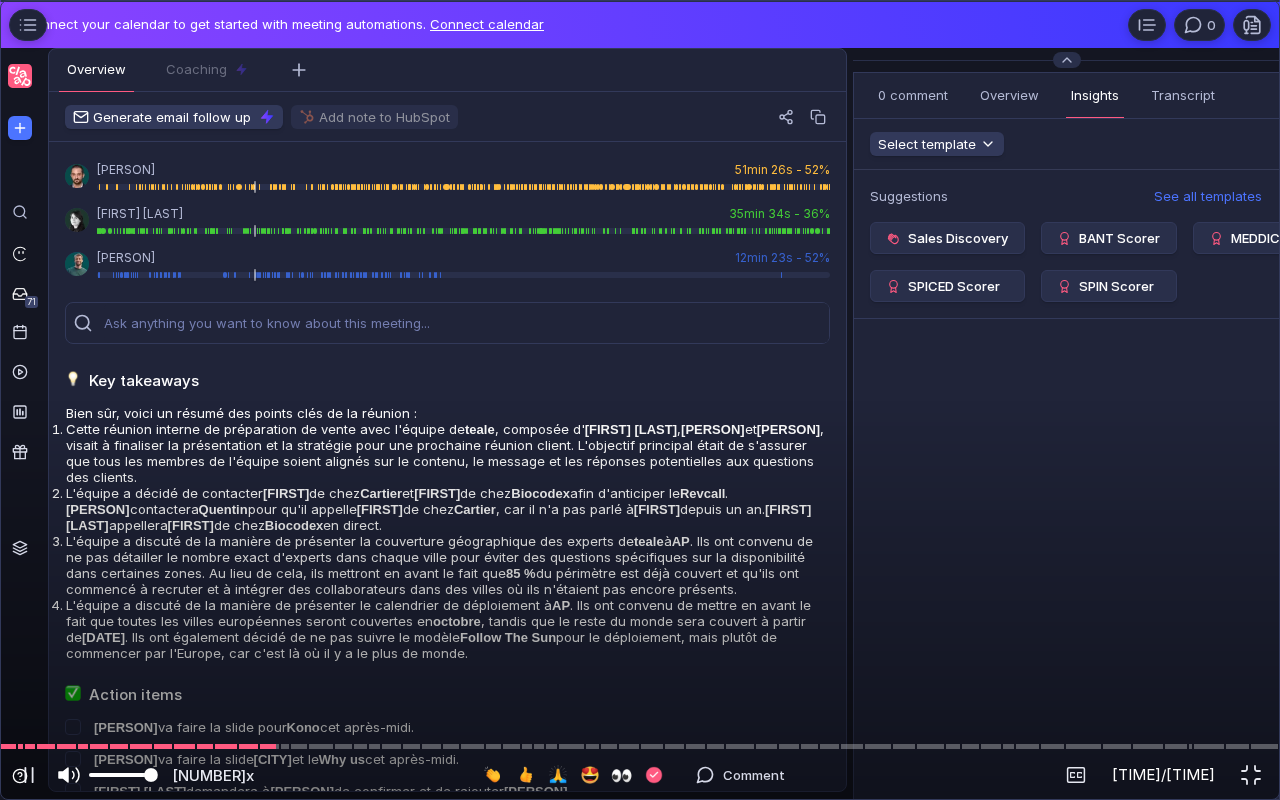 click on "1.8x 1.8x" at bounding box center (128, 775) 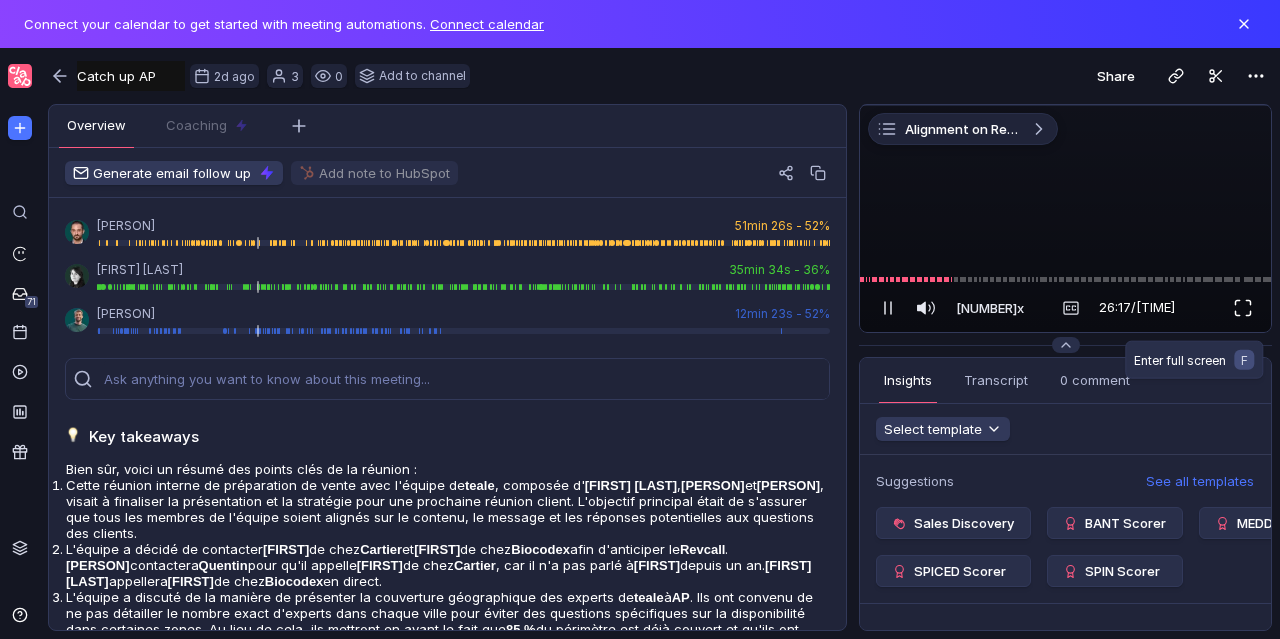 click at bounding box center (1243, 308) 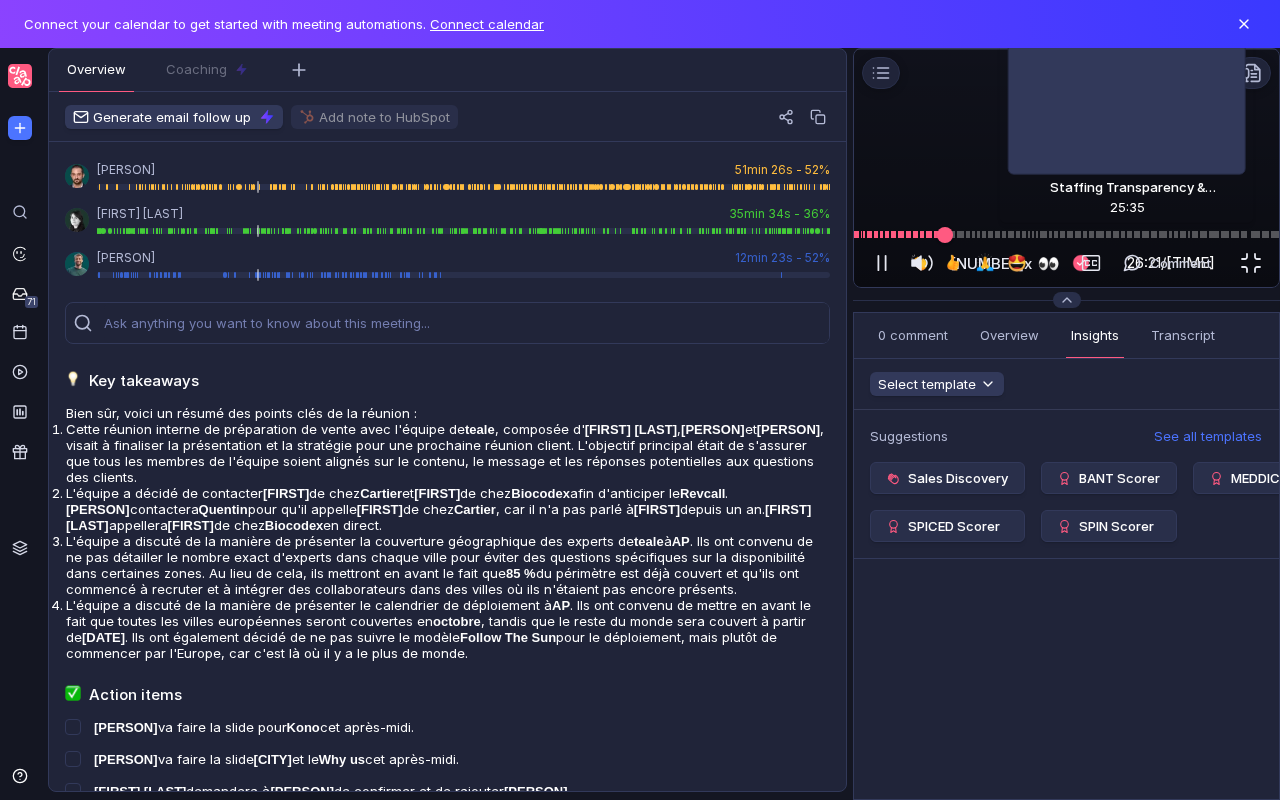 click at bounding box center [1066, 234] 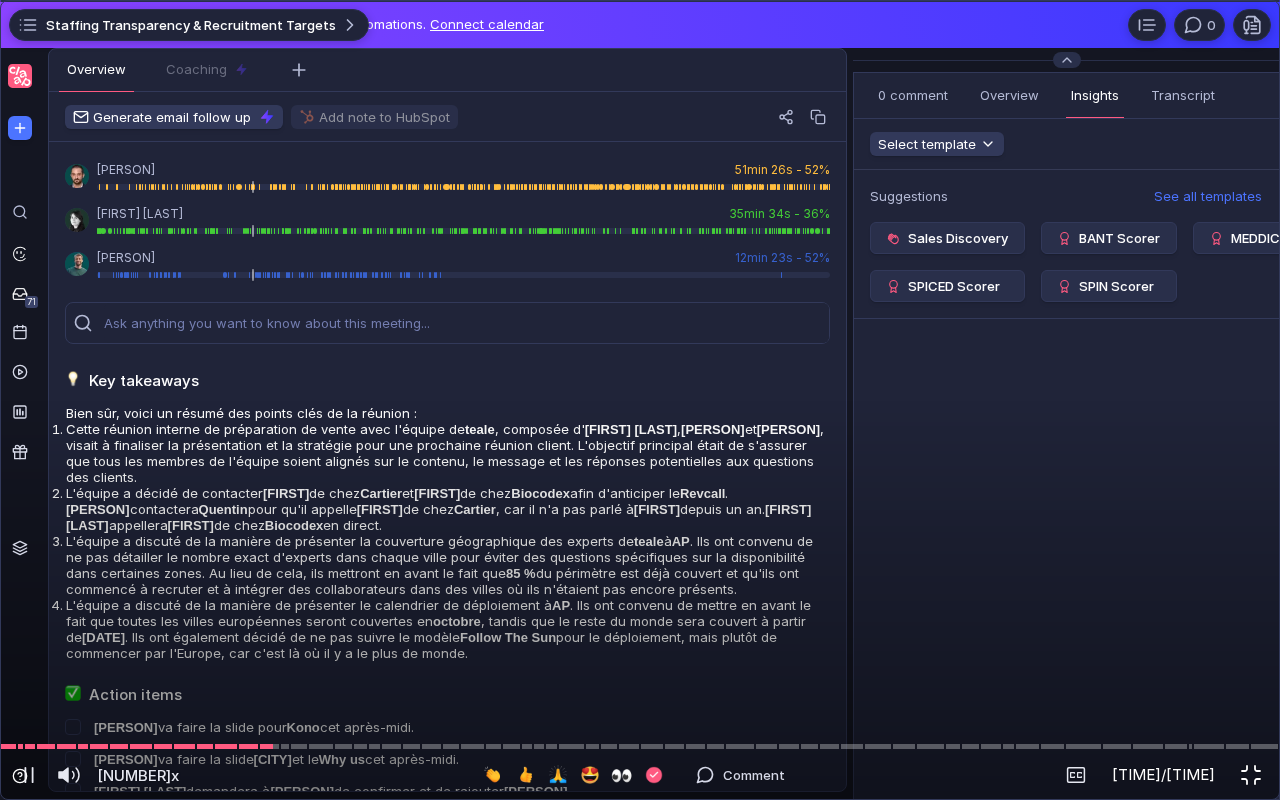 click at bounding box center [1251, 775] 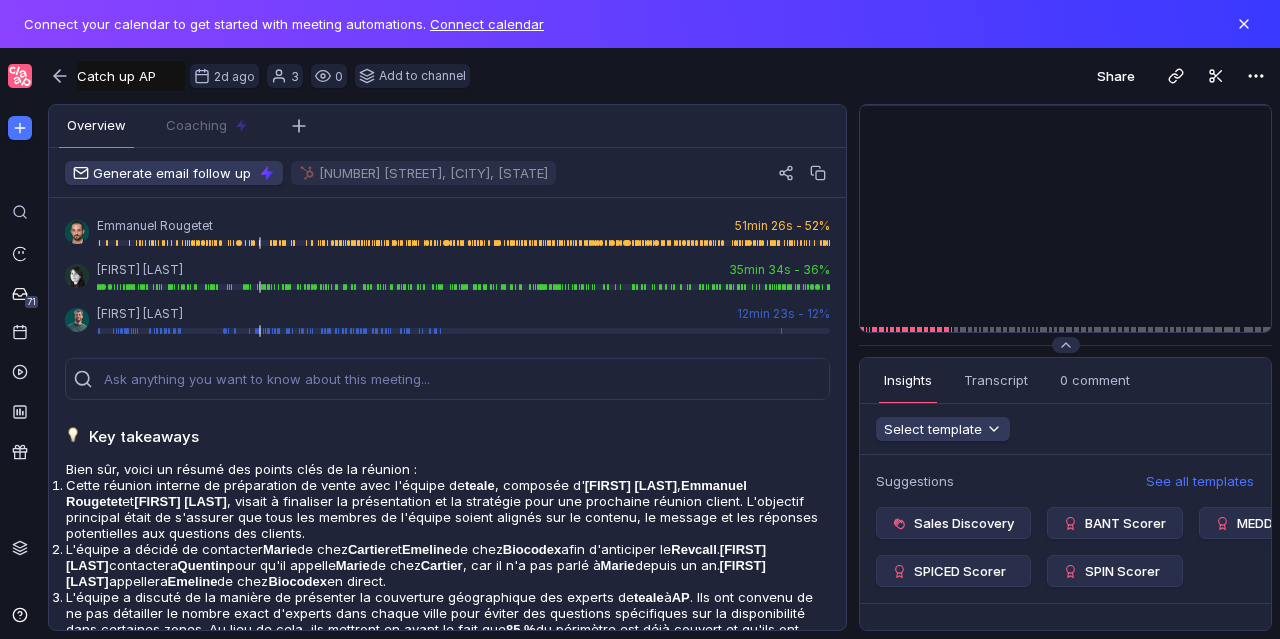 scroll, scrollTop: 0, scrollLeft: 0, axis: both 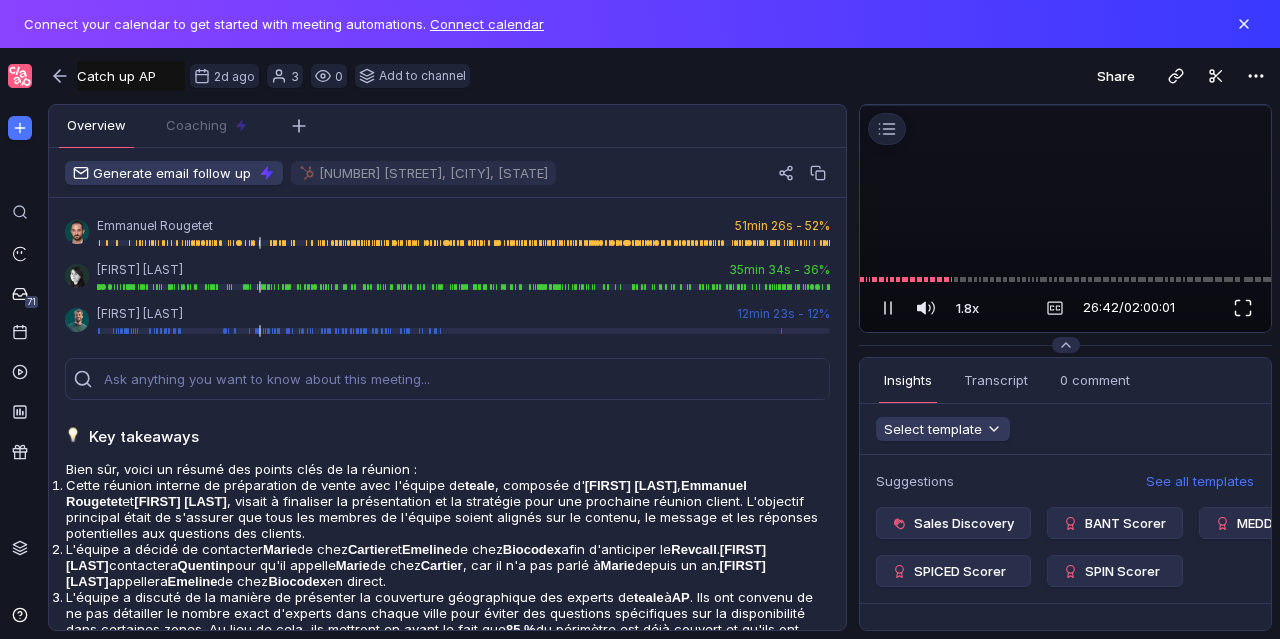 click at bounding box center (1243, 308) 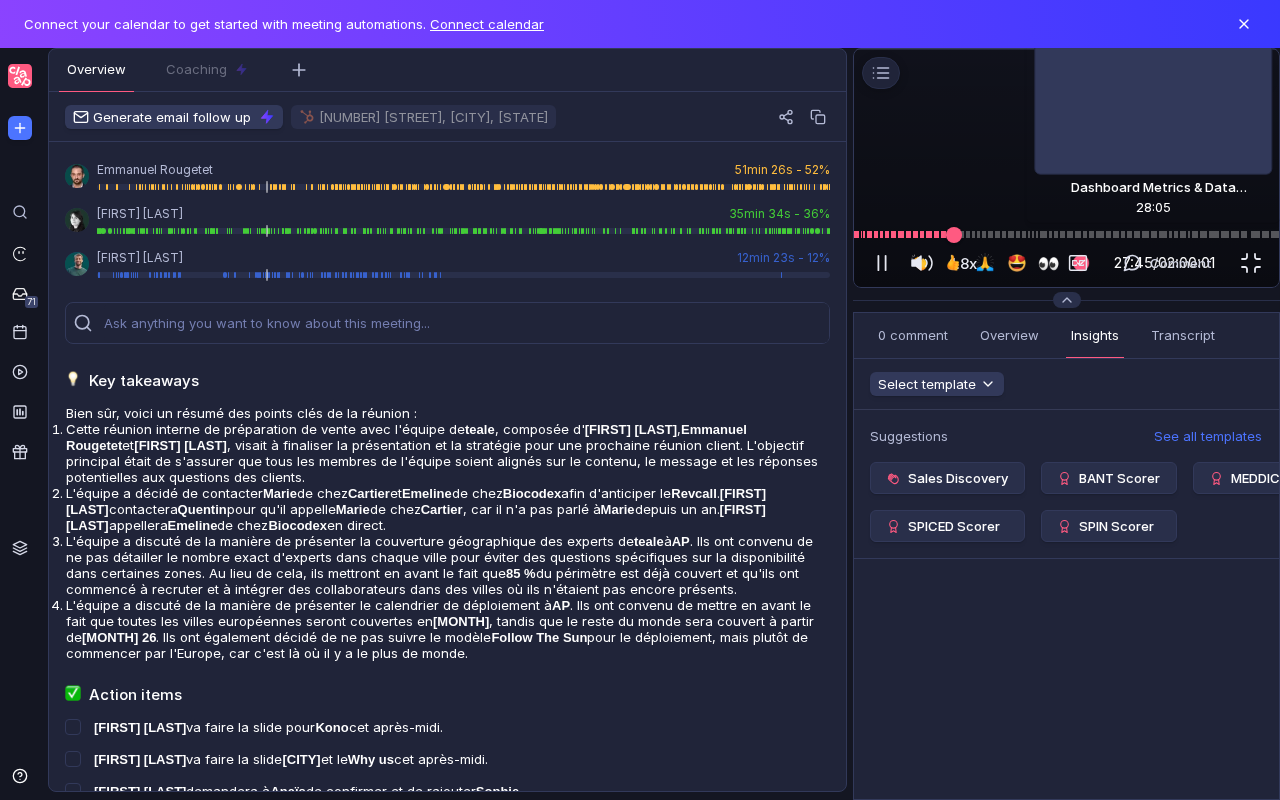 click at bounding box center (954, 234) 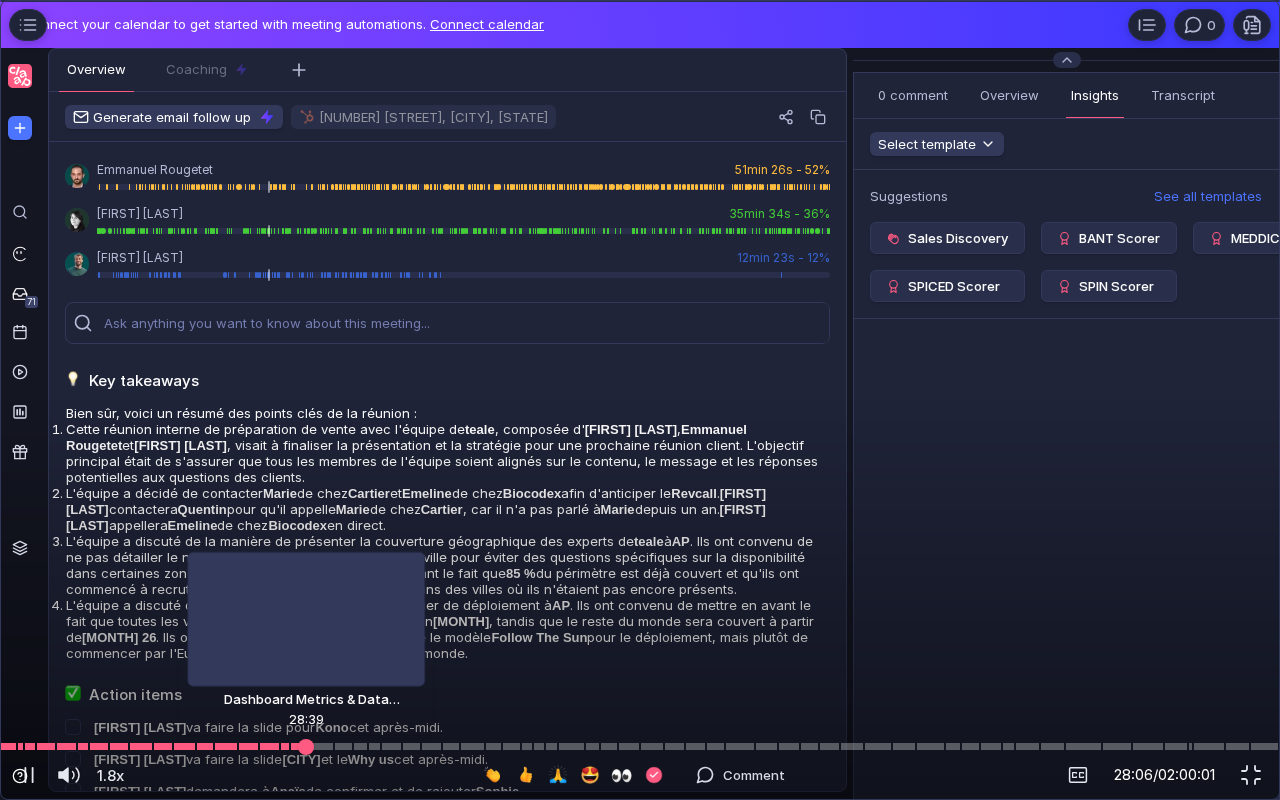 click at bounding box center [640, 746] 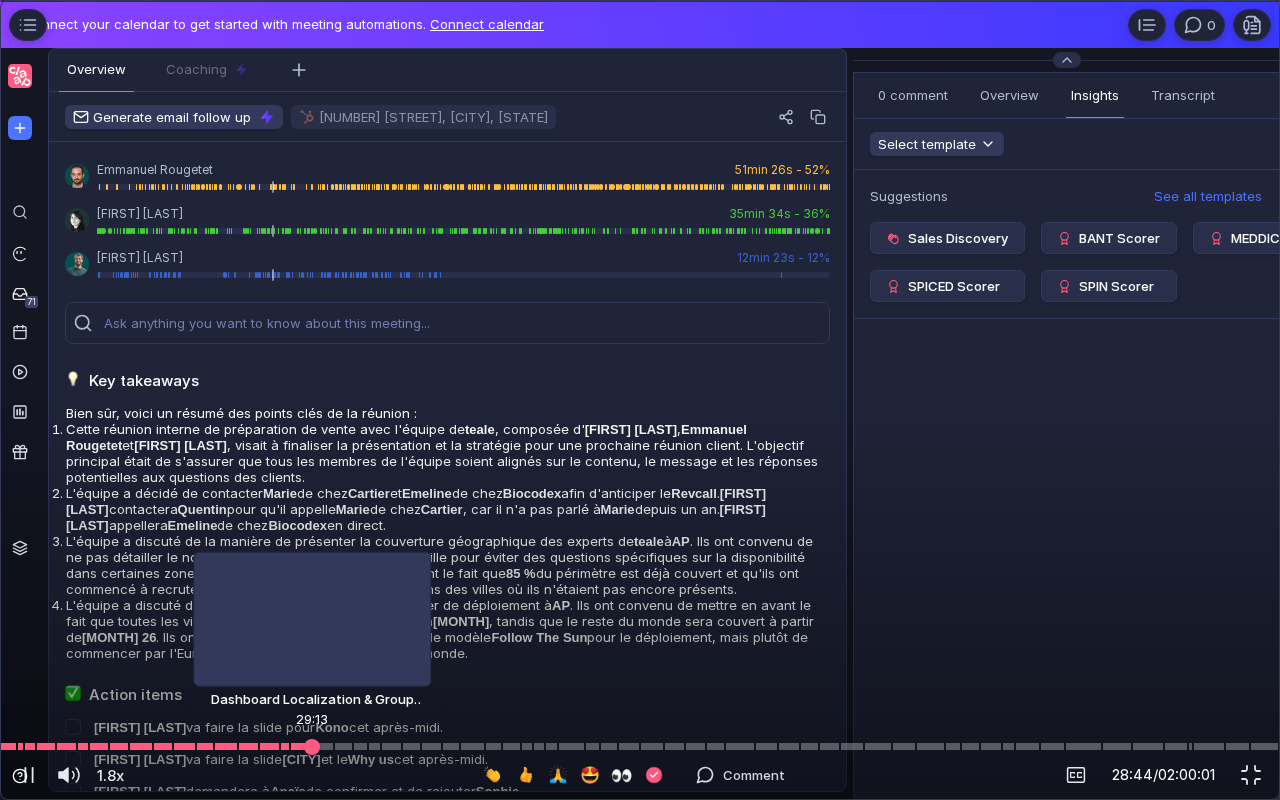 click at bounding box center [311, 746] 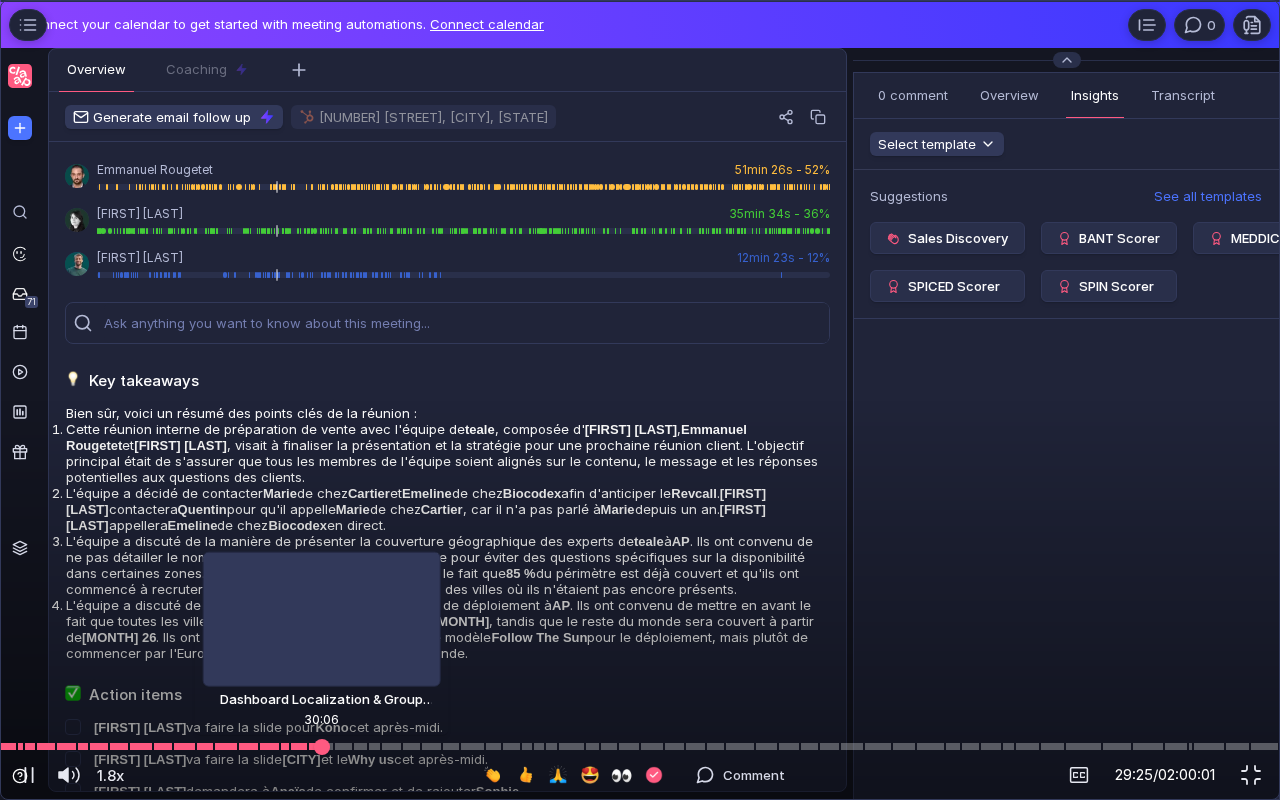 click at bounding box center (640, 746) 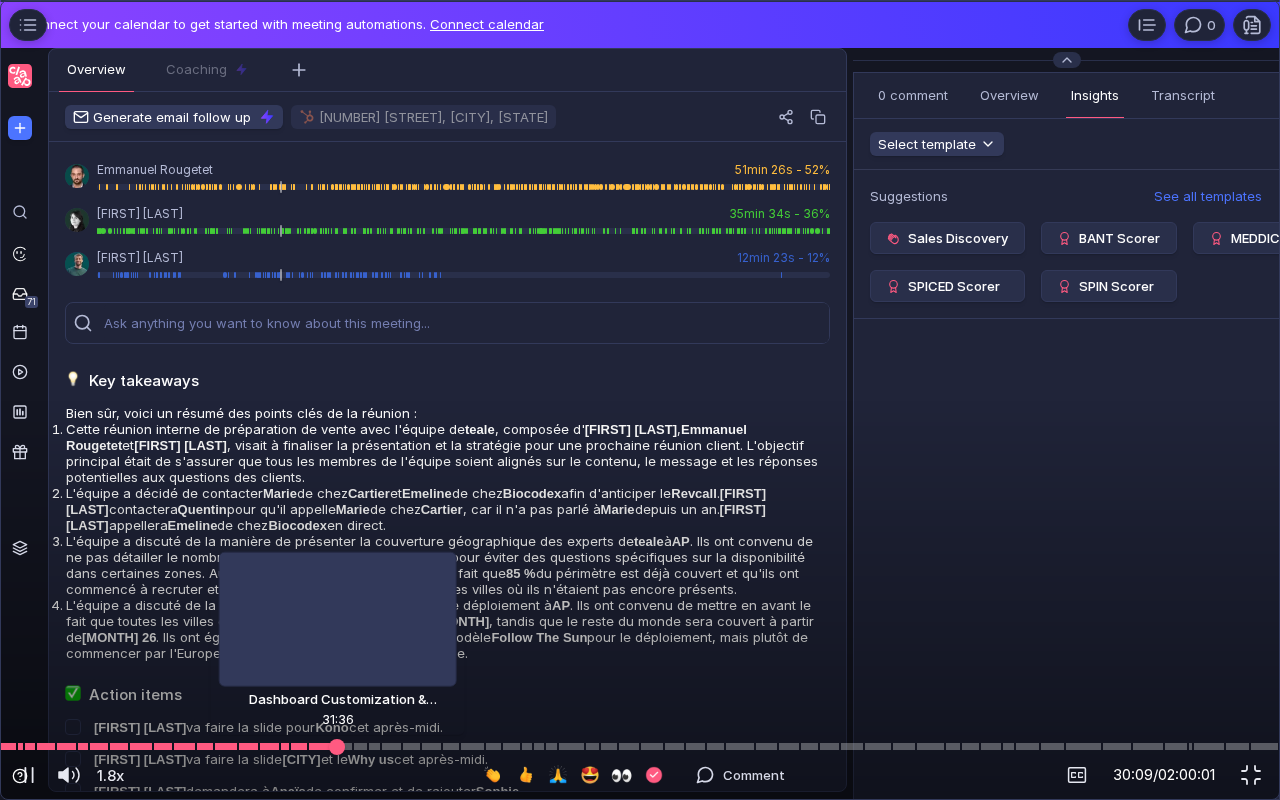click at bounding box center (640, 746) 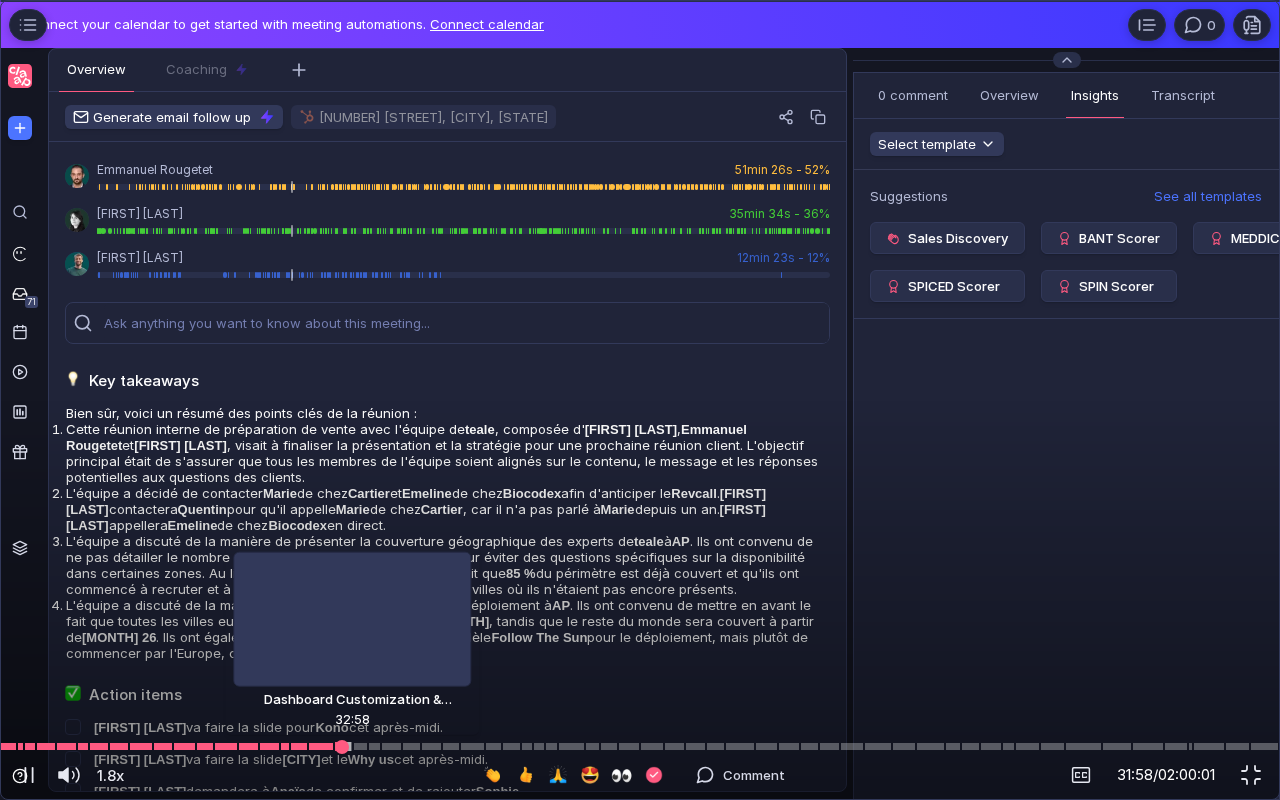 click at bounding box center (640, 746) 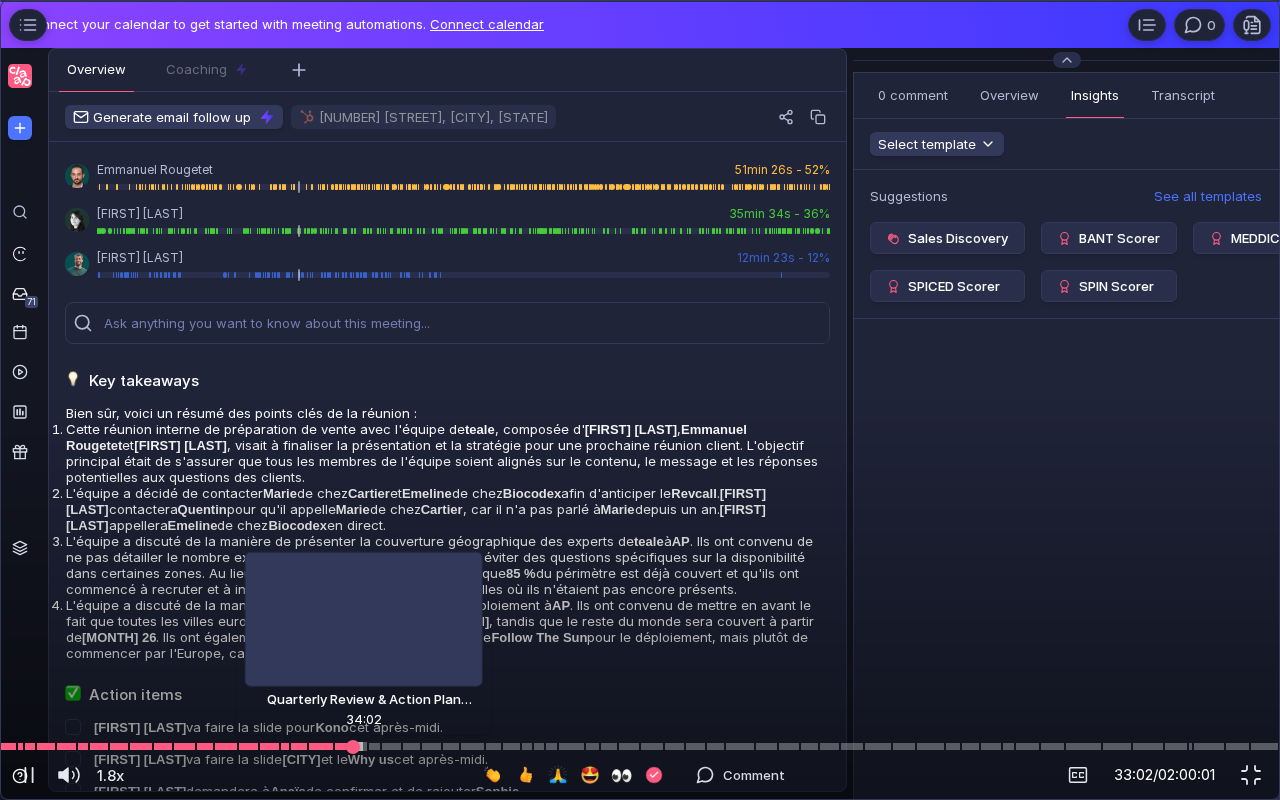 click at bounding box center (640, 746) 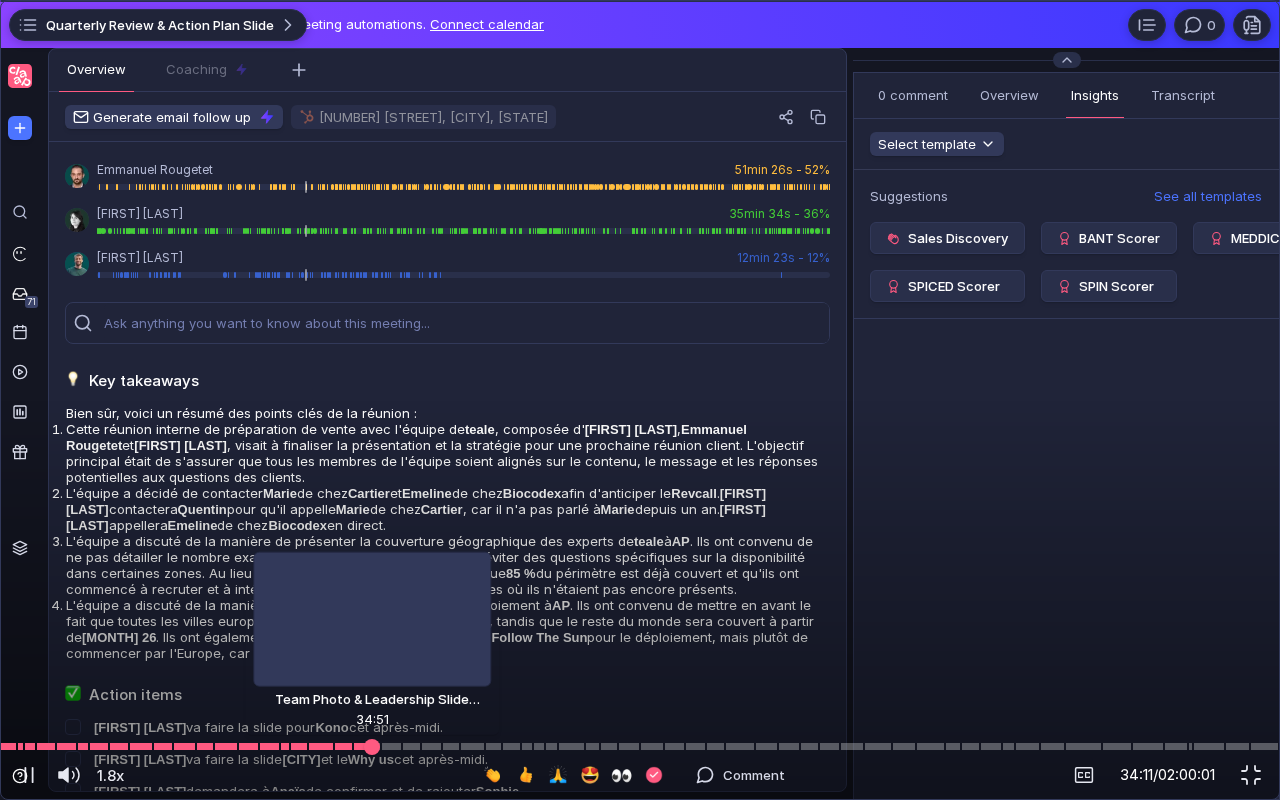 click at bounding box center (640, 746) 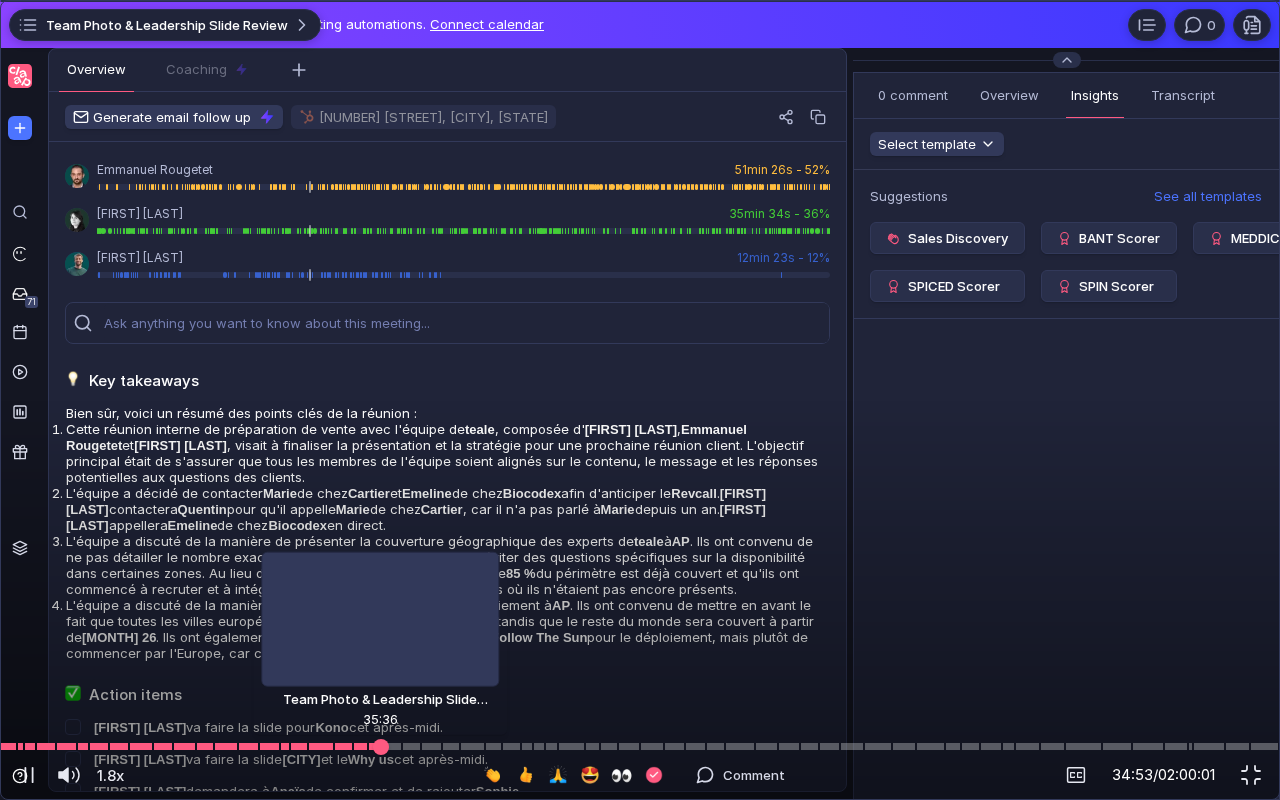click at bounding box center (640, 746) 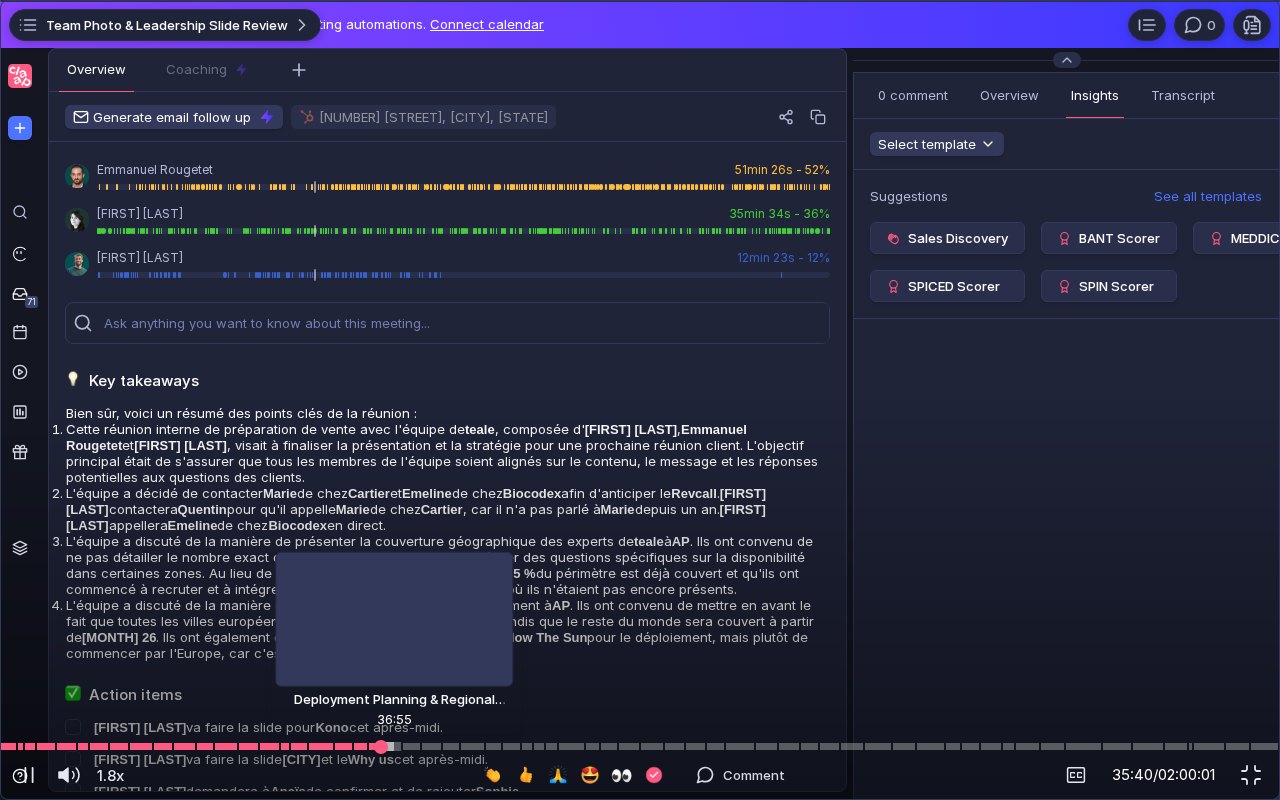 click at bounding box center (640, 746) 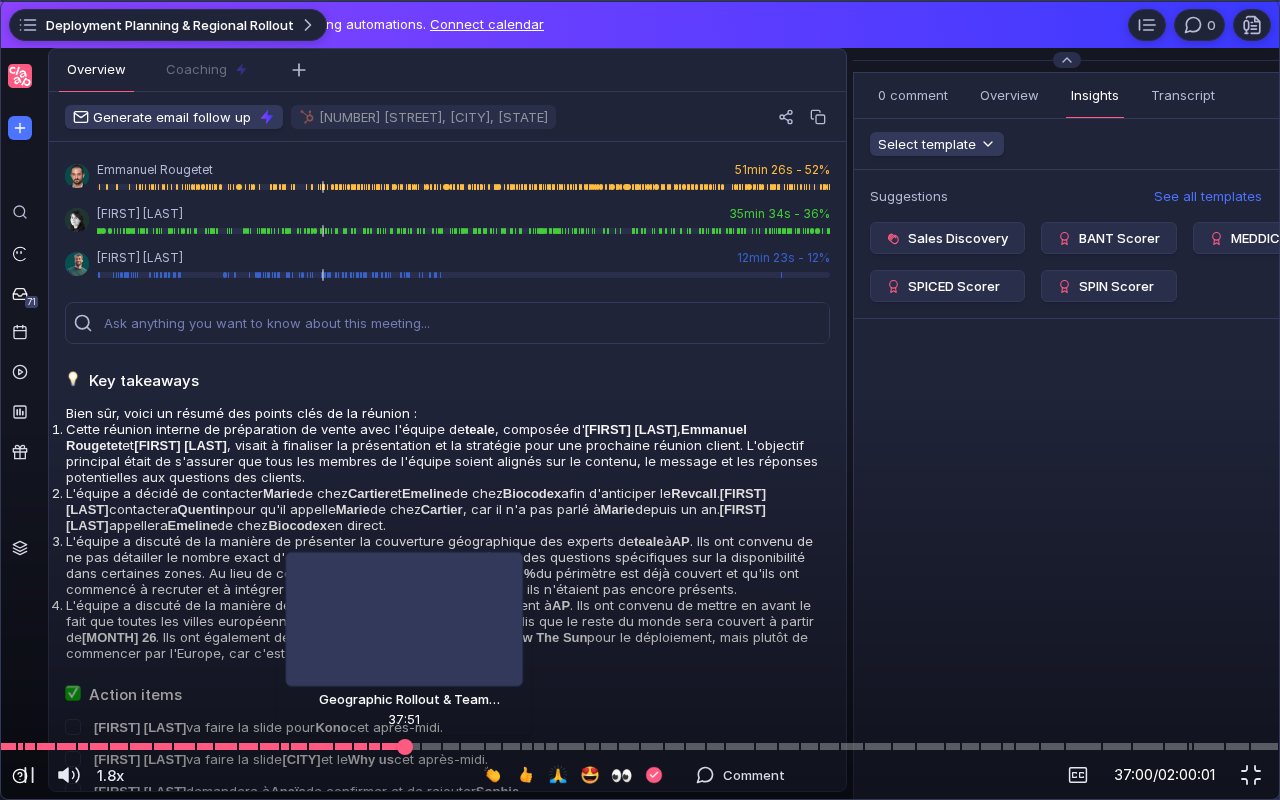 click at bounding box center [640, 746] 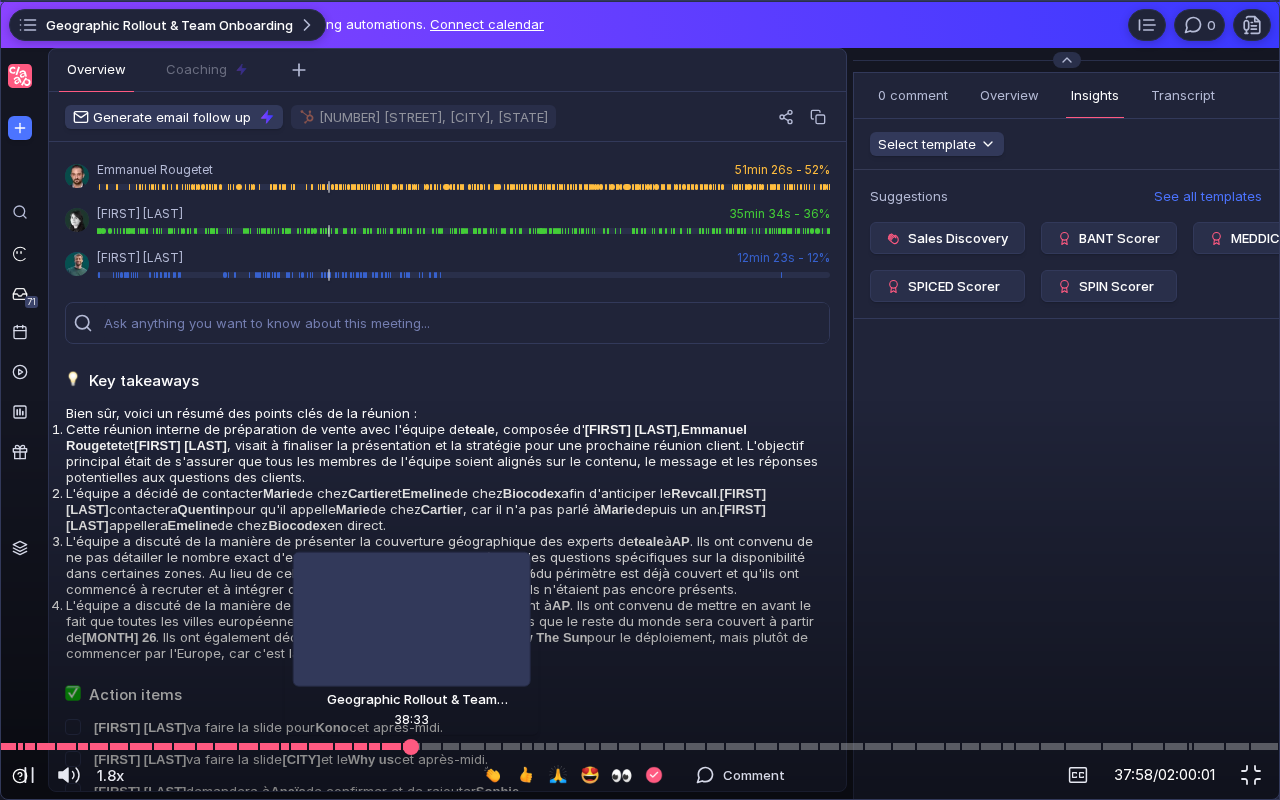 click at bounding box center (411, 746) 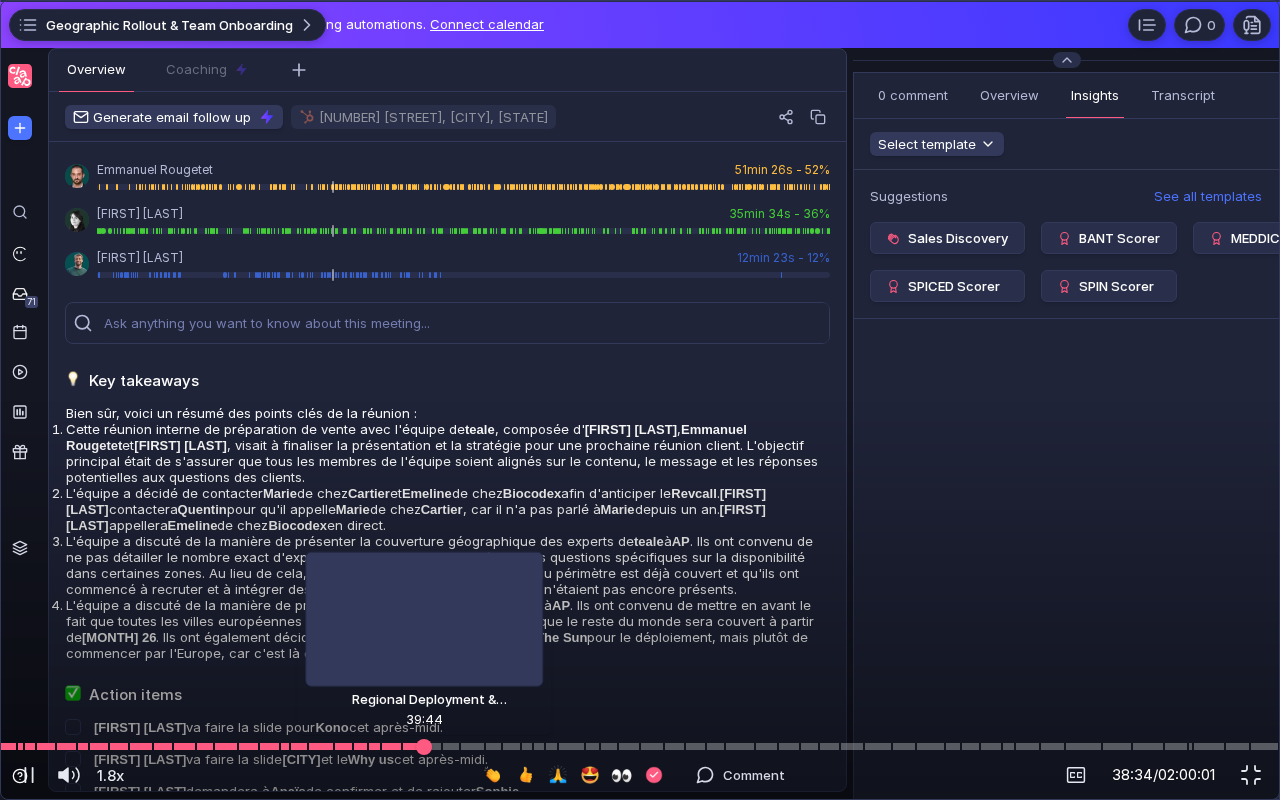 click at bounding box center [640, 746] 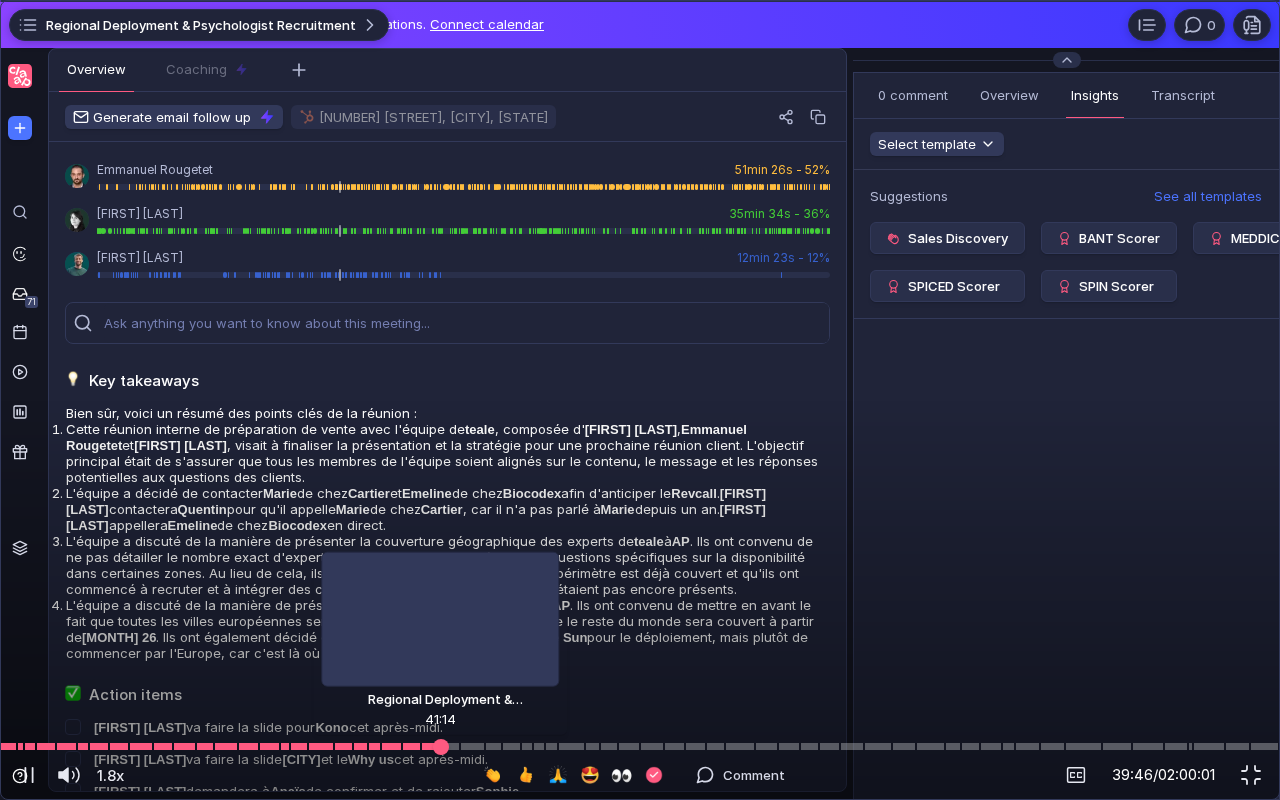 click at bounding box center (640, 746) 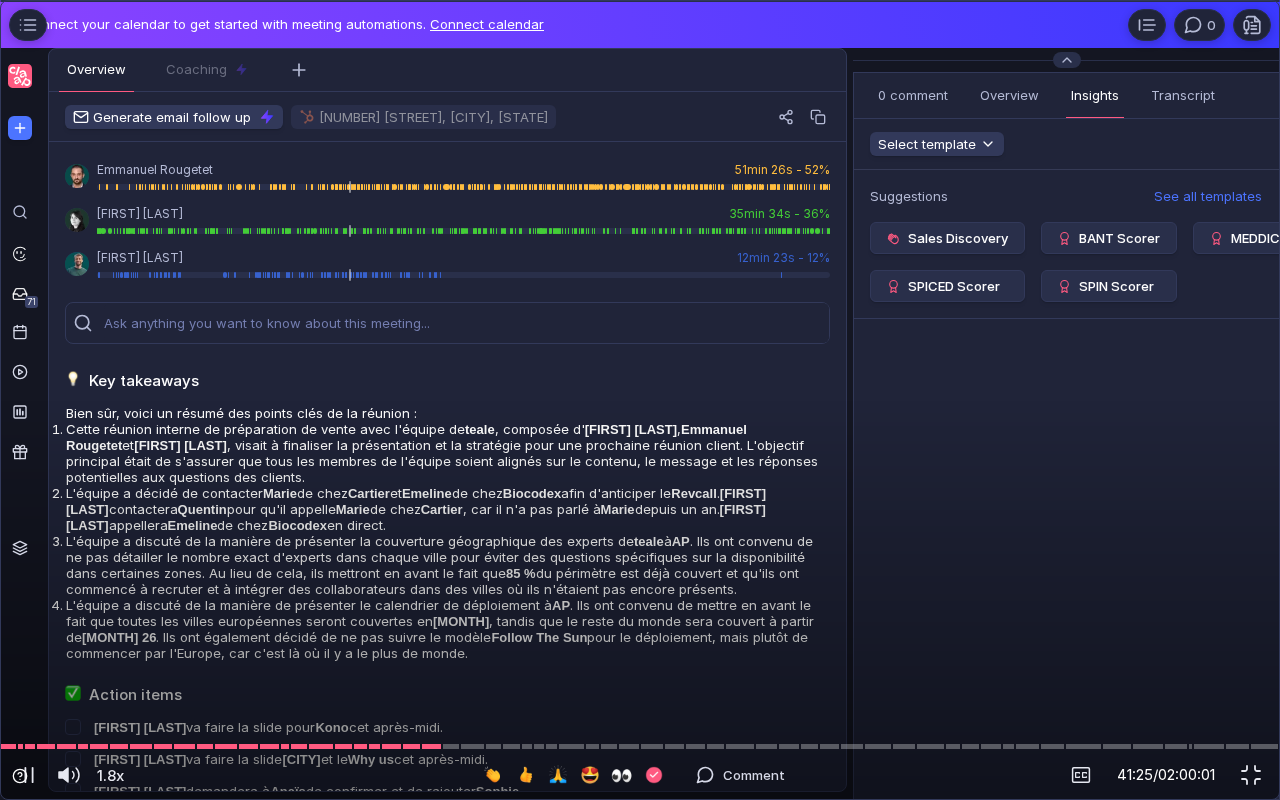 click at bounding box center [640, 41] 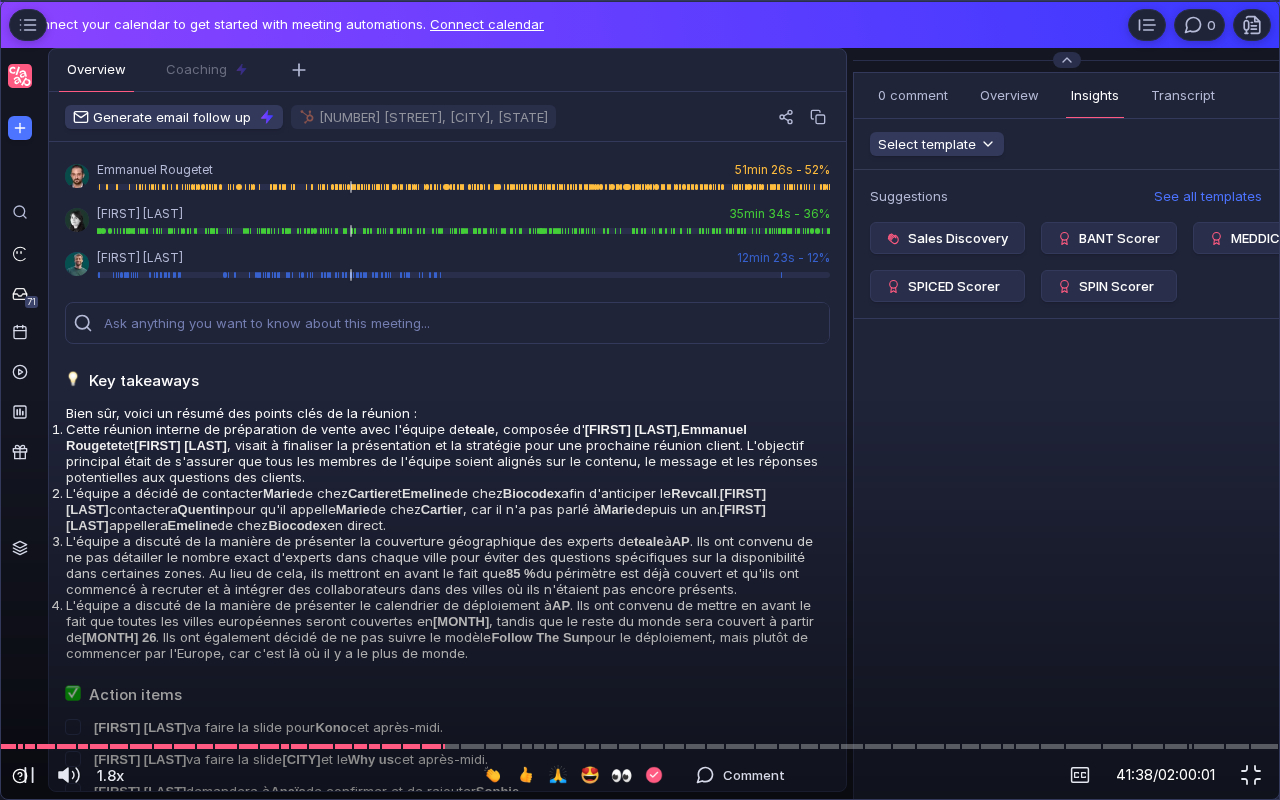 click at bounding box center [640, 41] 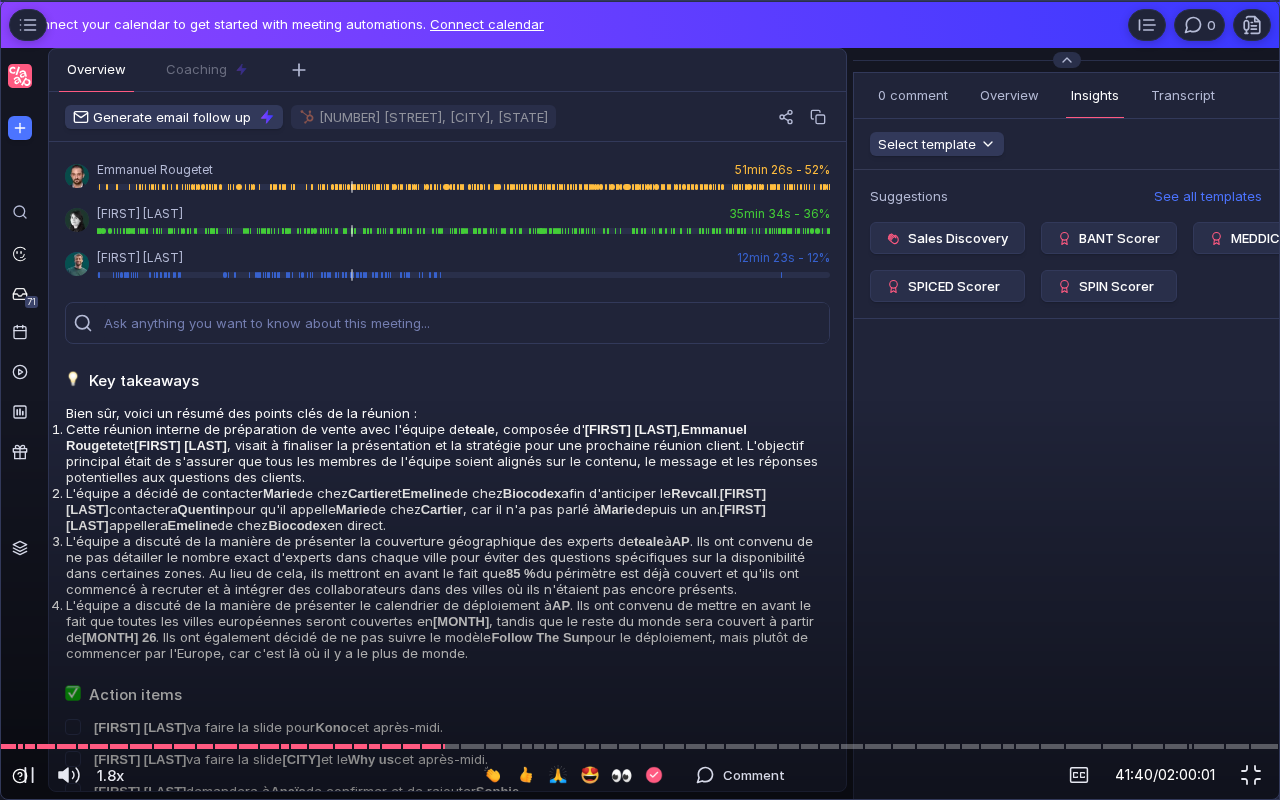 click at bounding box center [640, 41] 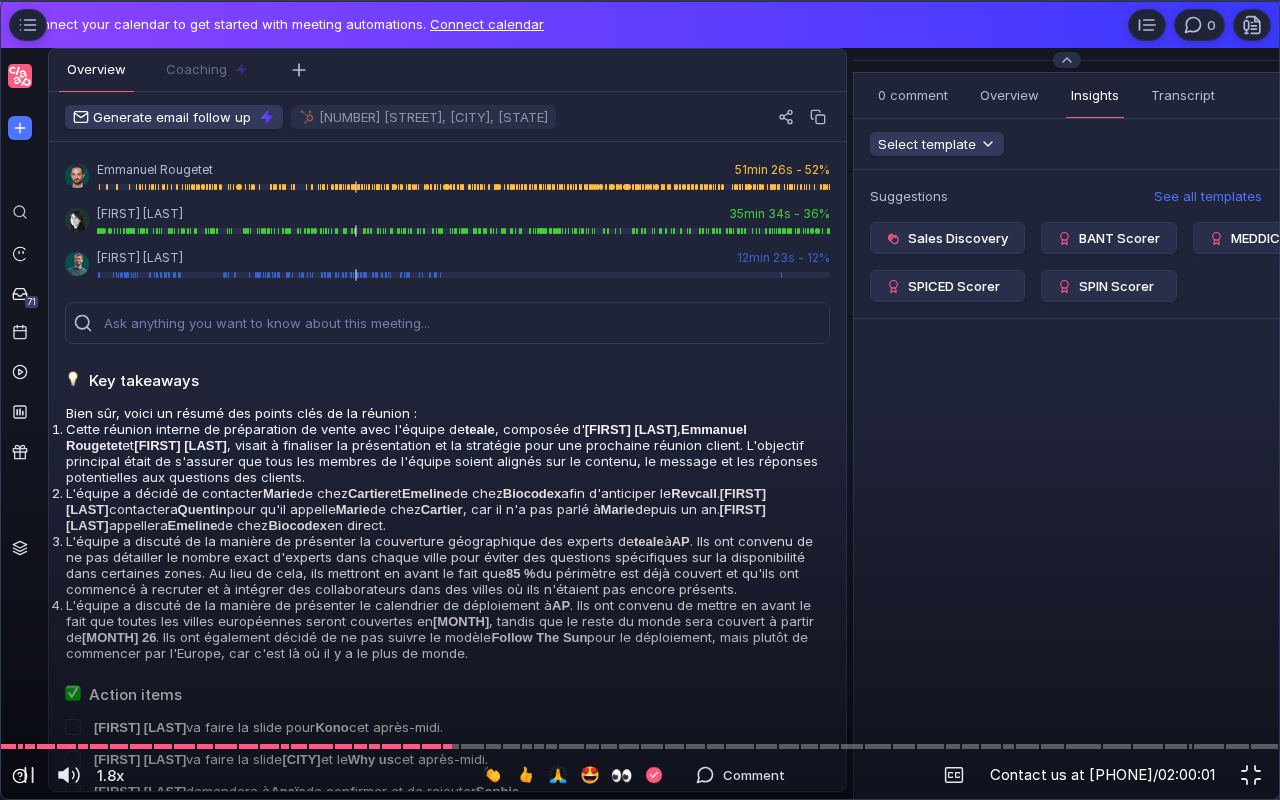 click at bounding box center (640, 41) 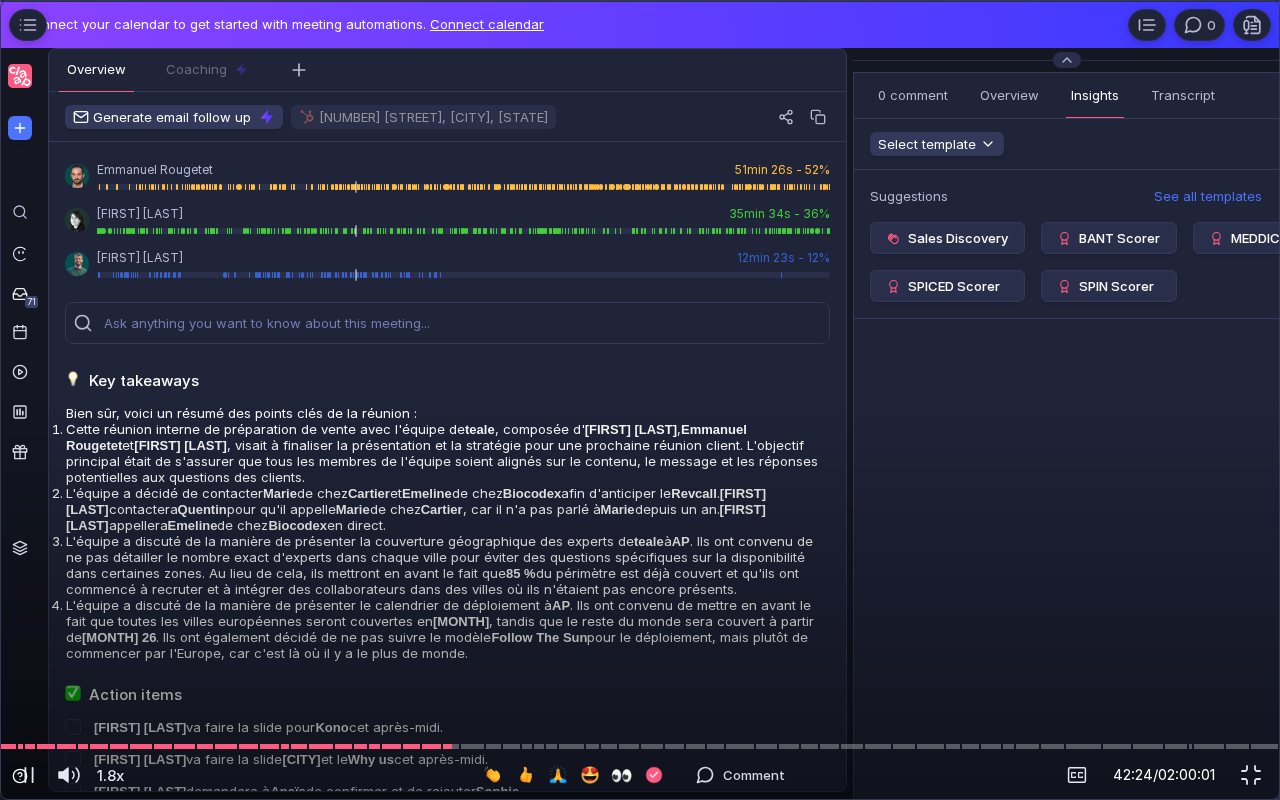 click at bounding box center [640, 41] 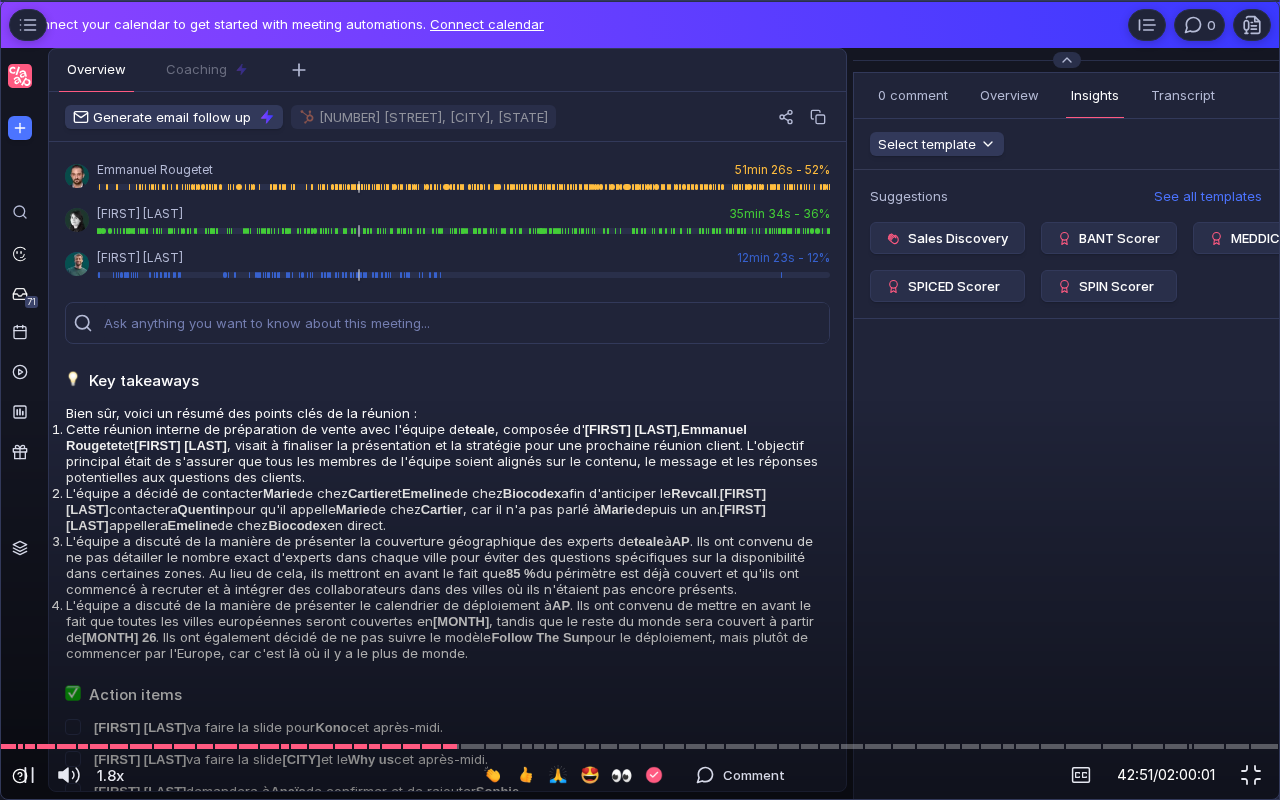 click at bounding box center (640, 41) 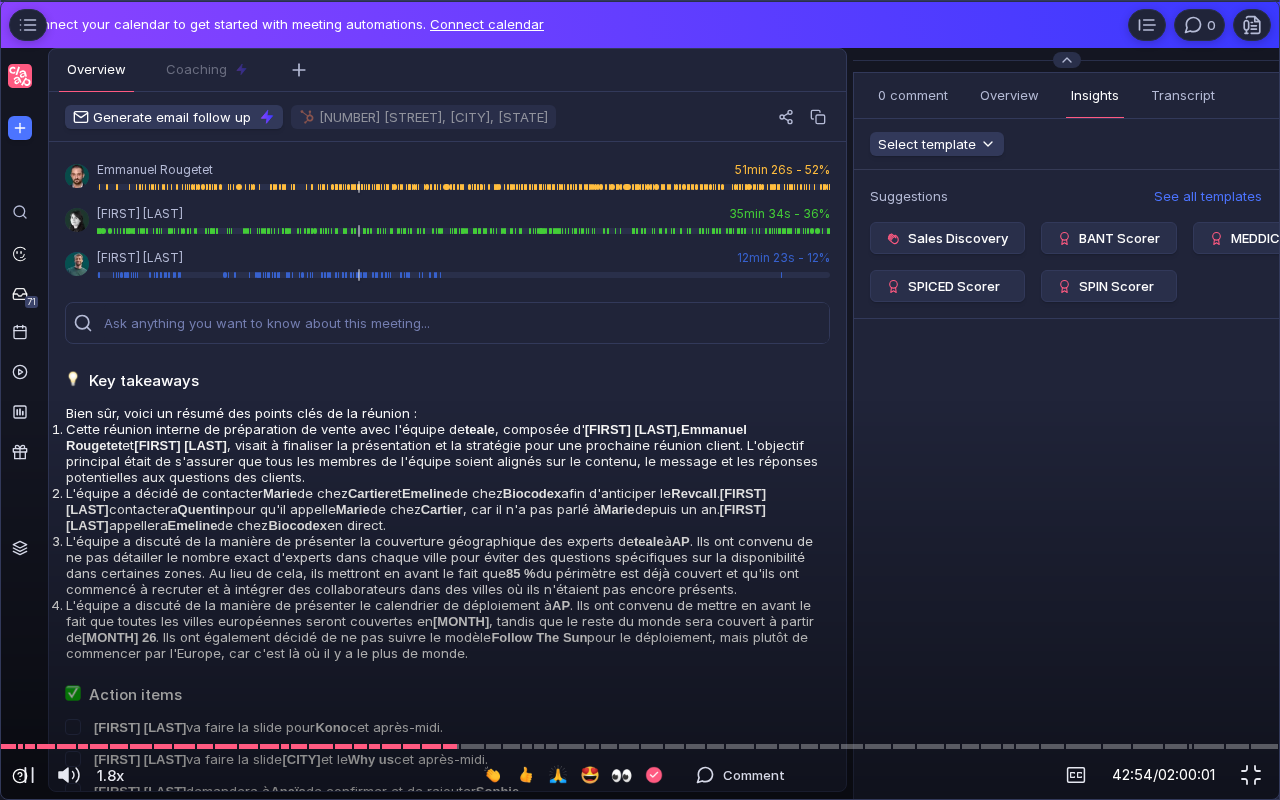 click at bounding box center (640, 41) 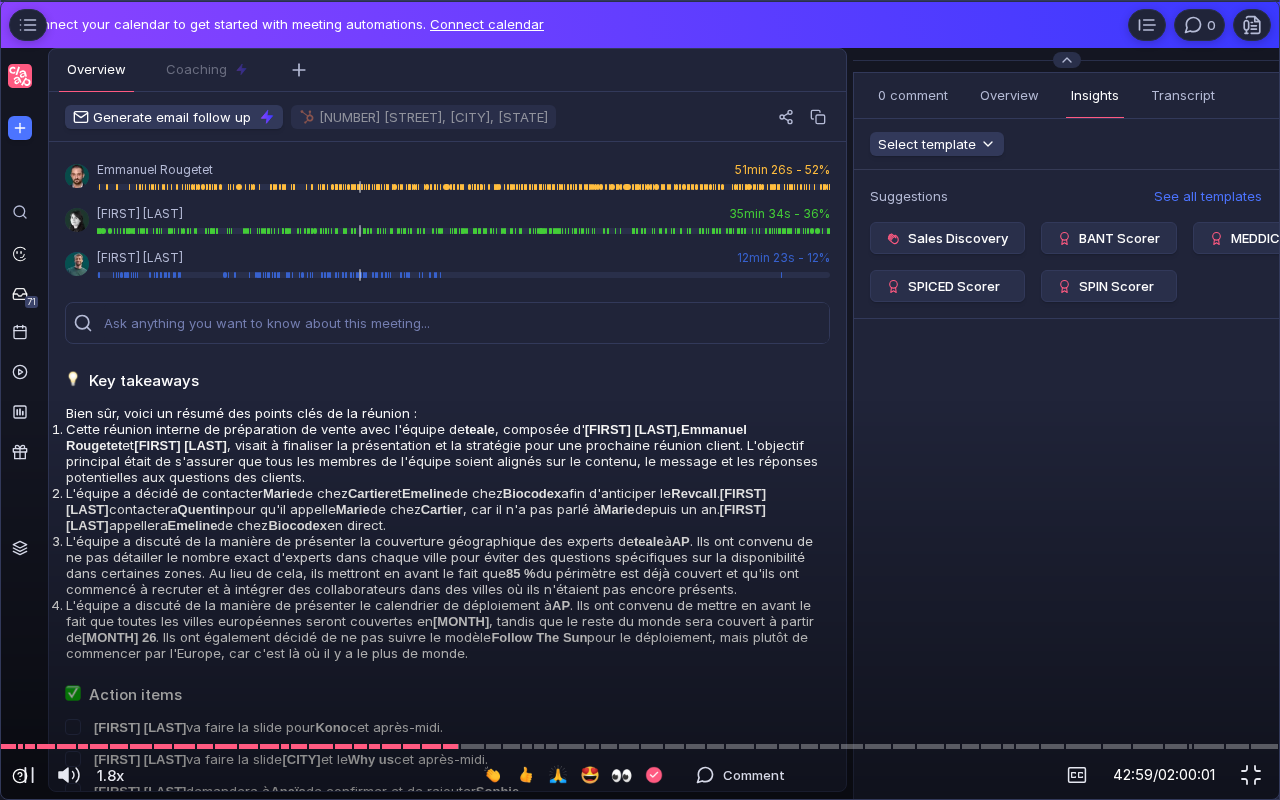 click at bounding box center [640, 41] 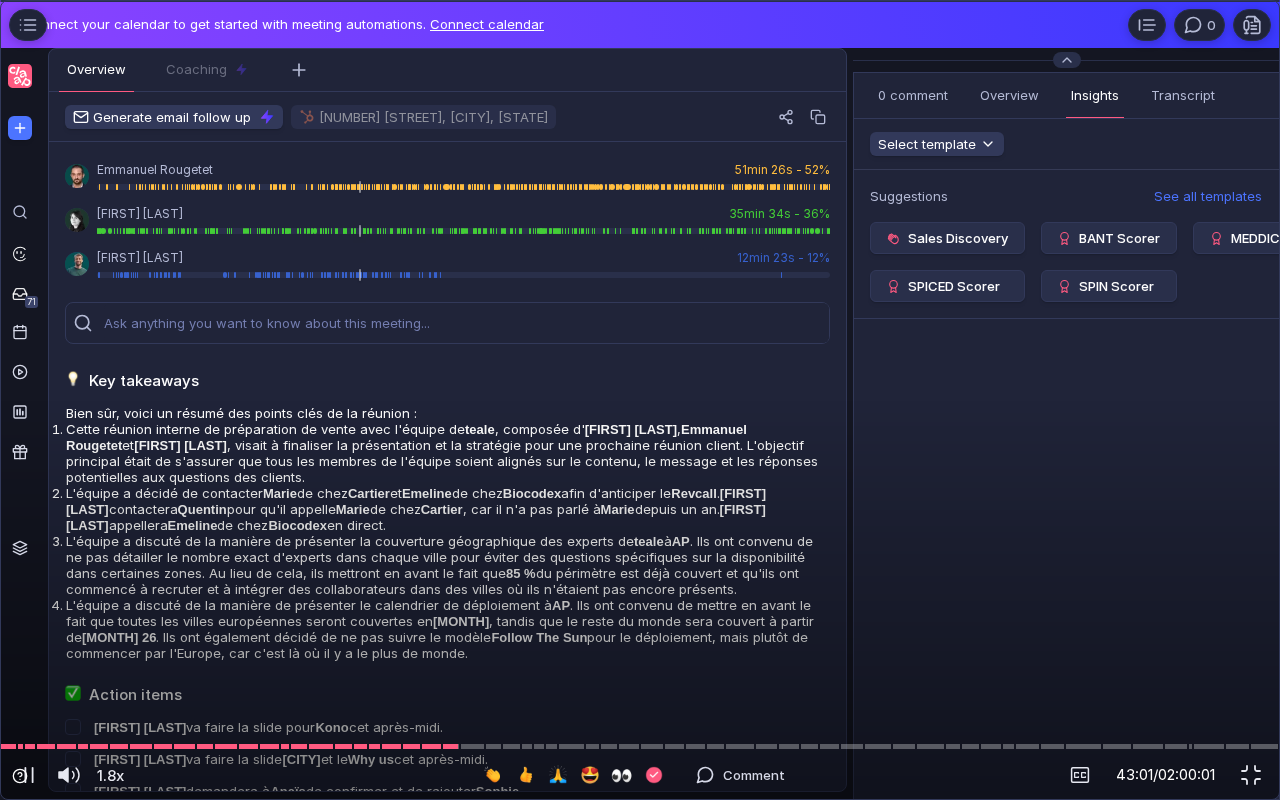 click at bounding box center (640, 41) 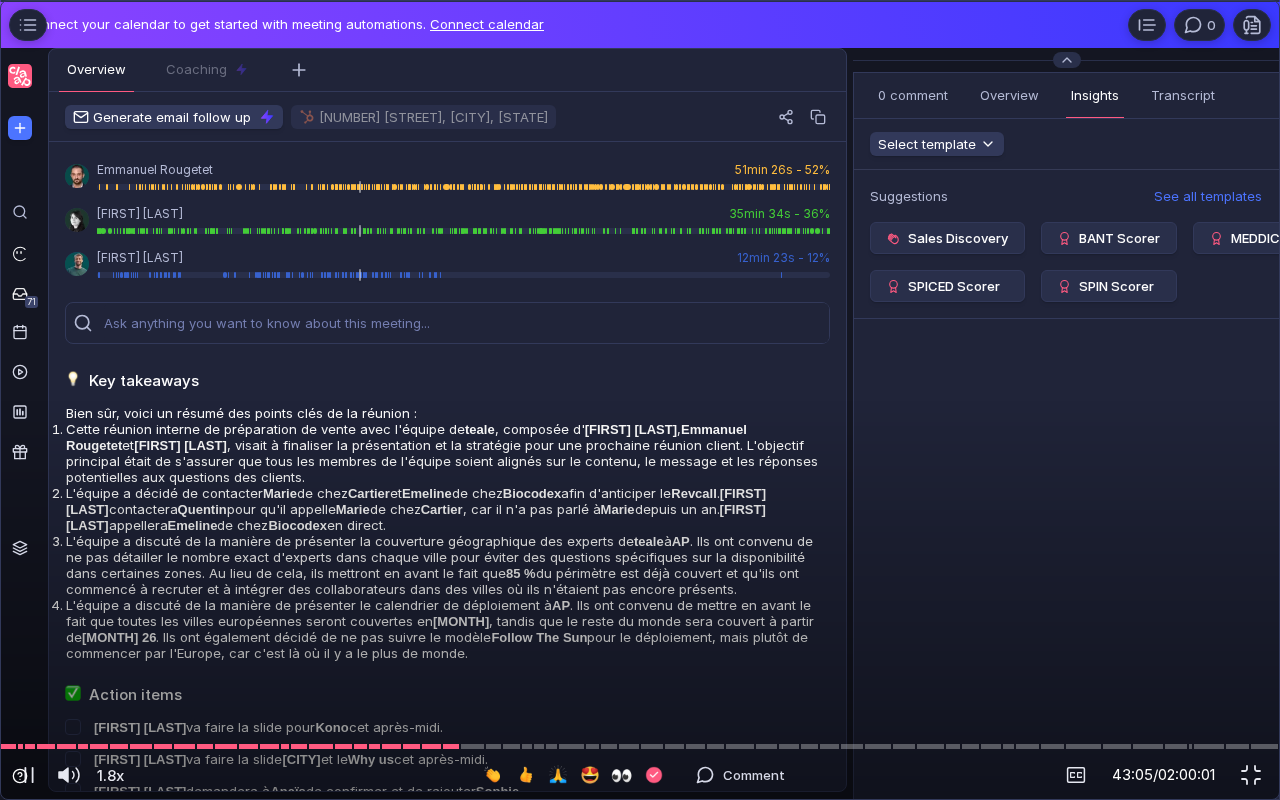 click at bounding box center [640, 41] 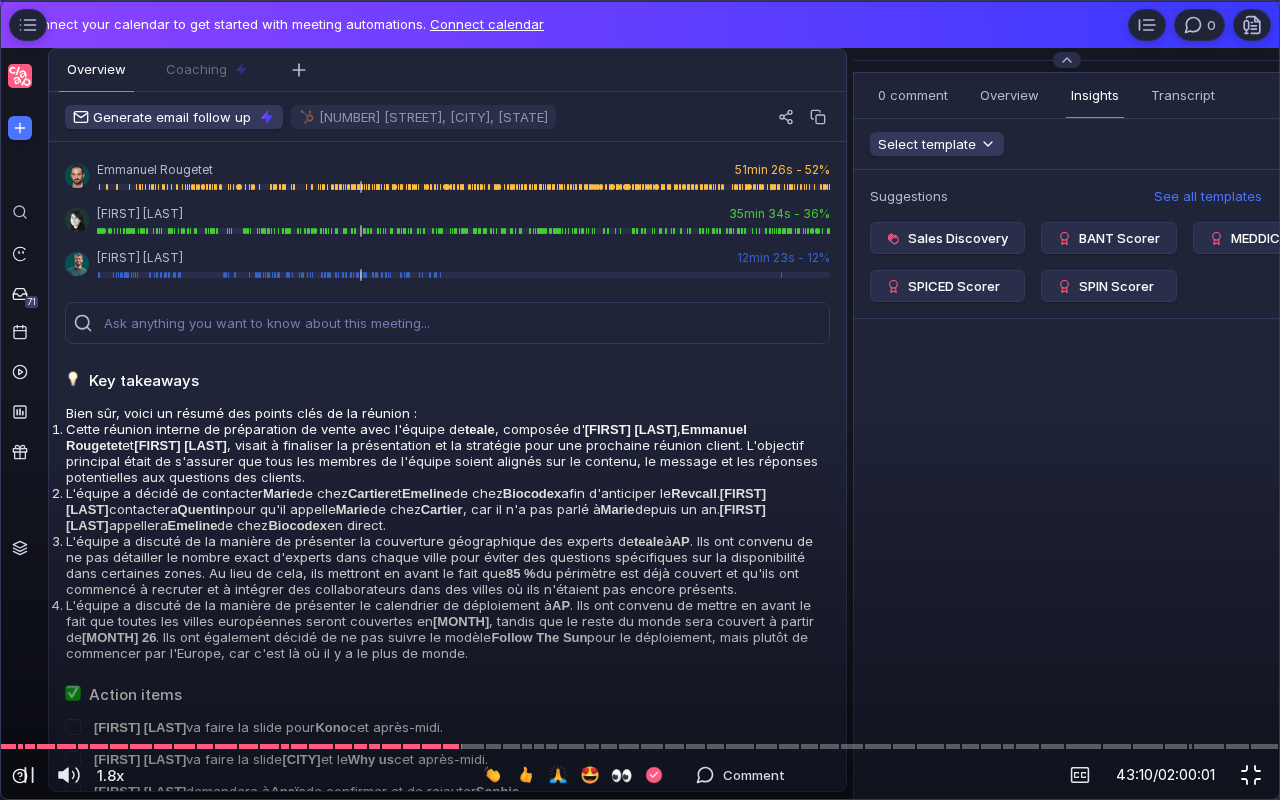 click at bounding box center (1251, 775) 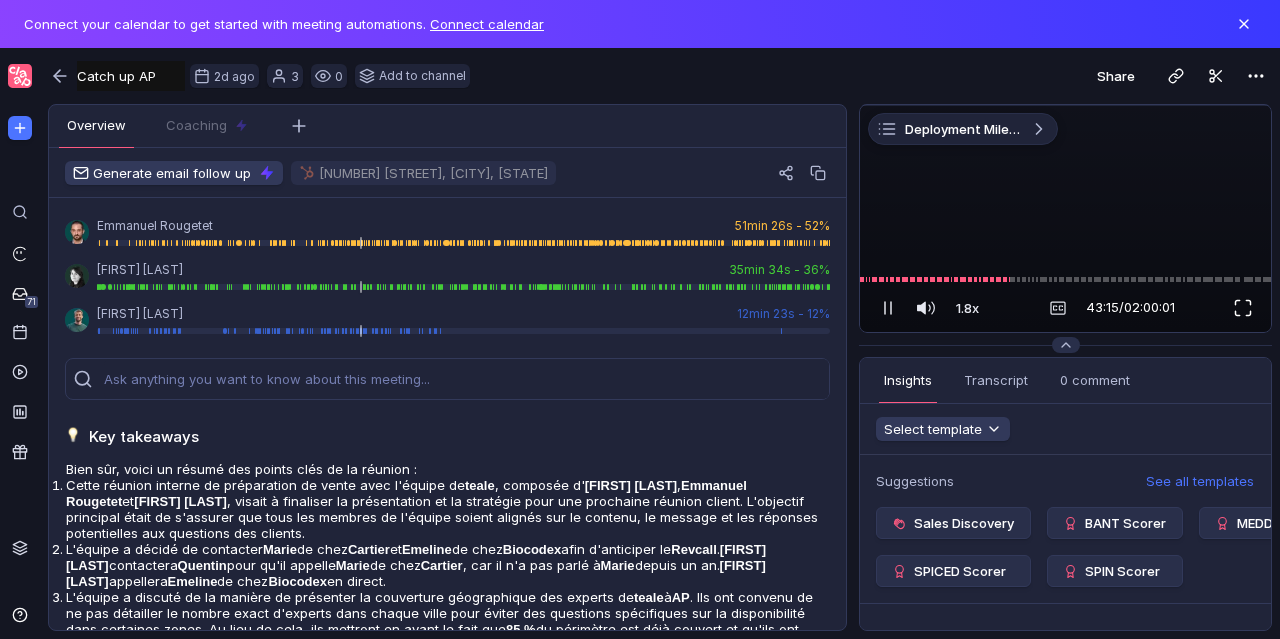 click at bounding box center (1243, 308) 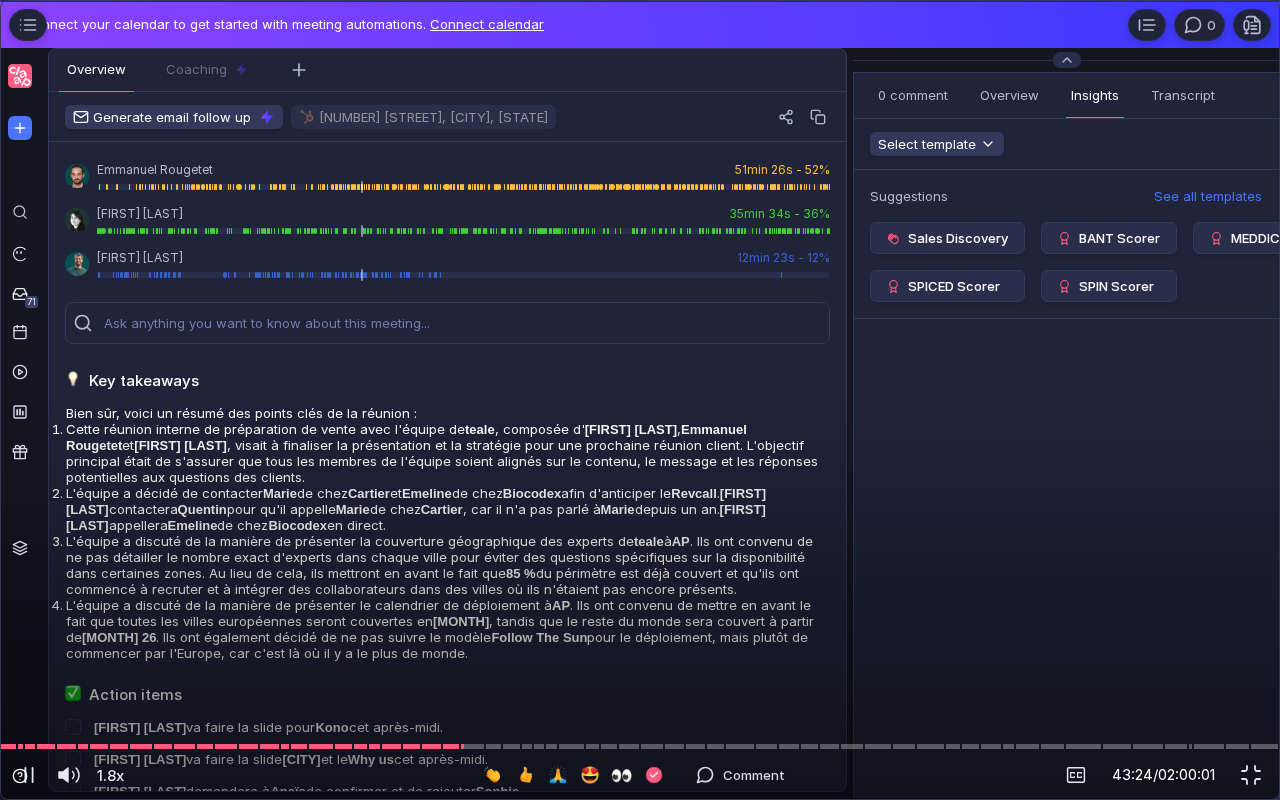 click at bounding box center [640, 41] 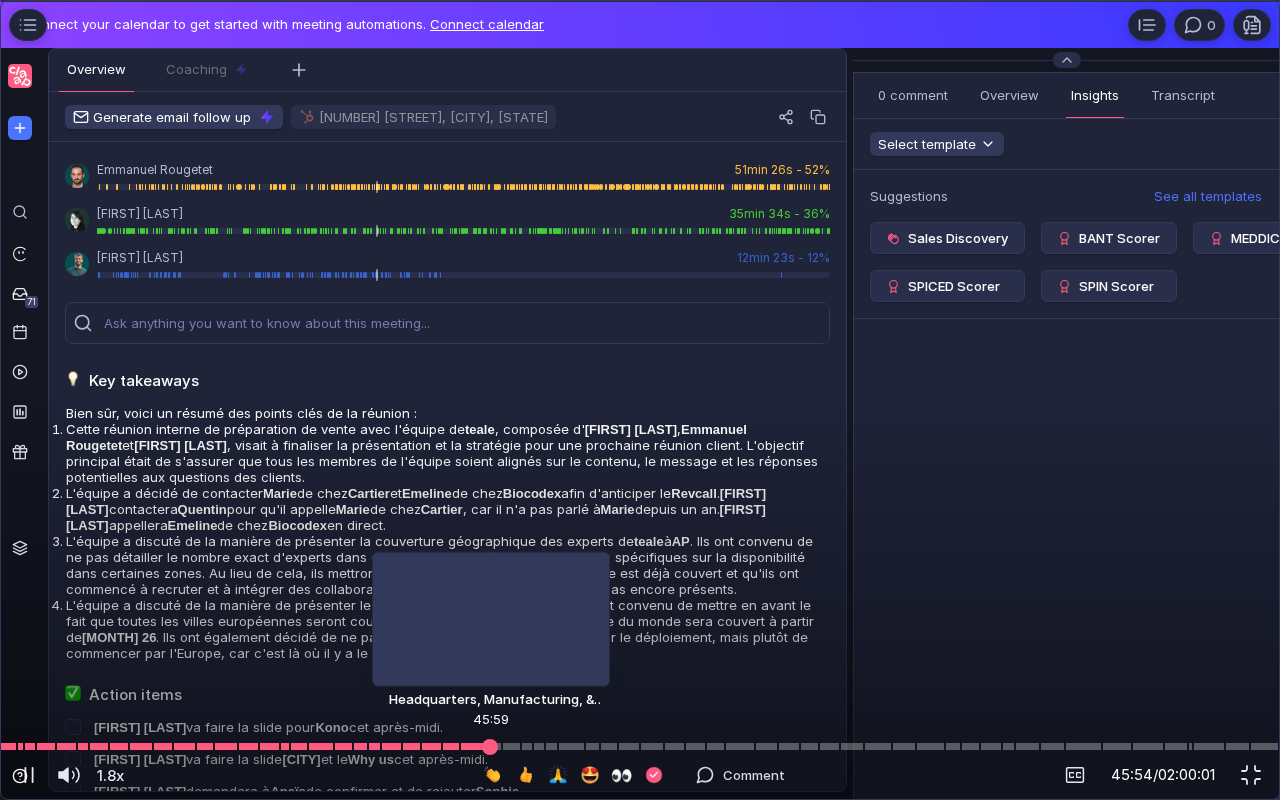 click at bounding box center [490, 746] 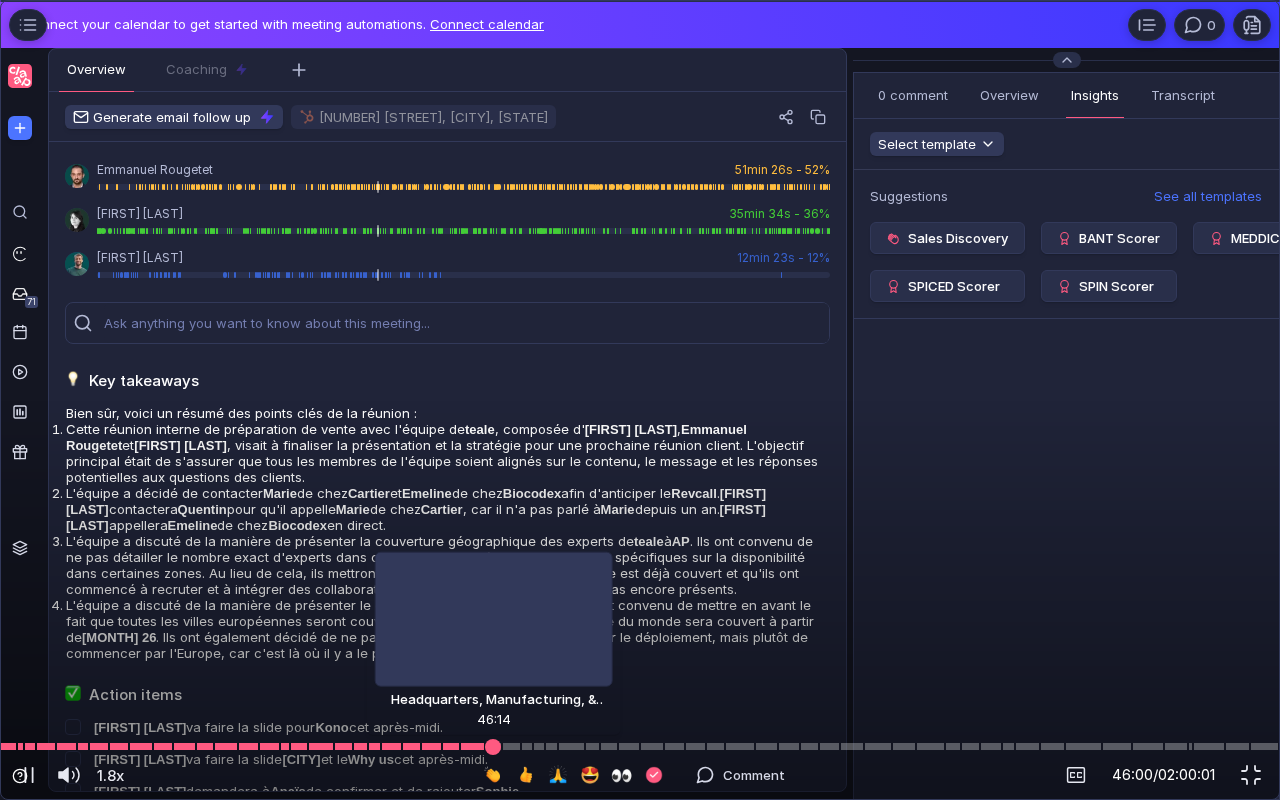 click at bounding box center (493, 746) 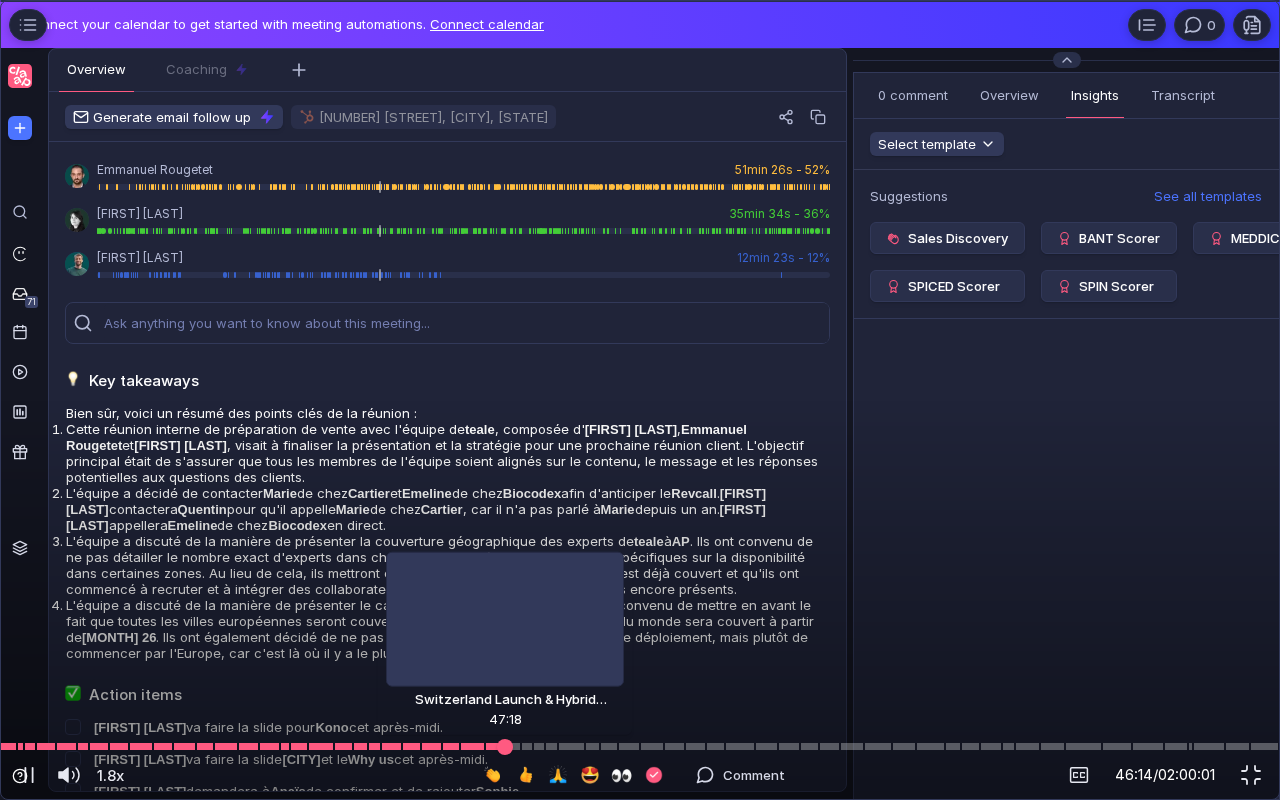 click at bounding box center [640, 746] 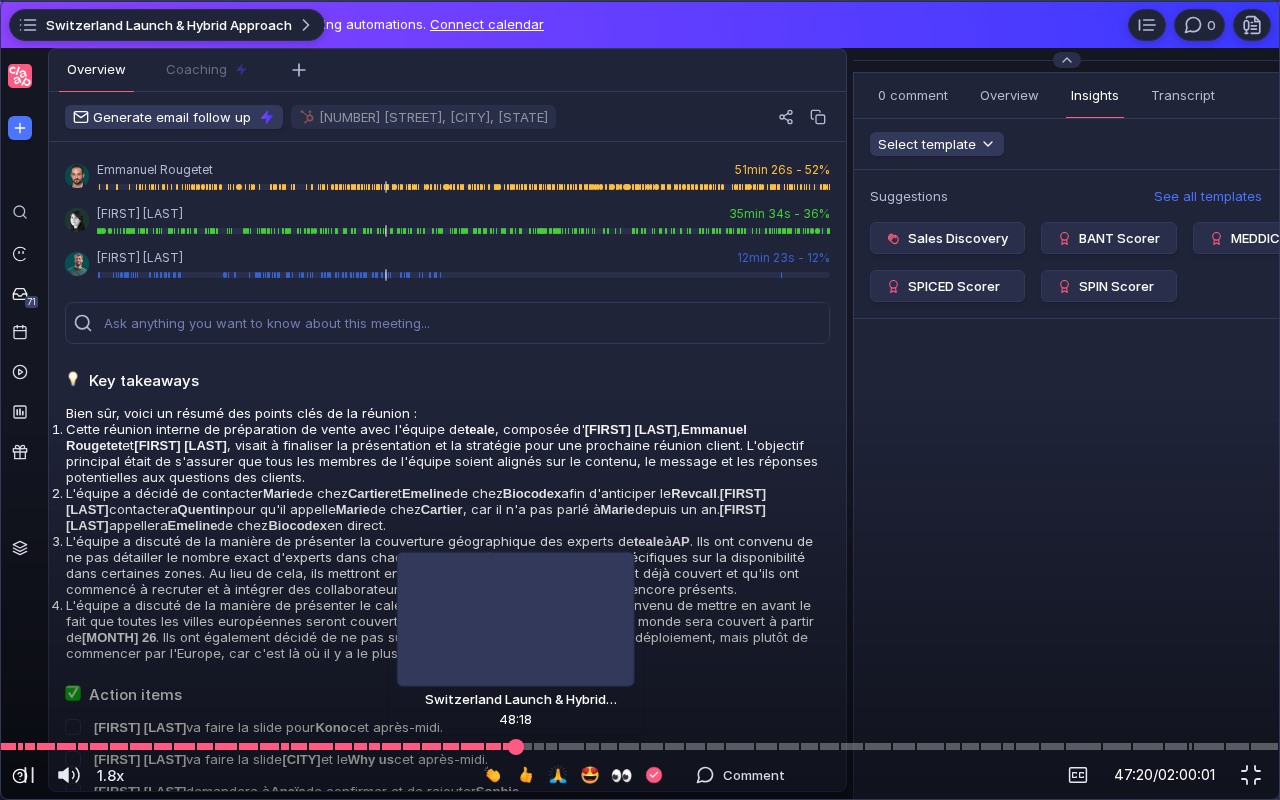 click at bounding box center (640, 746) 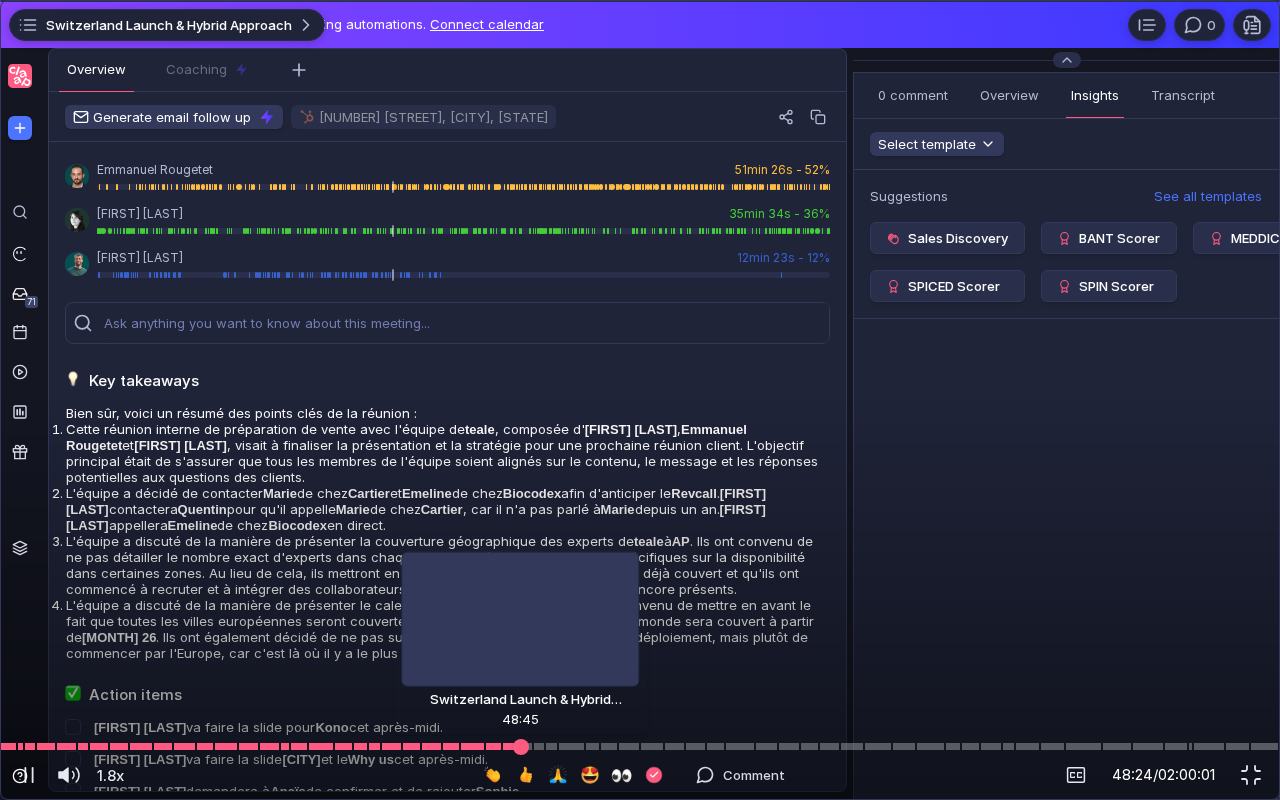 click at bounding box center [521, 746] 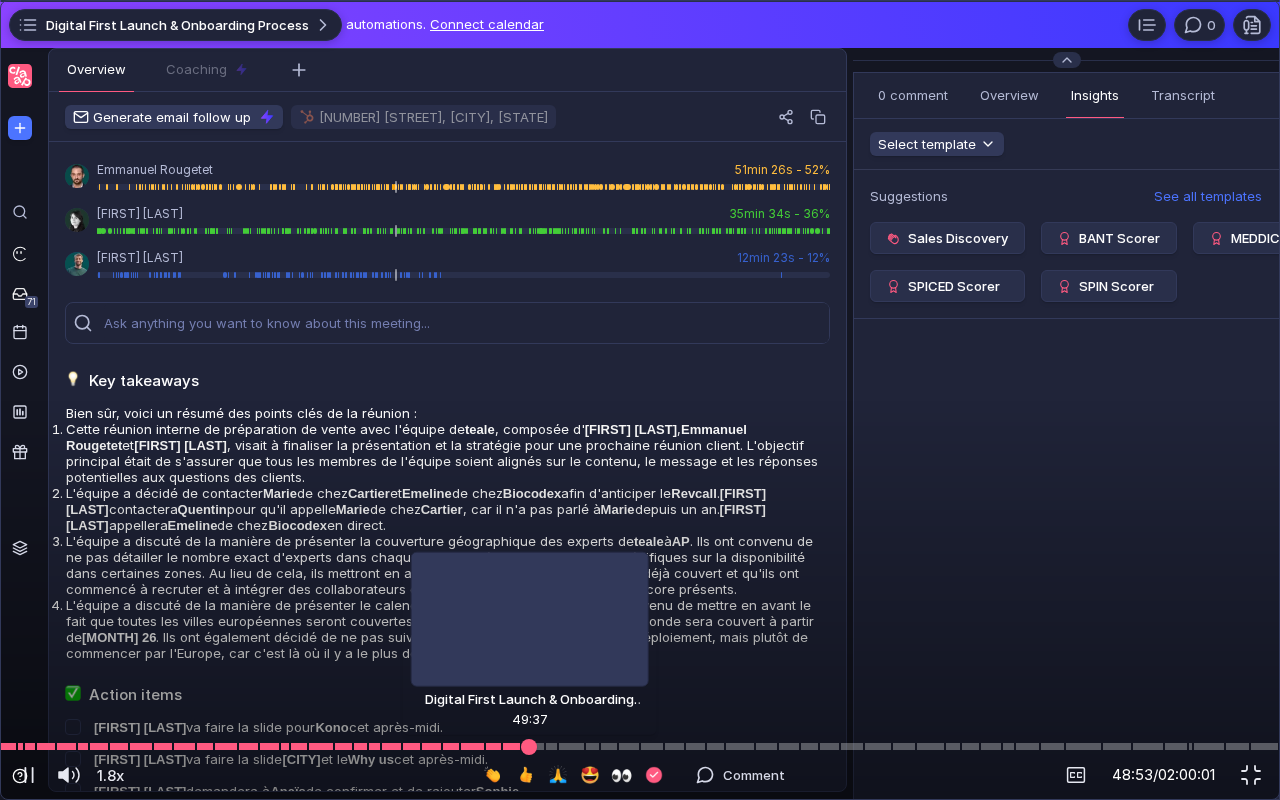 click at bounding box center [640, 746] 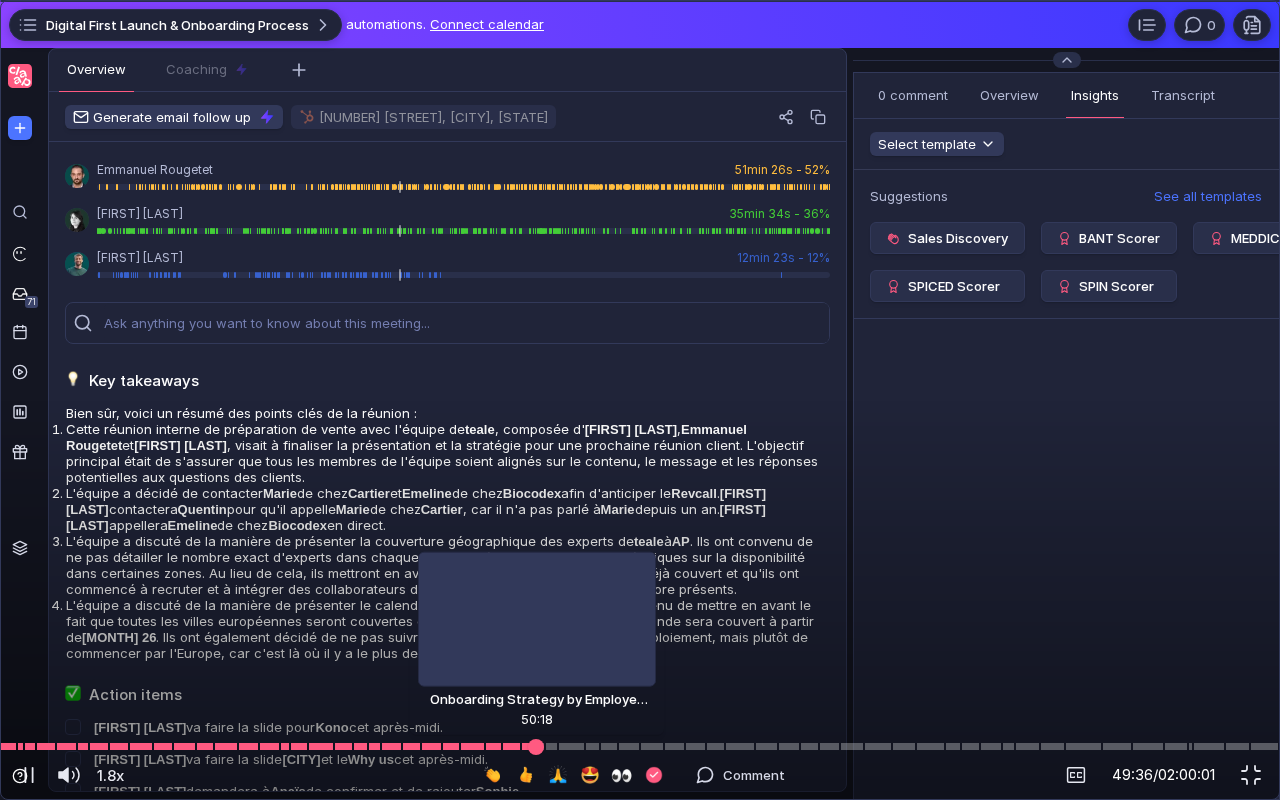 click at bounding box center (640, 746) 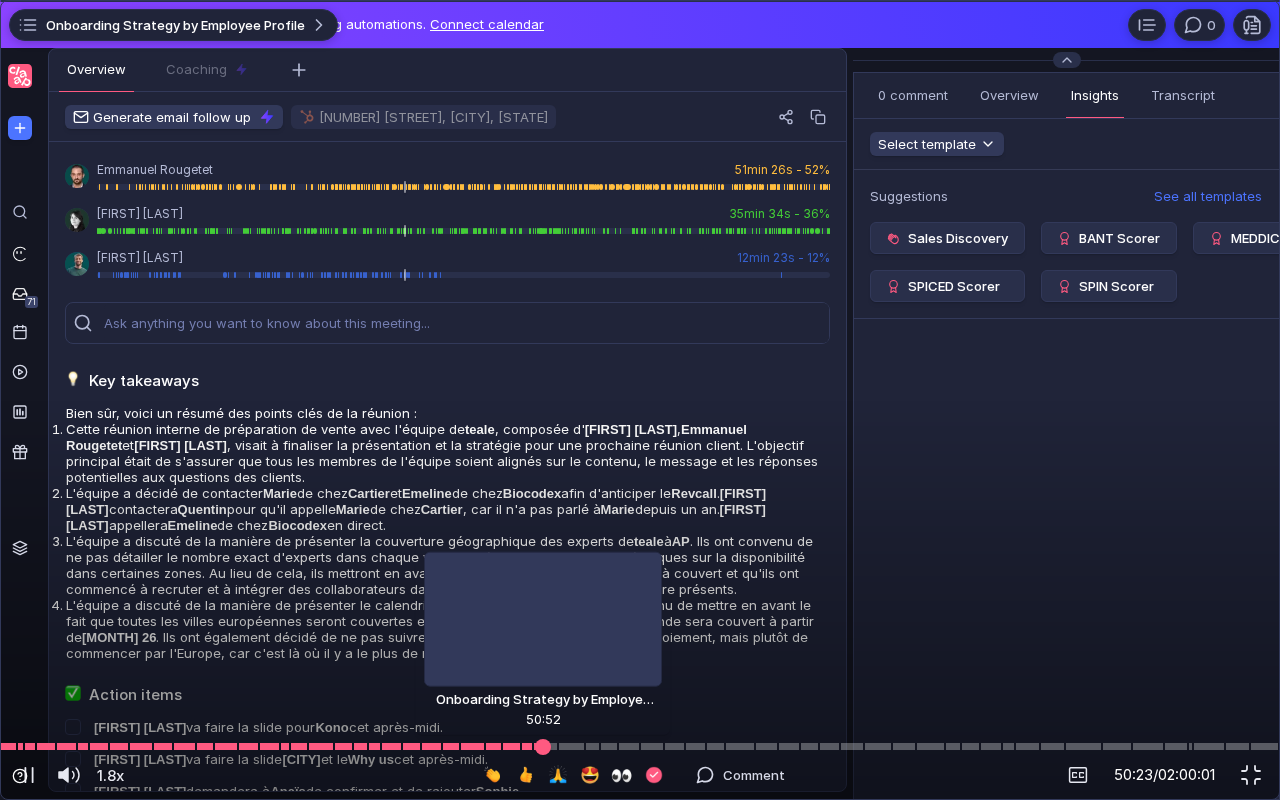 click at bounding box center (543, 746) 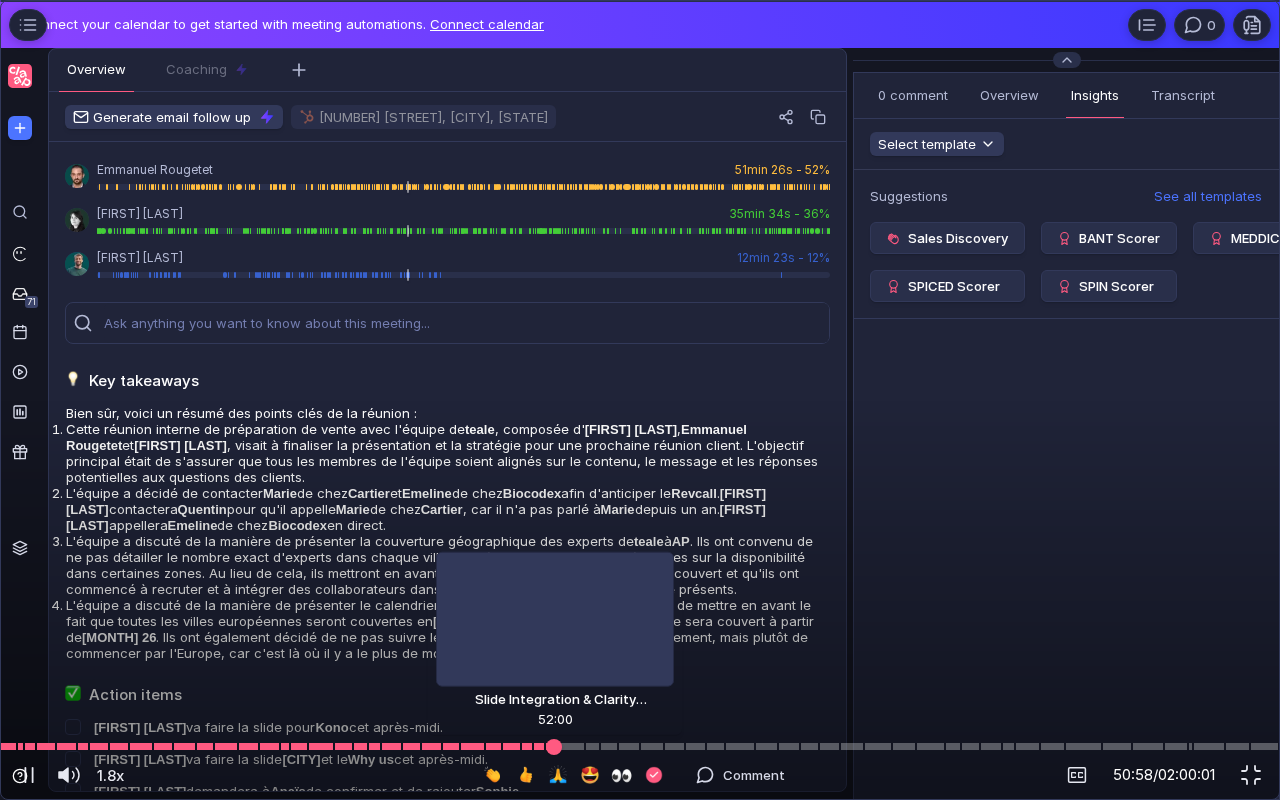 click at bounding box center [640, 746] 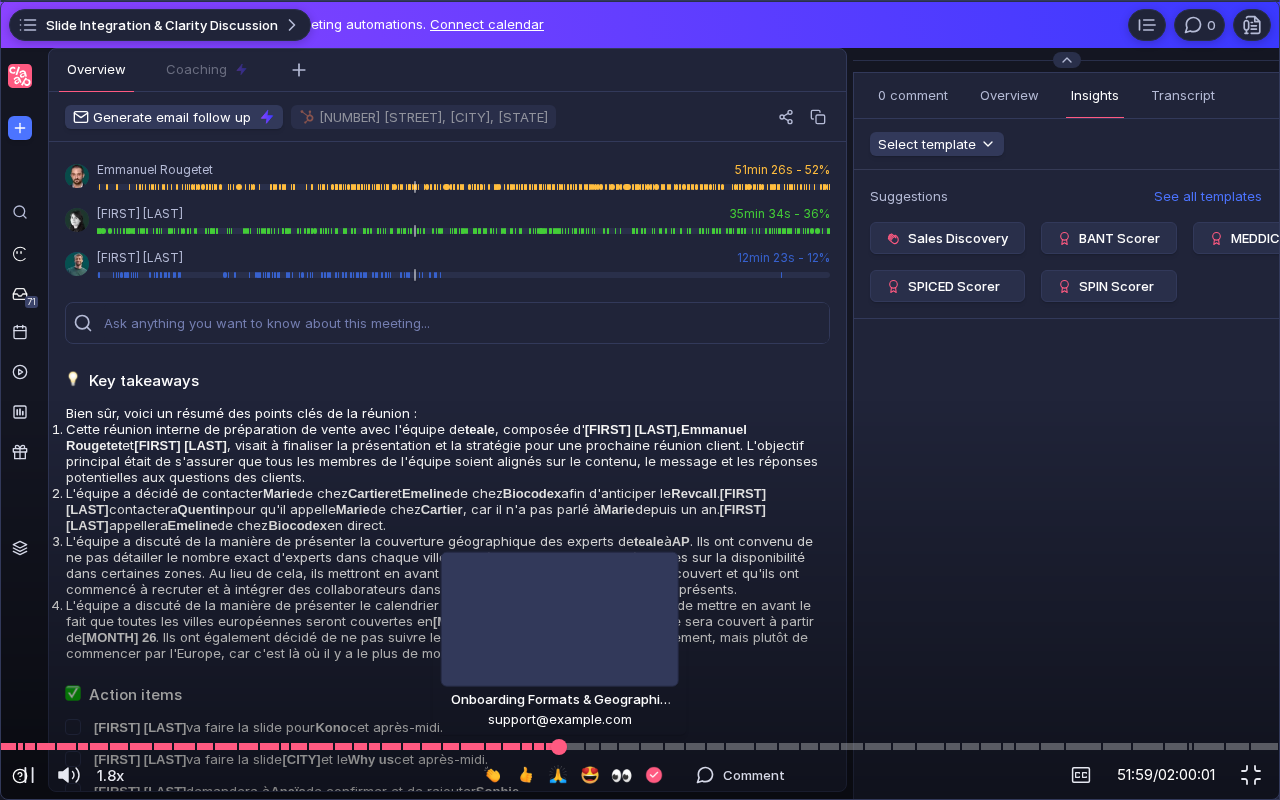click at bounding box center [559, 746] 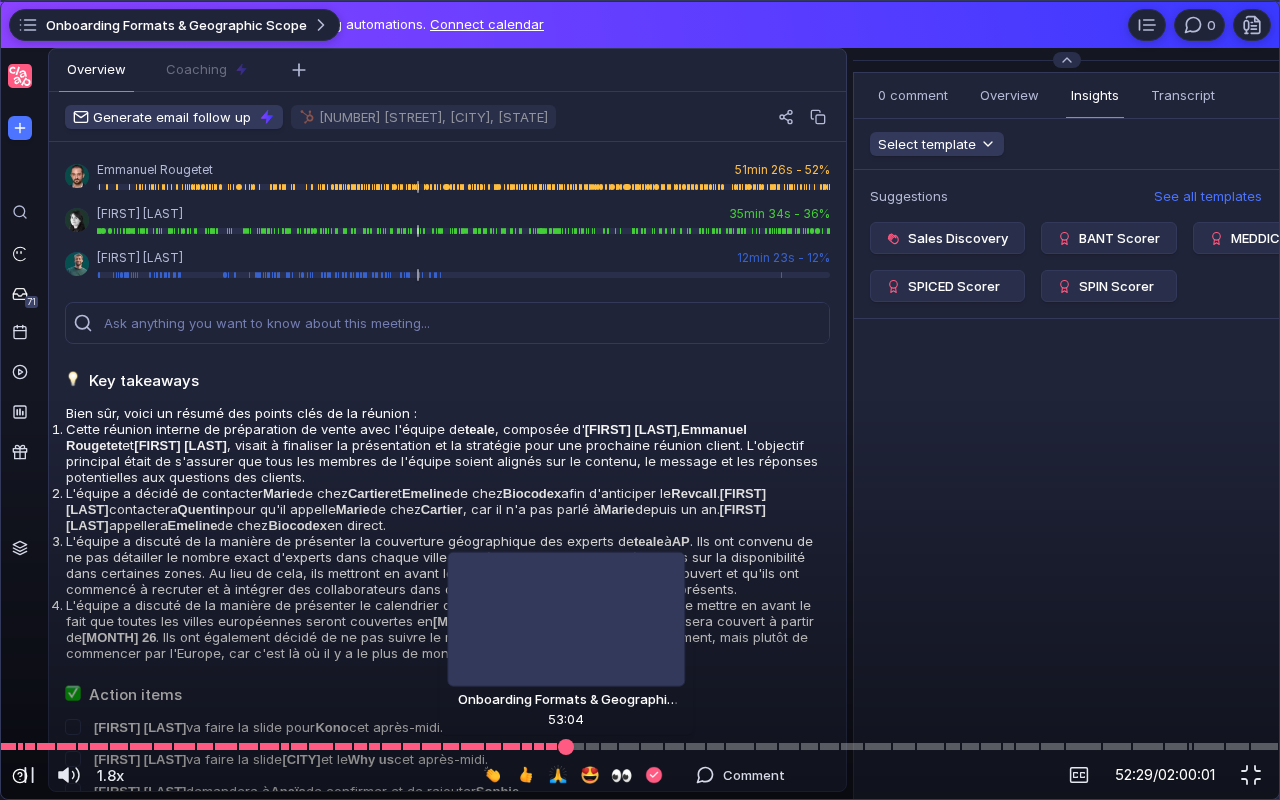 click at bounding box center (566, 746) 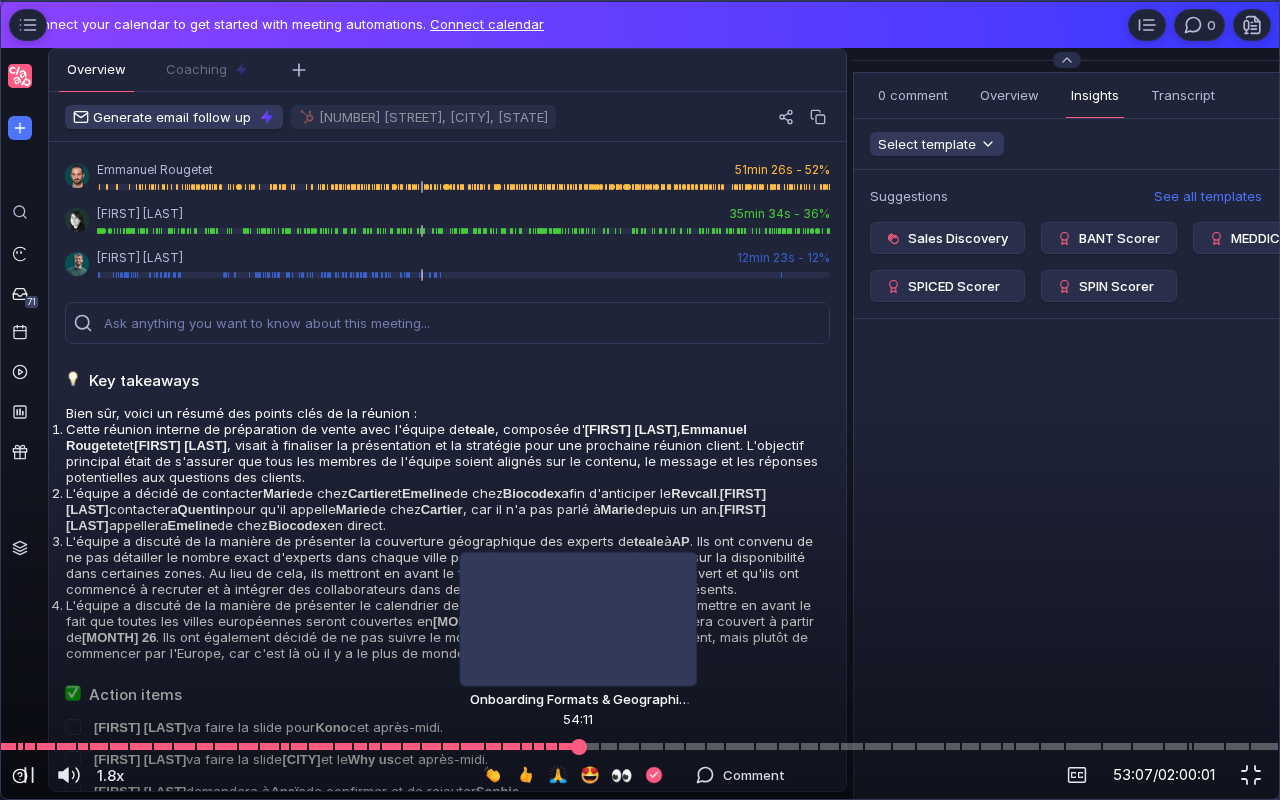 click at bounding box center (640, 746) 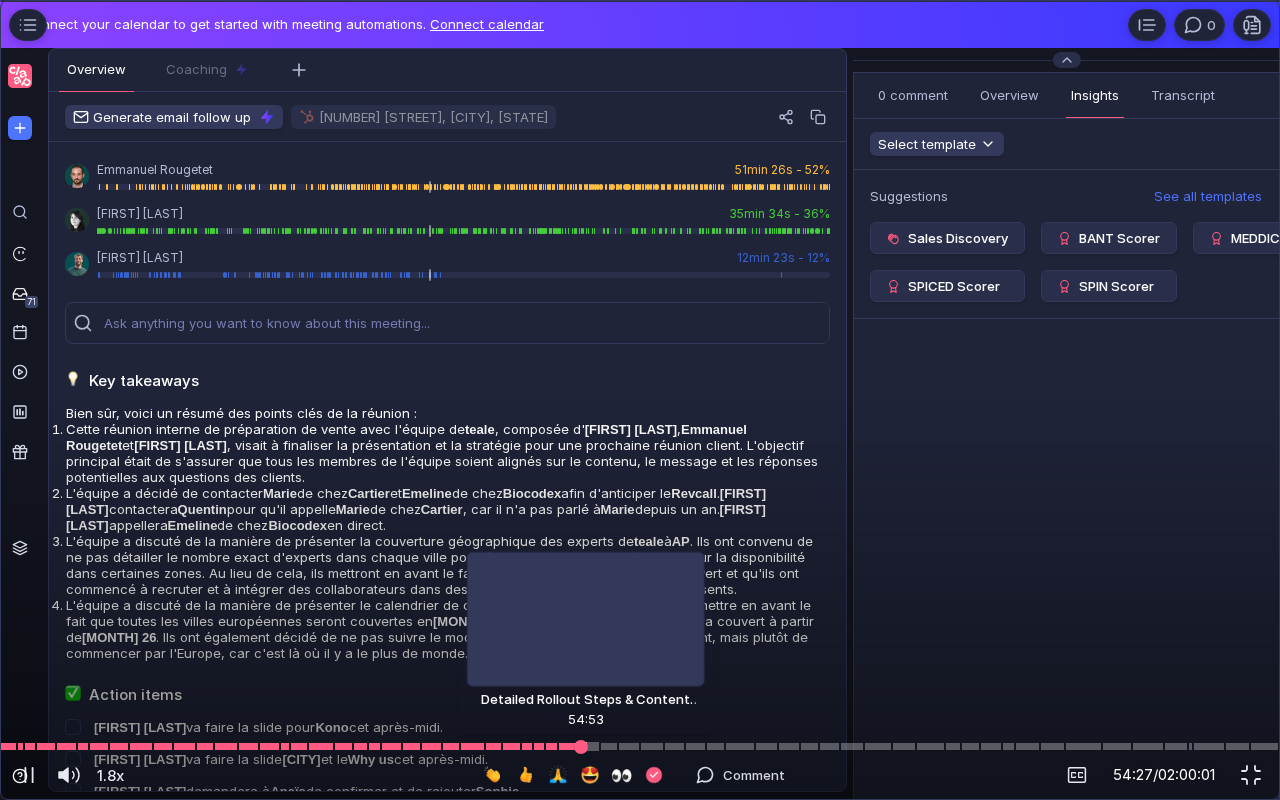 click at bounding box center (640, 746) 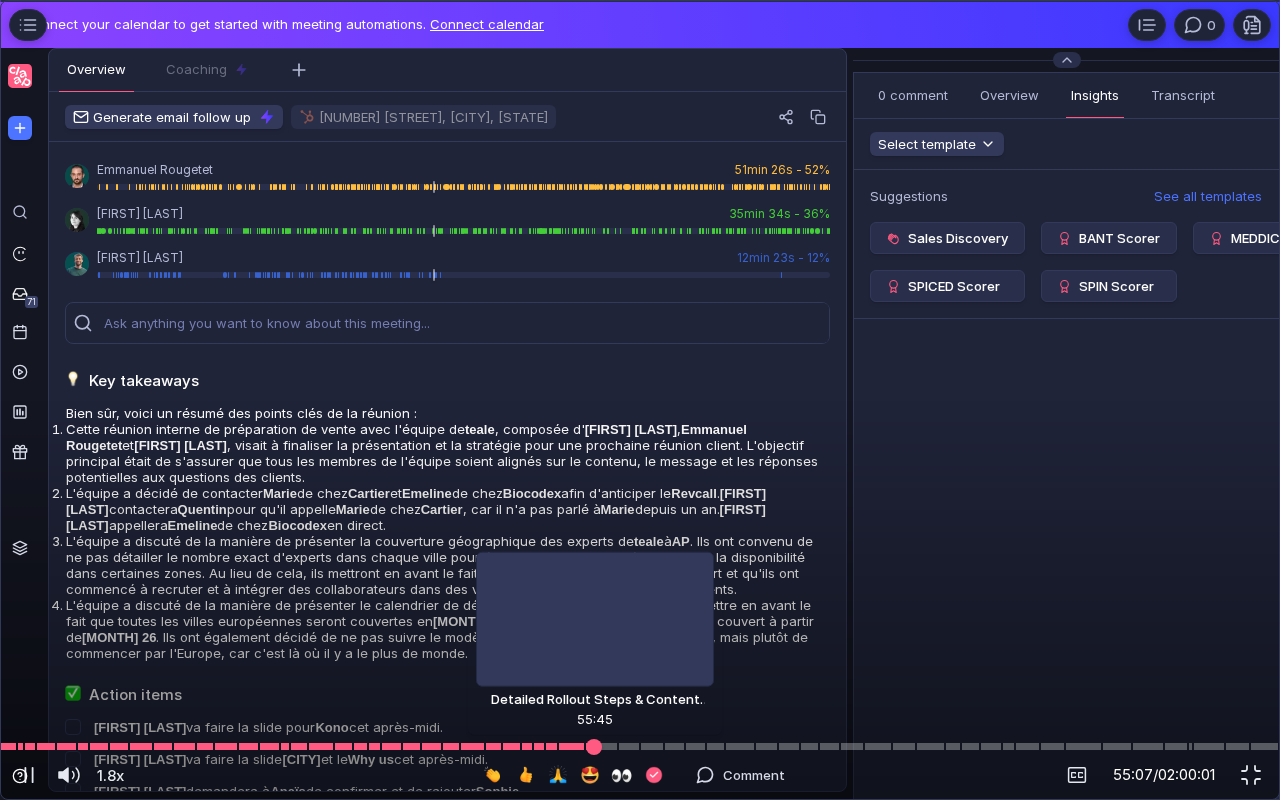 click at bounding box center [640, 746] 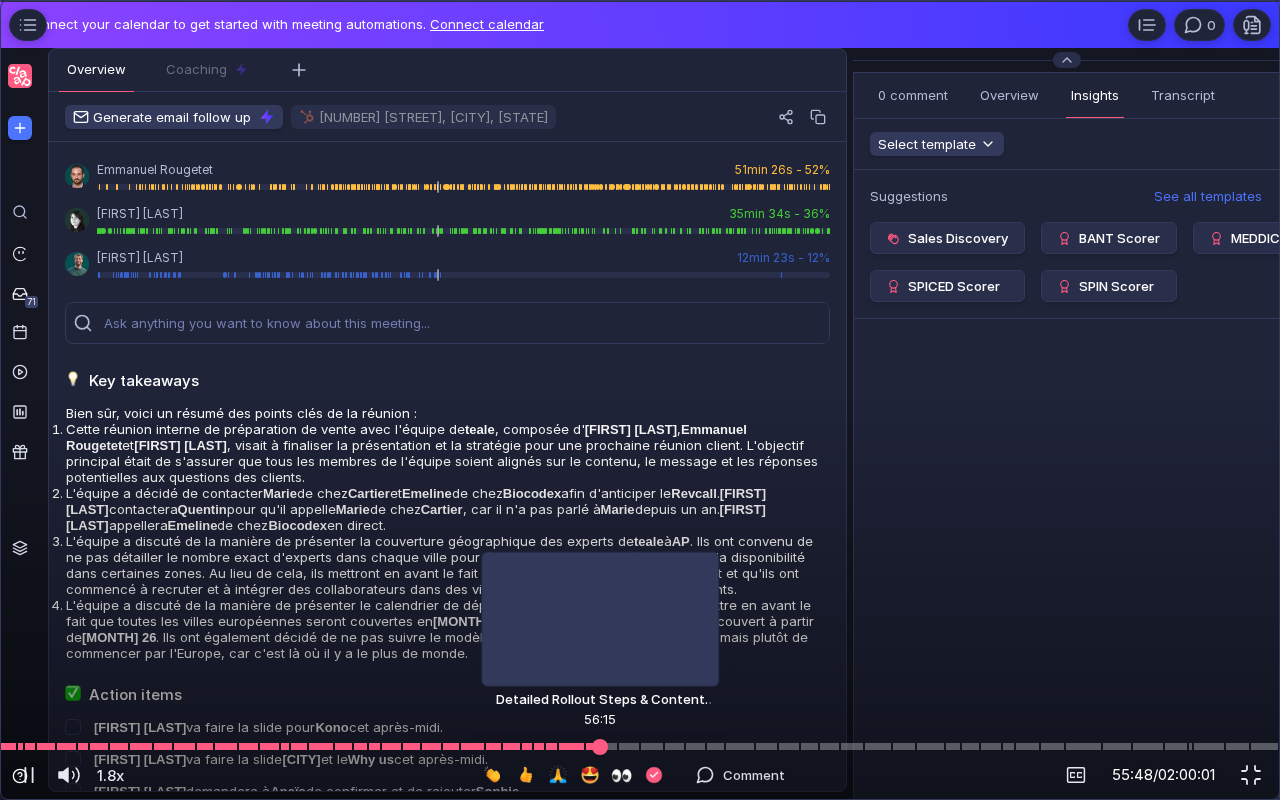 click at bounding box center (600, 746) 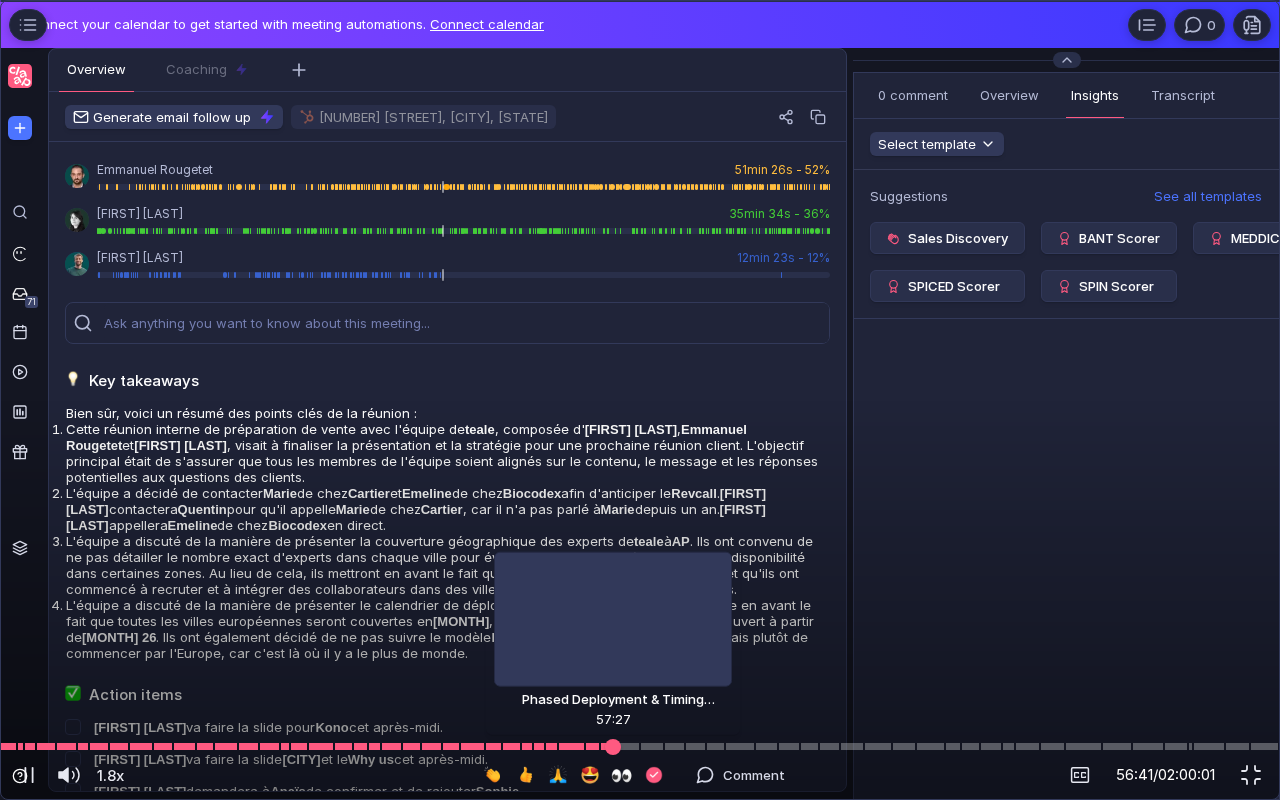 click at bounding box center [640, 746] 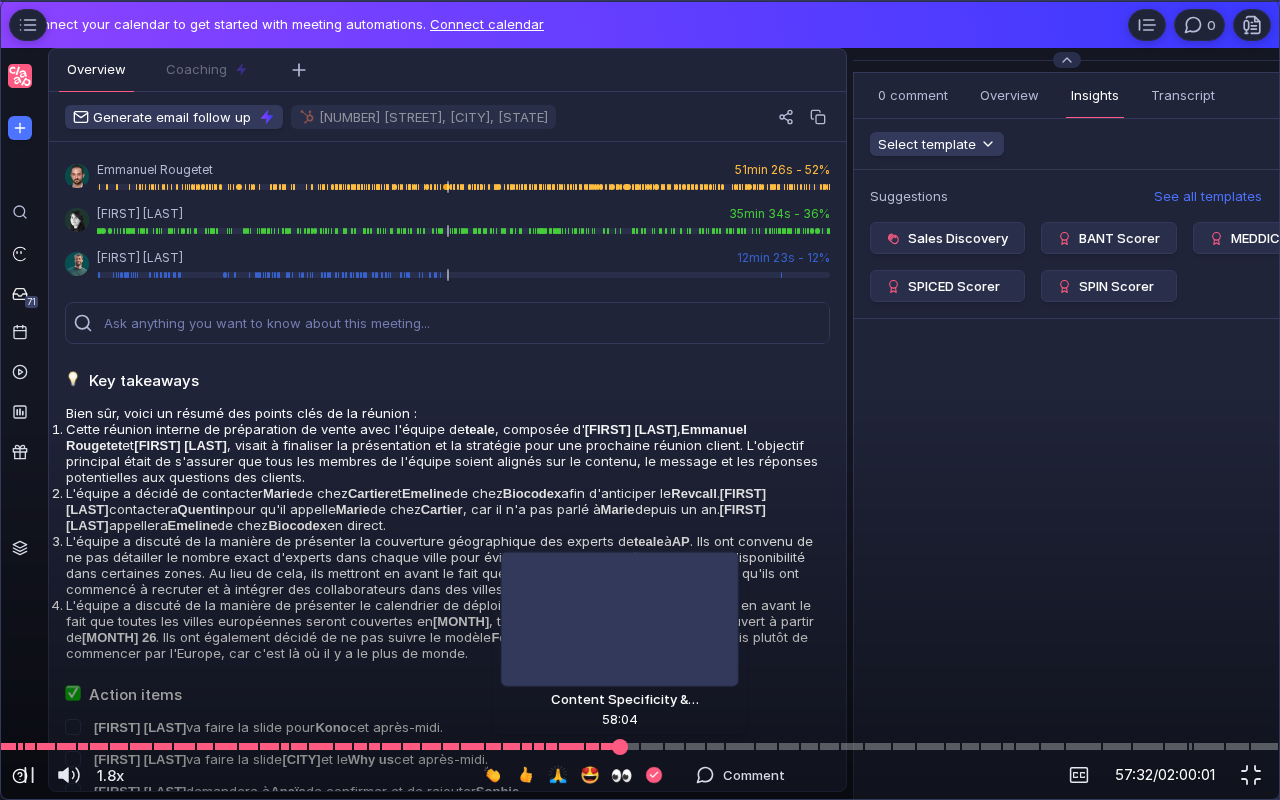 click at bounding box center [619, 746] 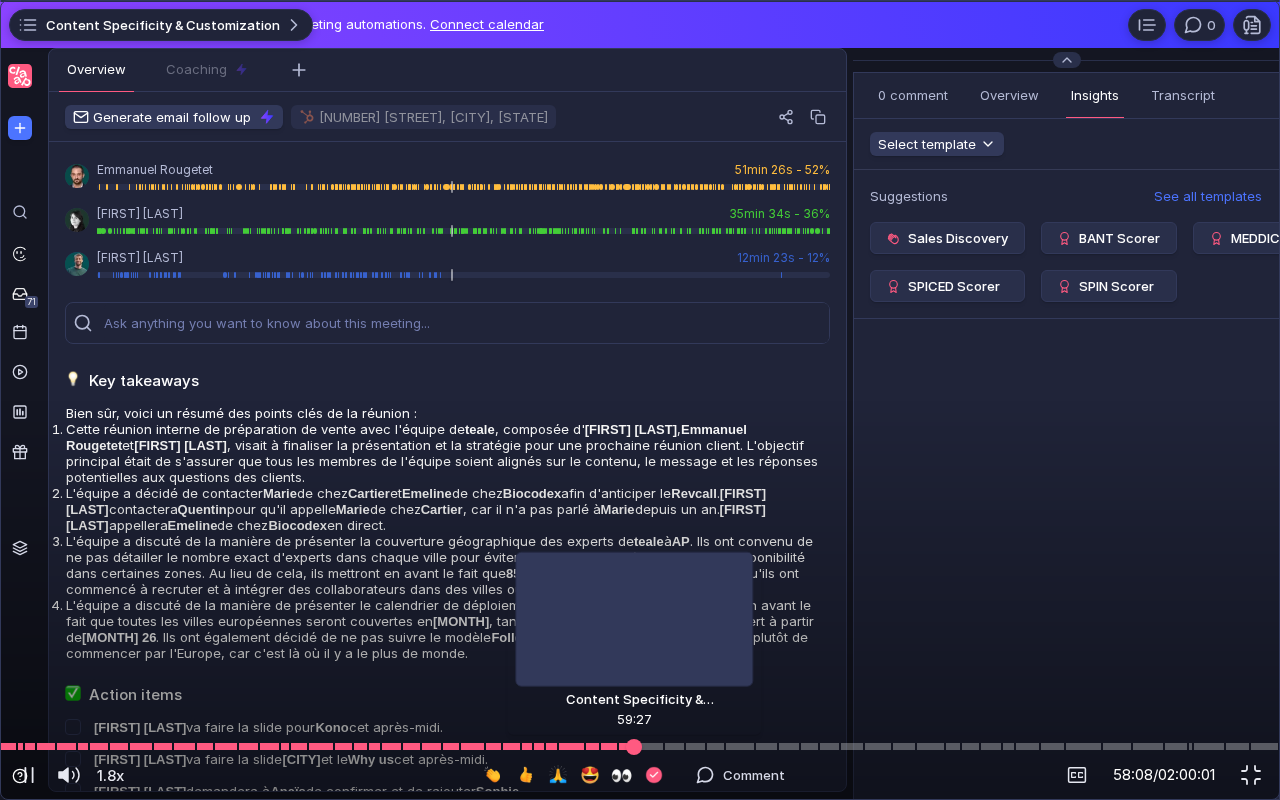 click at bounding box center (640, 746) 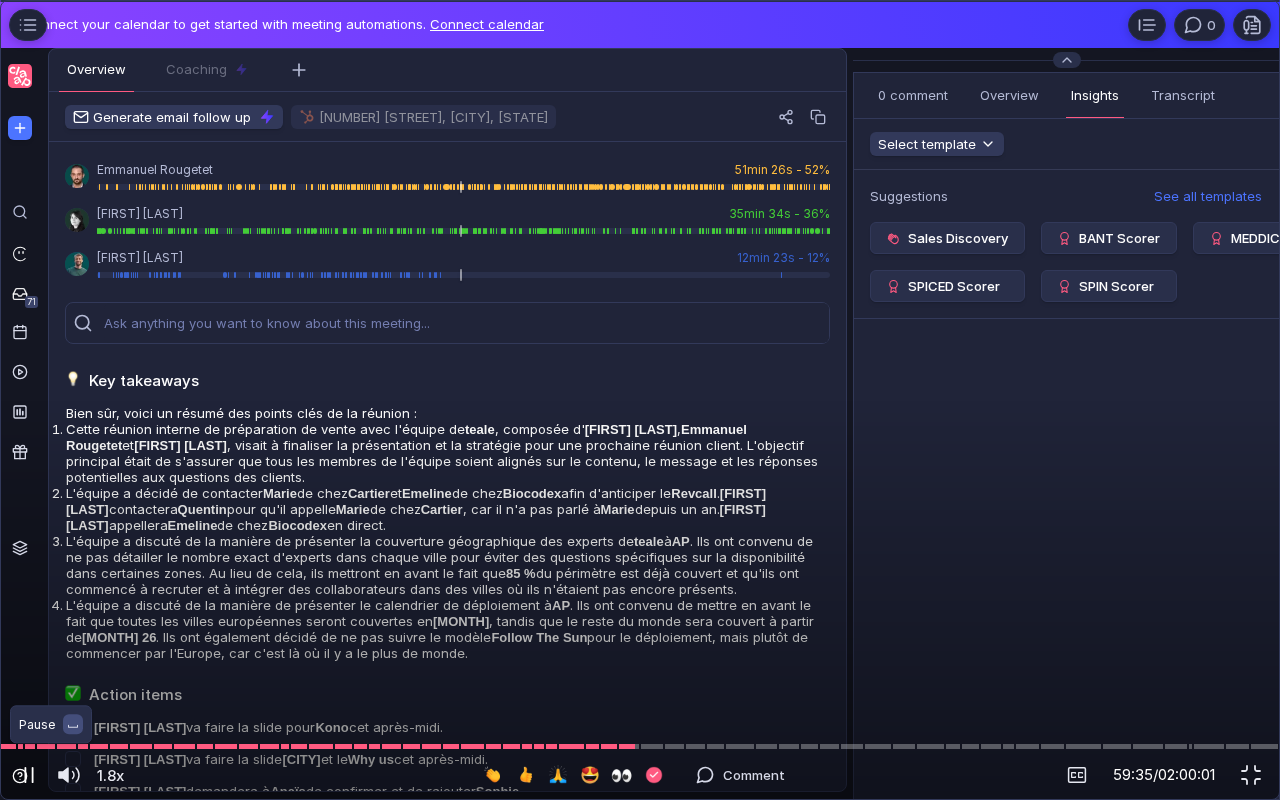 click at bounding box center [25, 775] 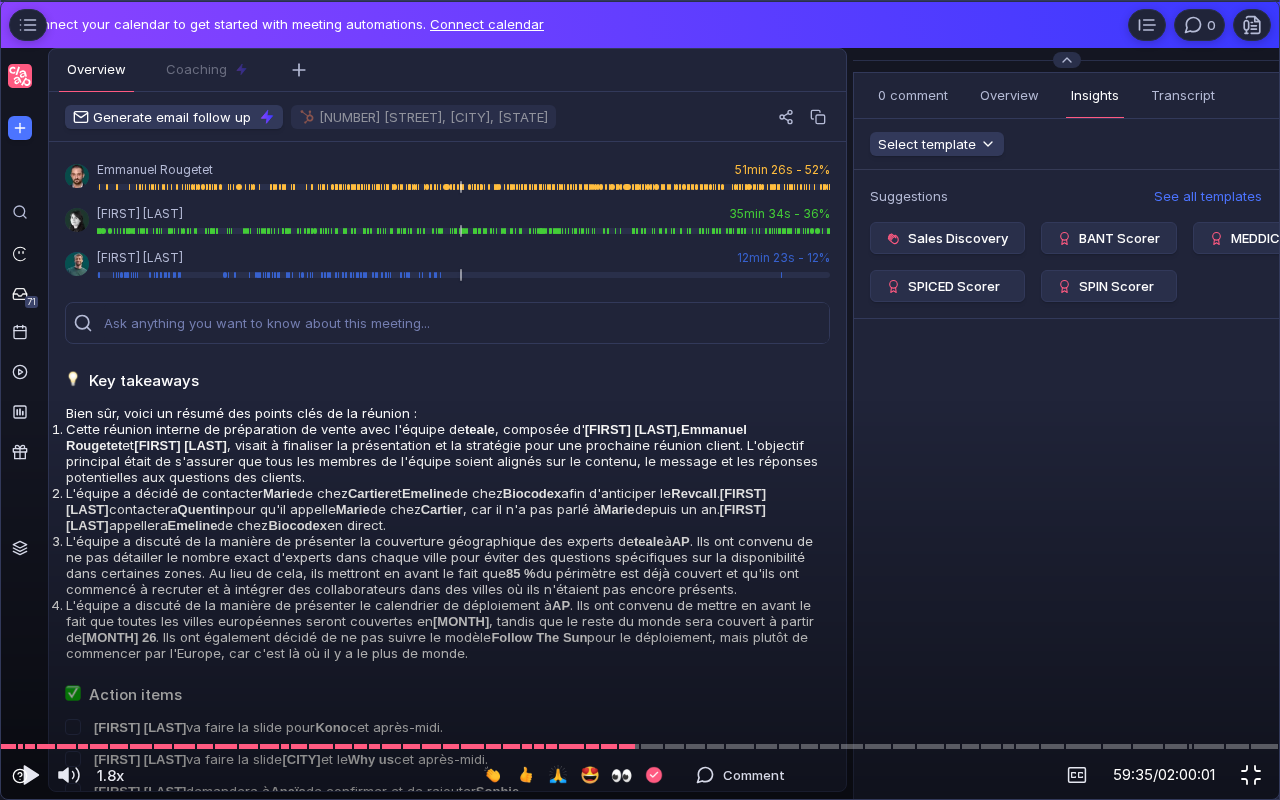 click at bounding box center (1251, 775) 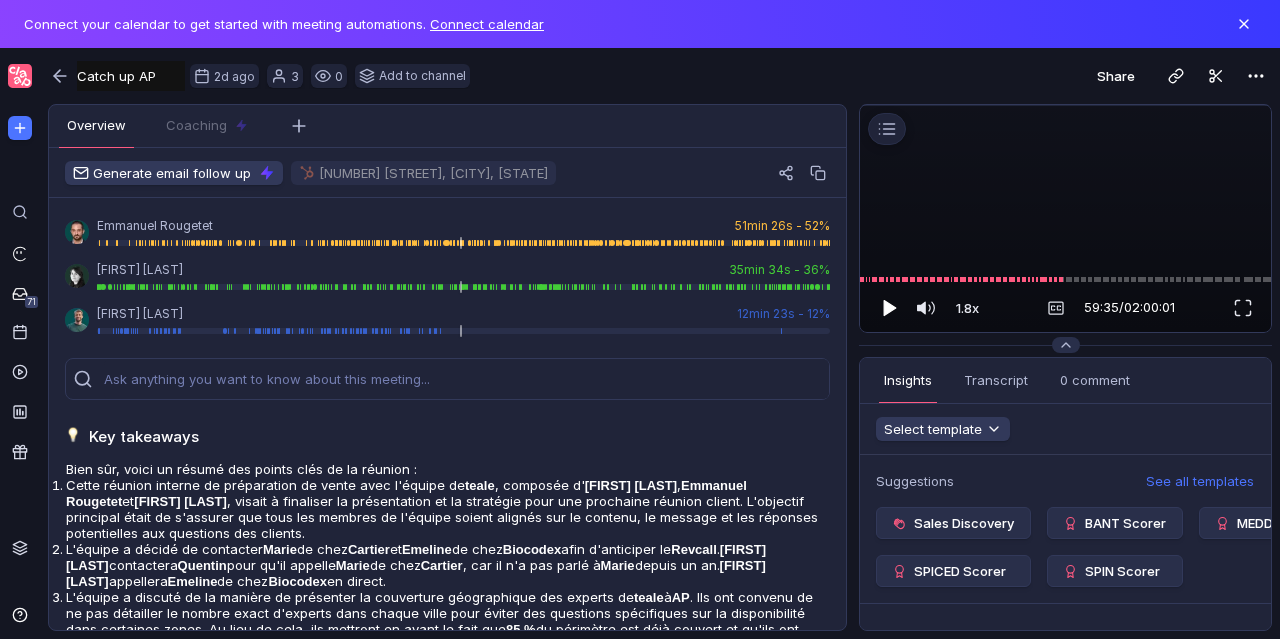 click at bounding box center (891, 308) 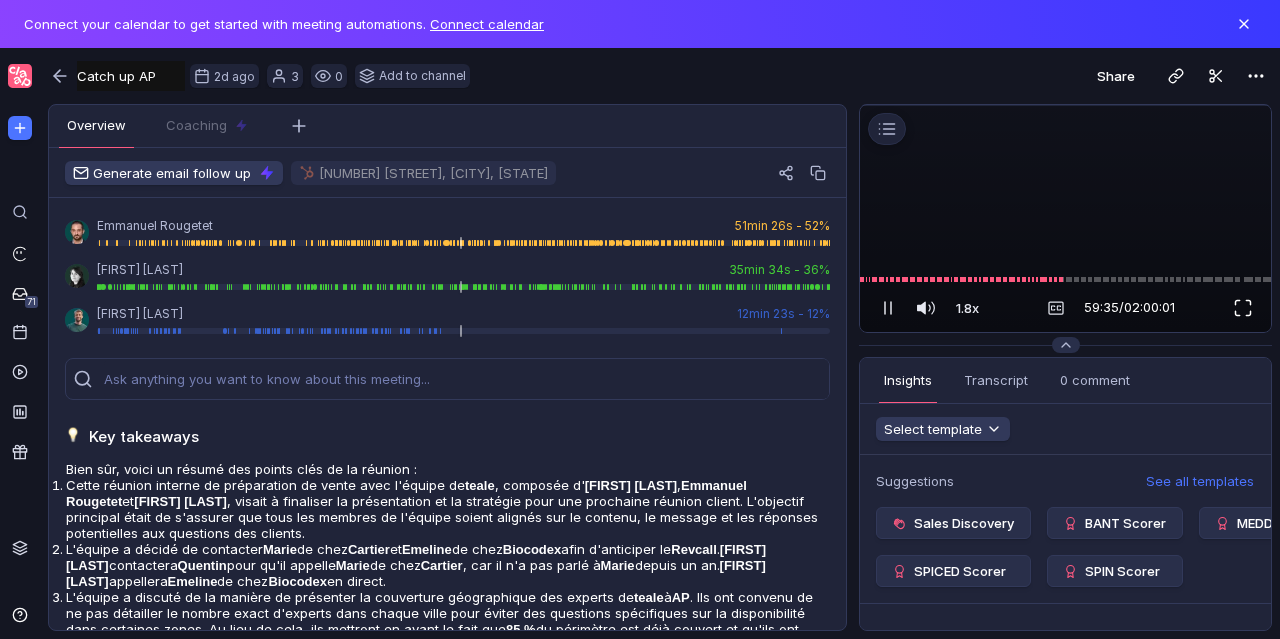 click at bounding box center [1243, 308] 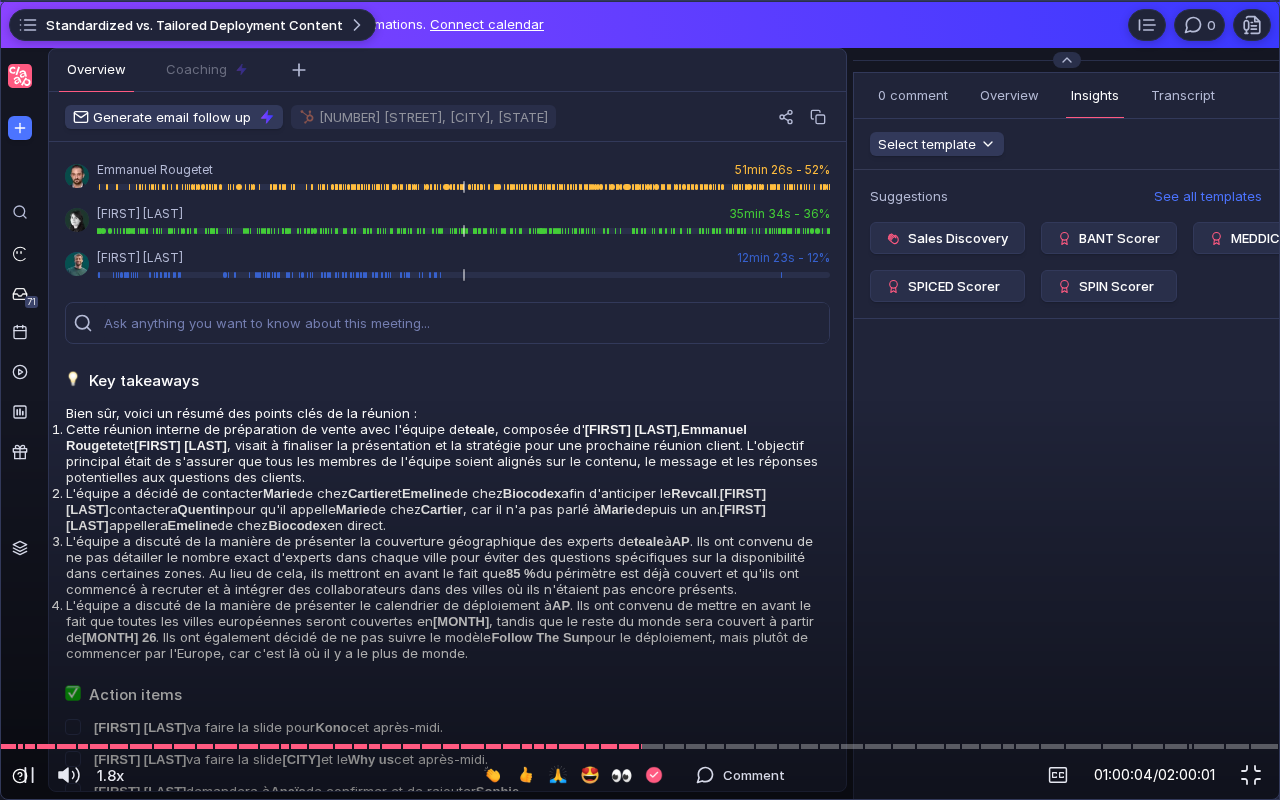 click at bounding box center (640, 41) 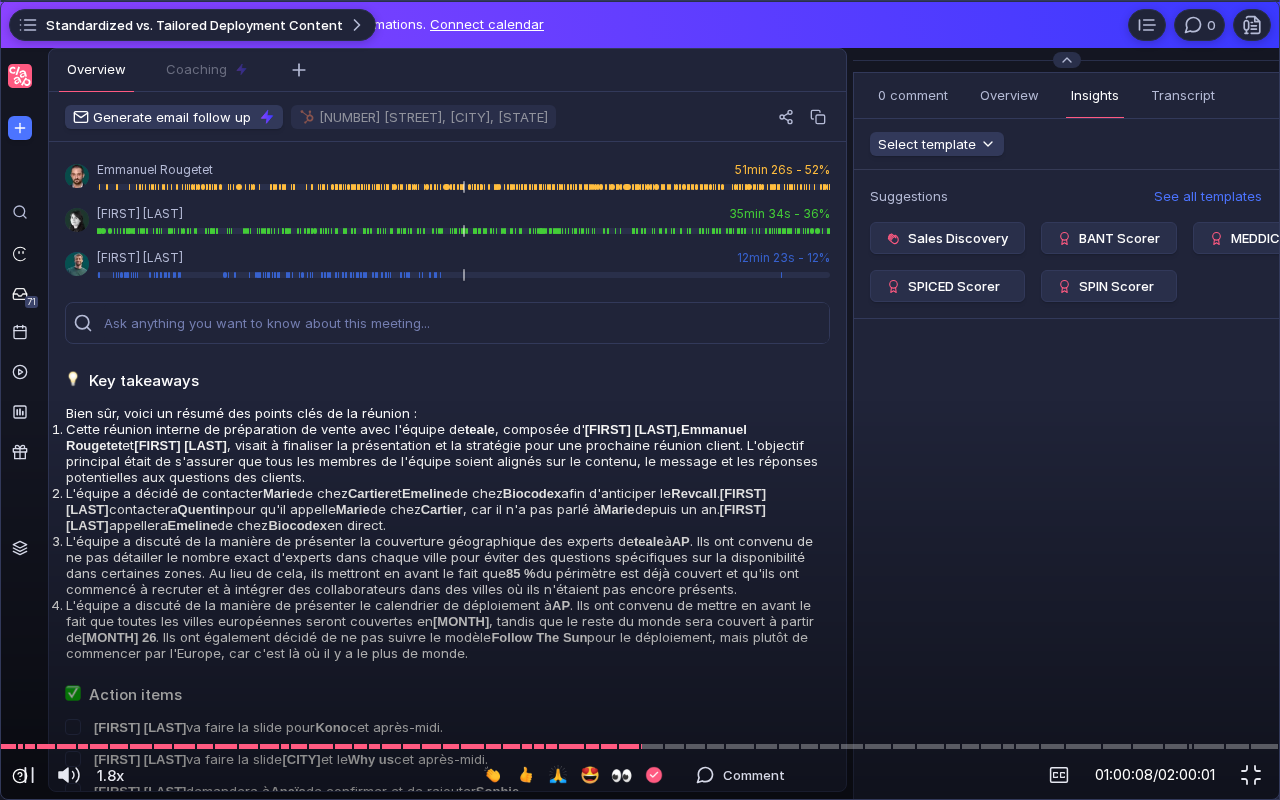 click at bounding box center (640, 41) 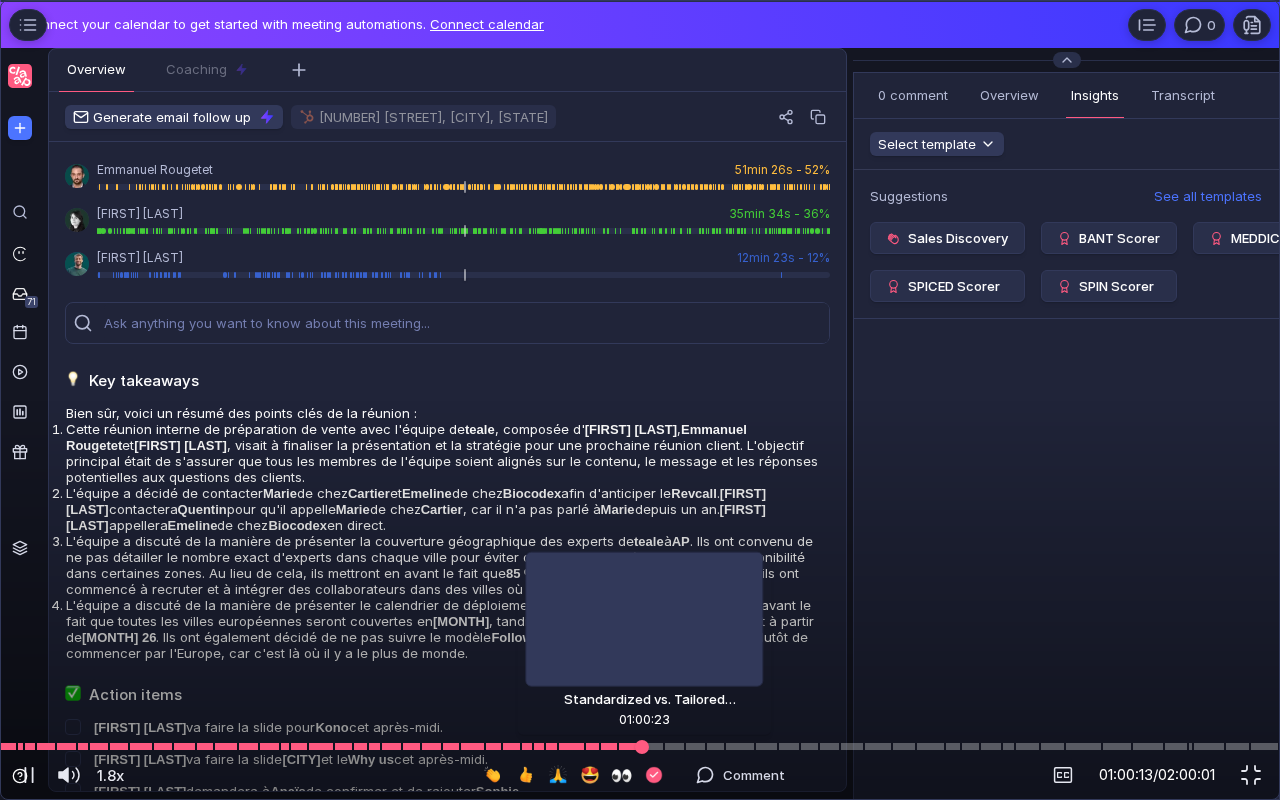 click at bounding box center (642, 747) 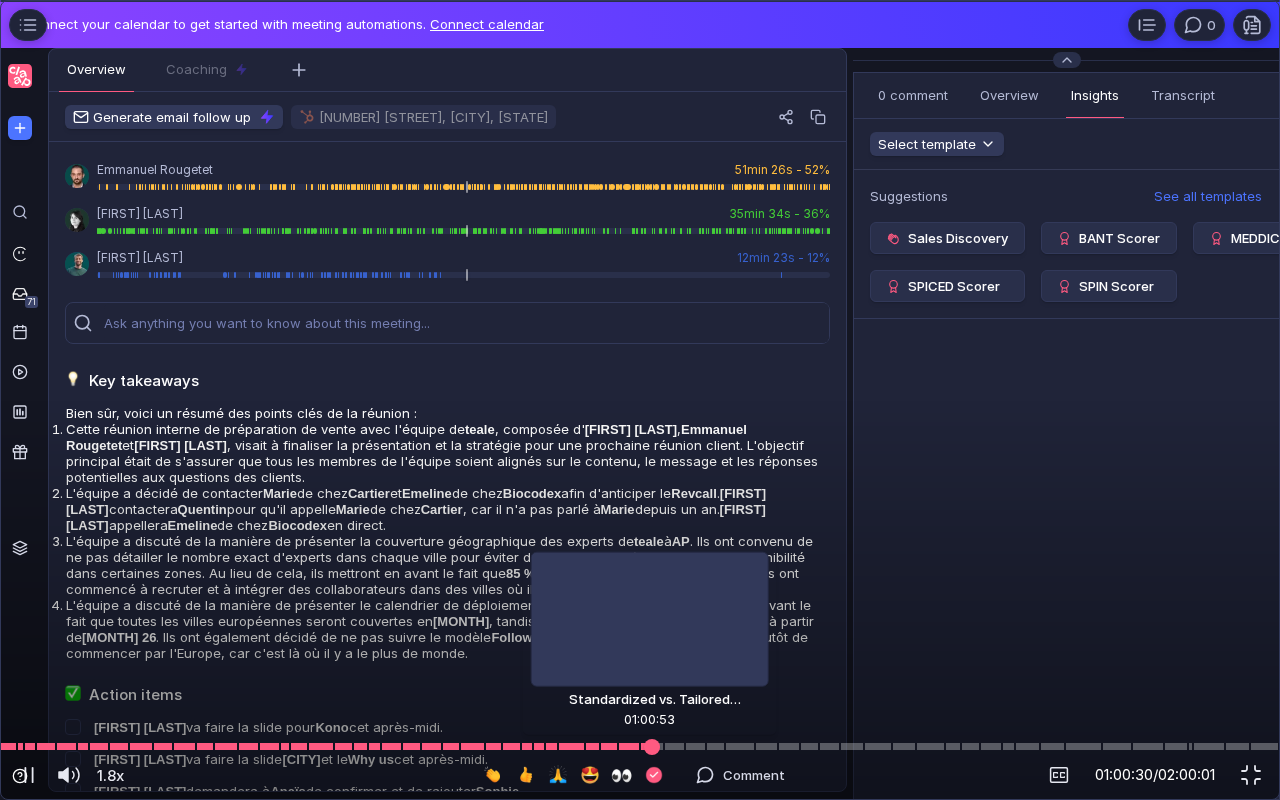 click at bounding box center (651, 746) 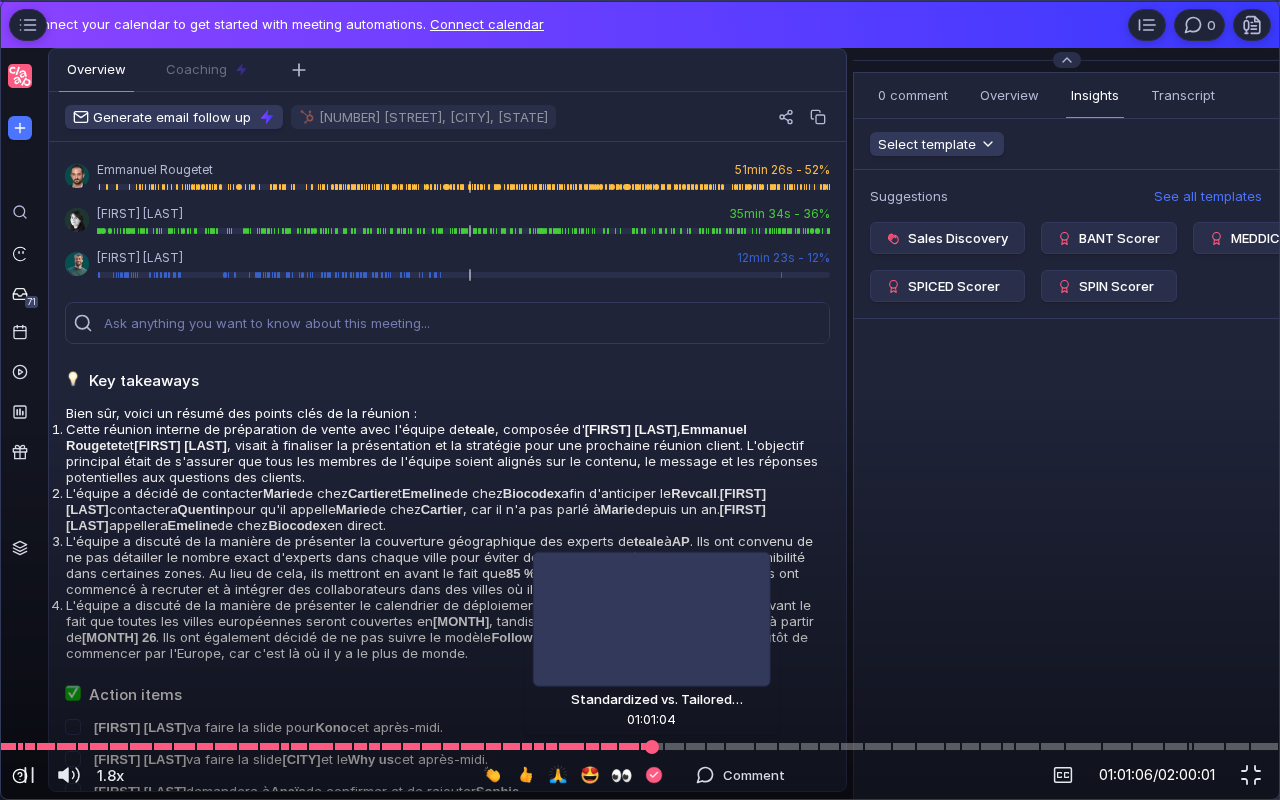 click at bounding box center (652, 747) 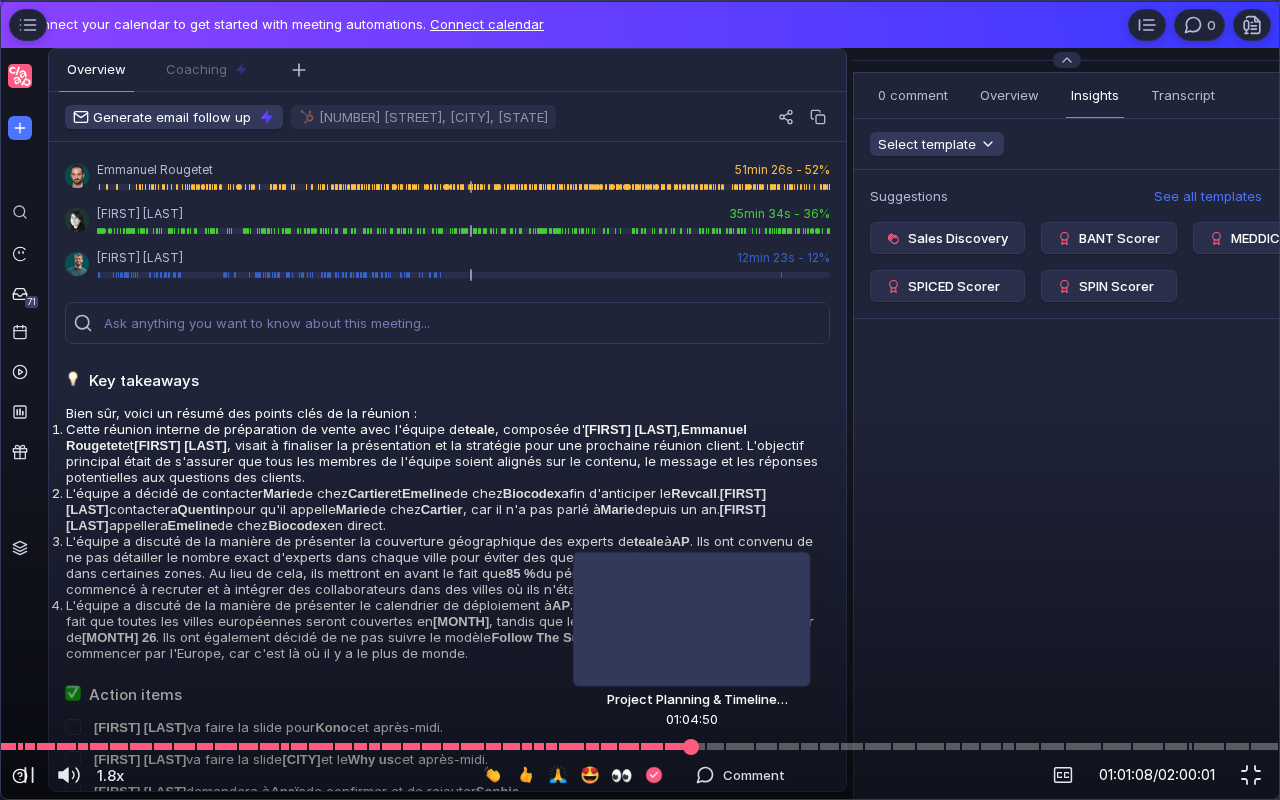 click at bounding box center [640, 746] 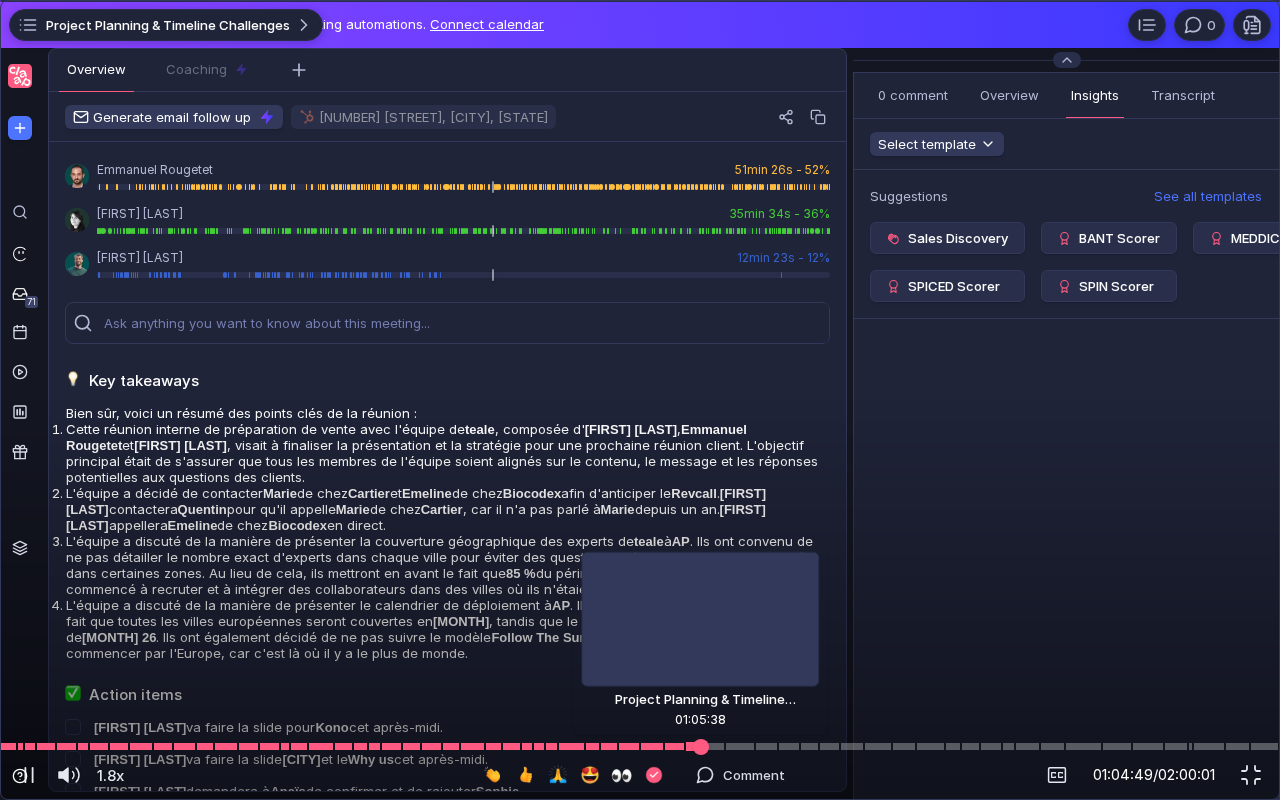 click at bounding box center [640, 746] 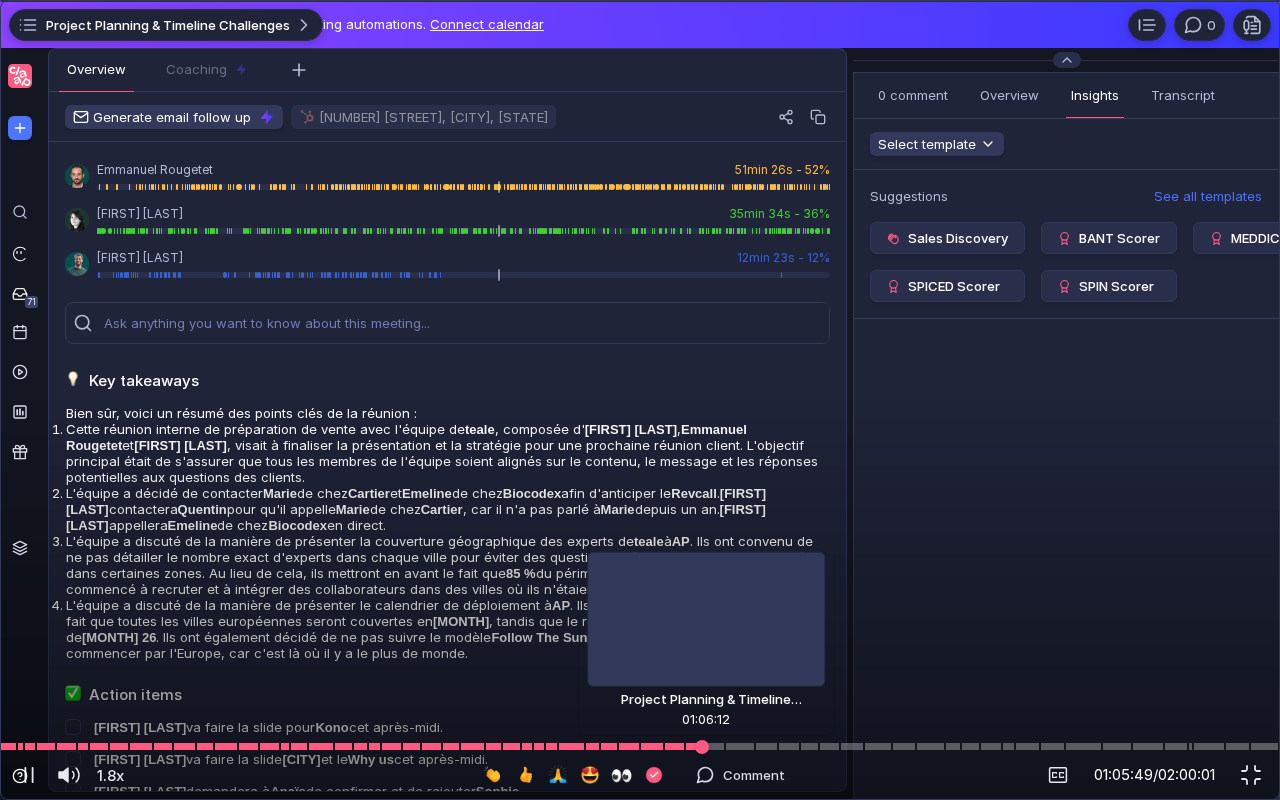 click at bounding box center [640, 746] 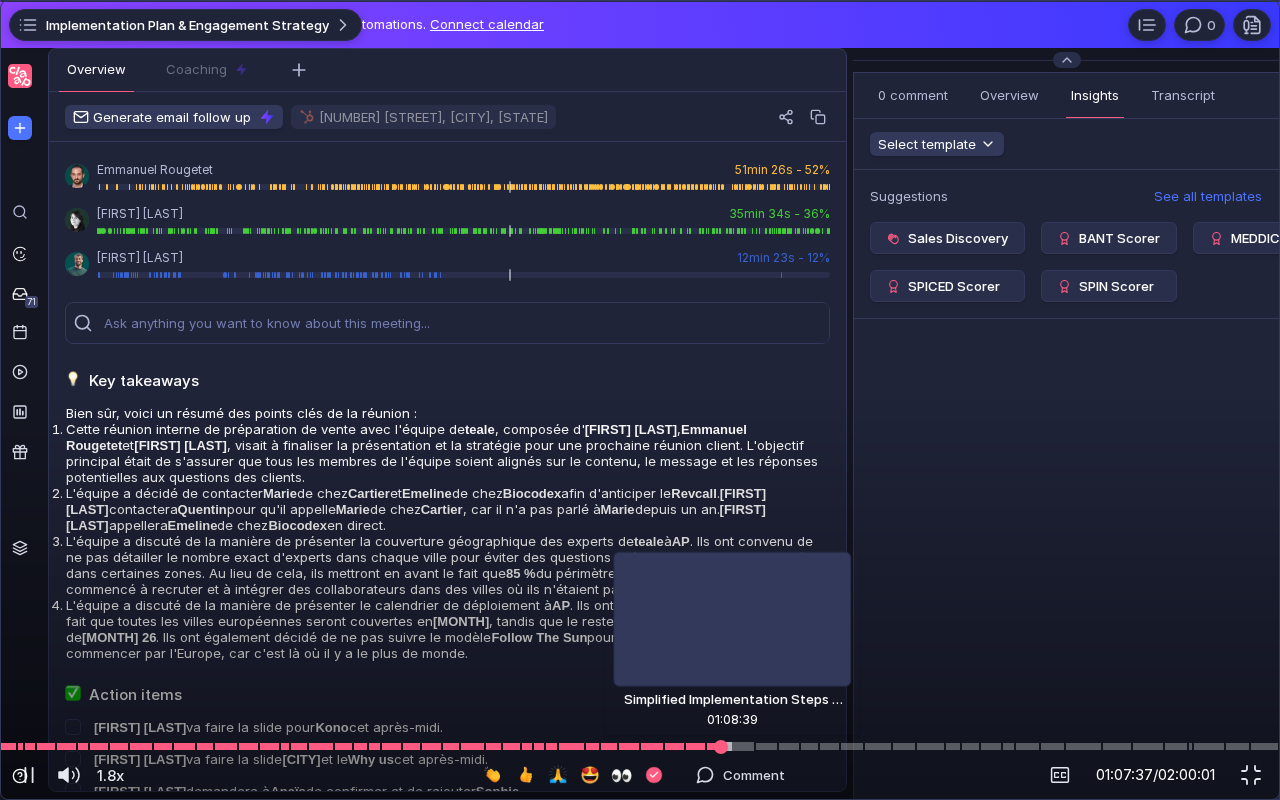click at bounding box center [640, 746] 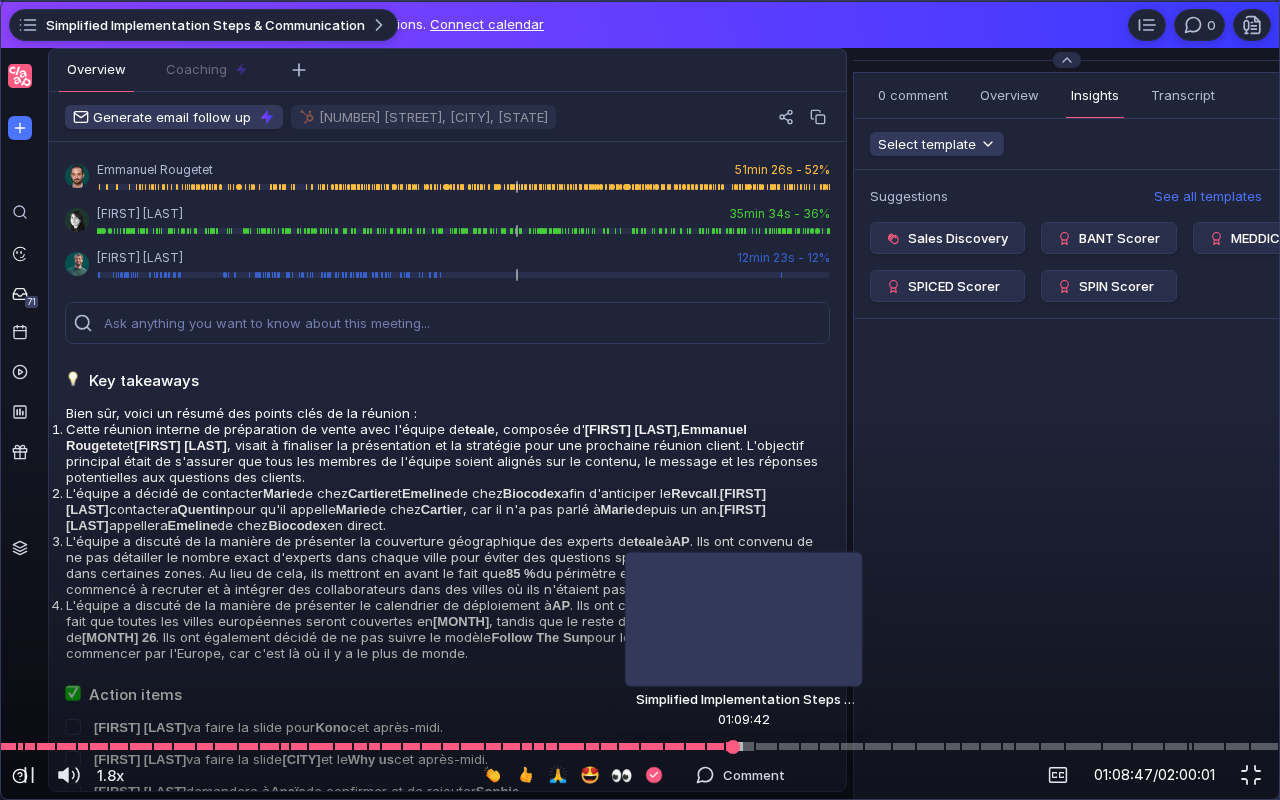 click at bounding box center (640, 746) 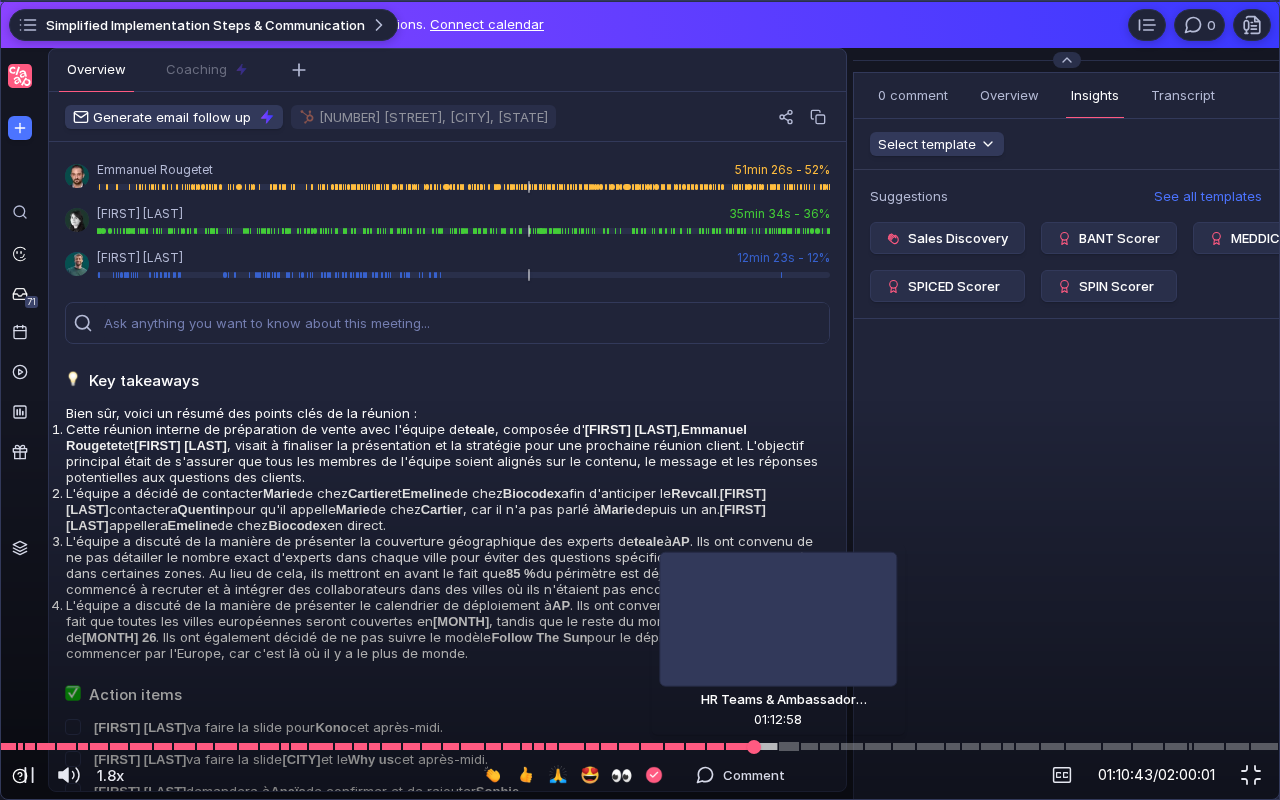 click at bounding box center [640, 746] 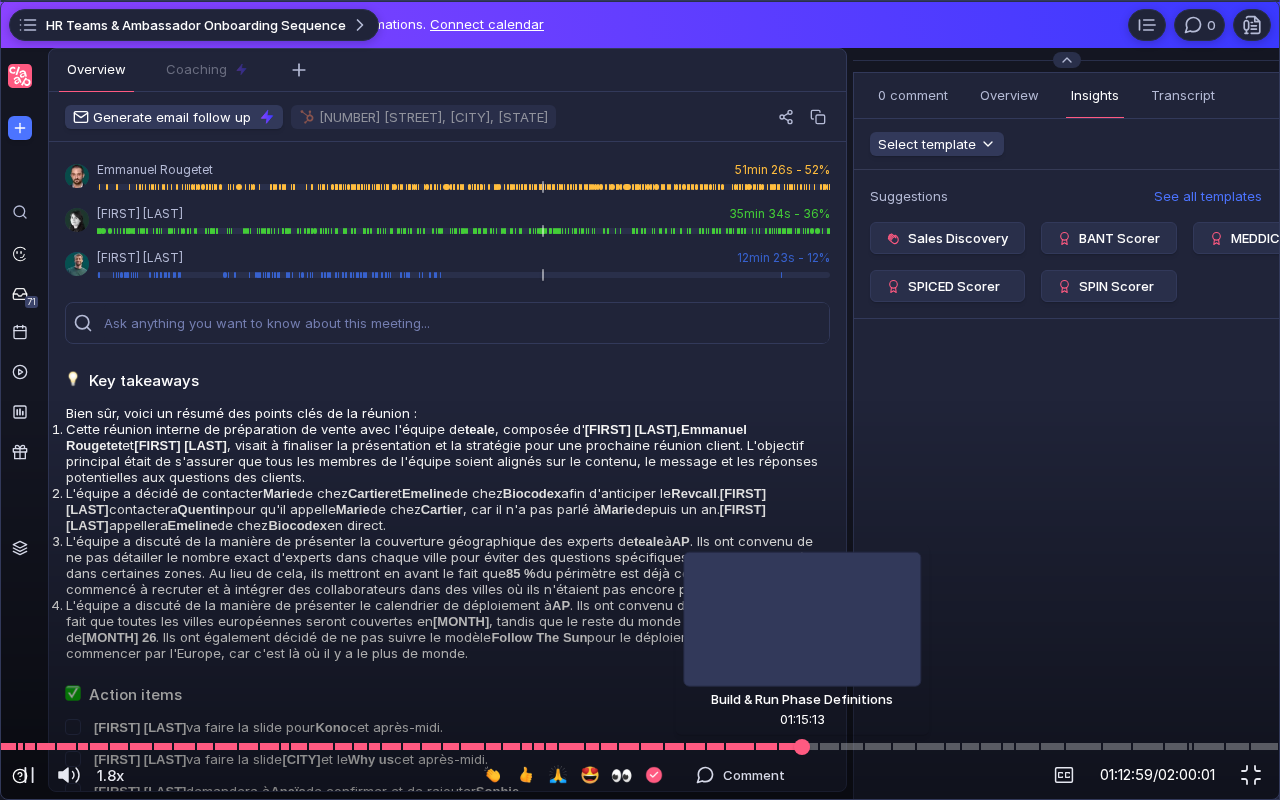 click at bounding box center (640, 746) 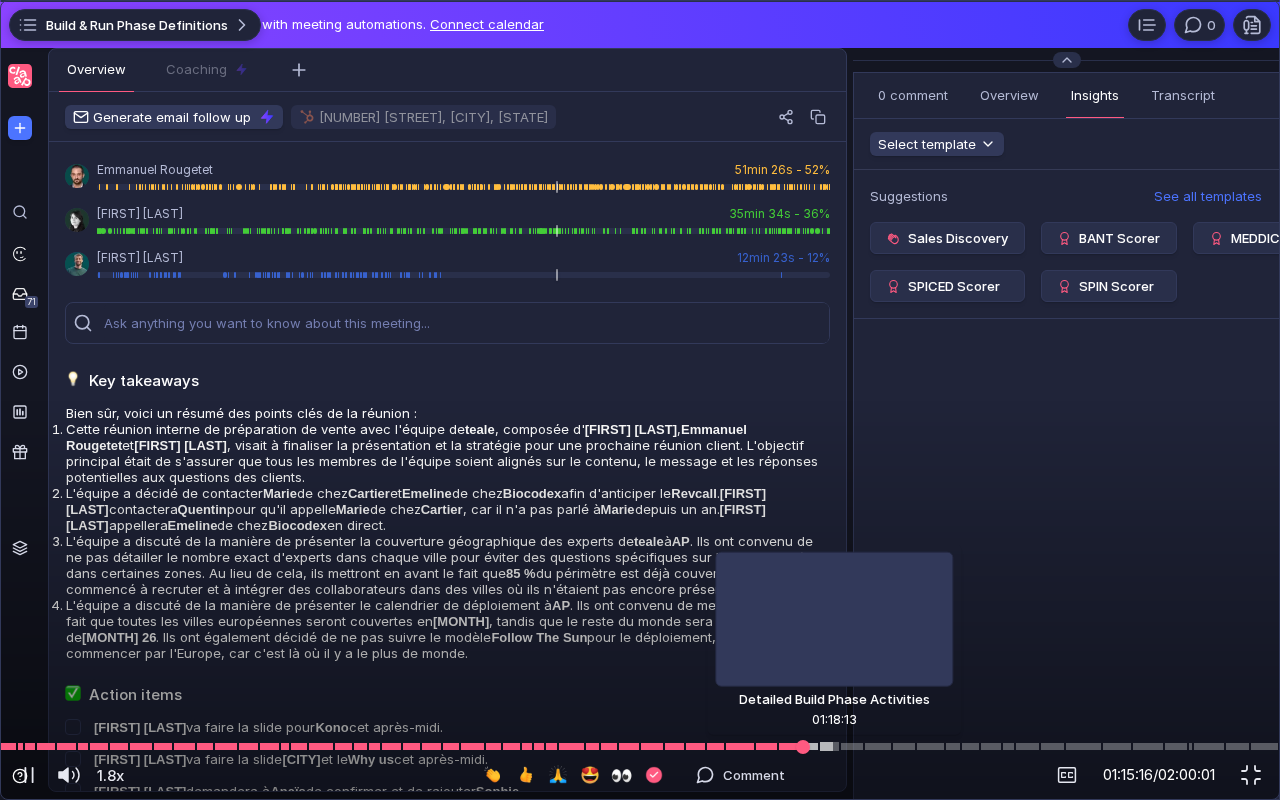 click at bounding box center [640, 746] 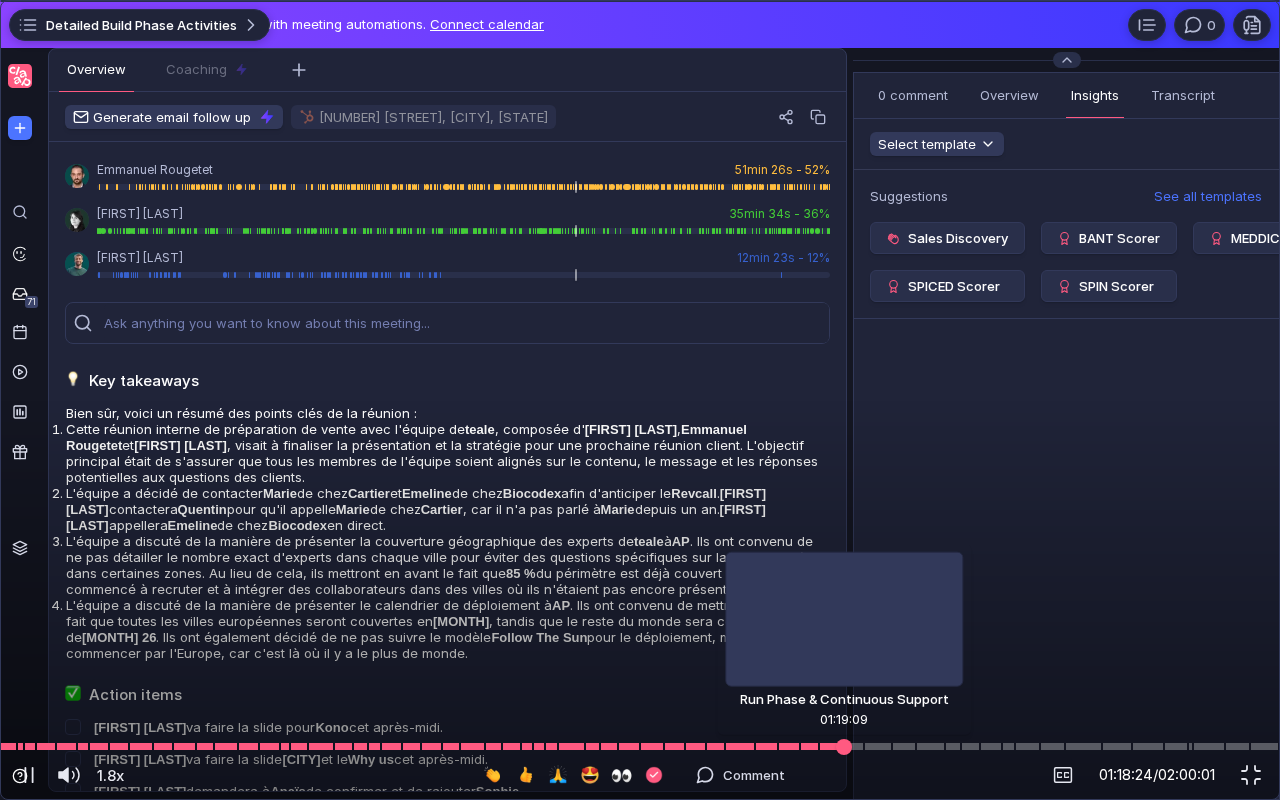 click at bounding box center (640, 746) 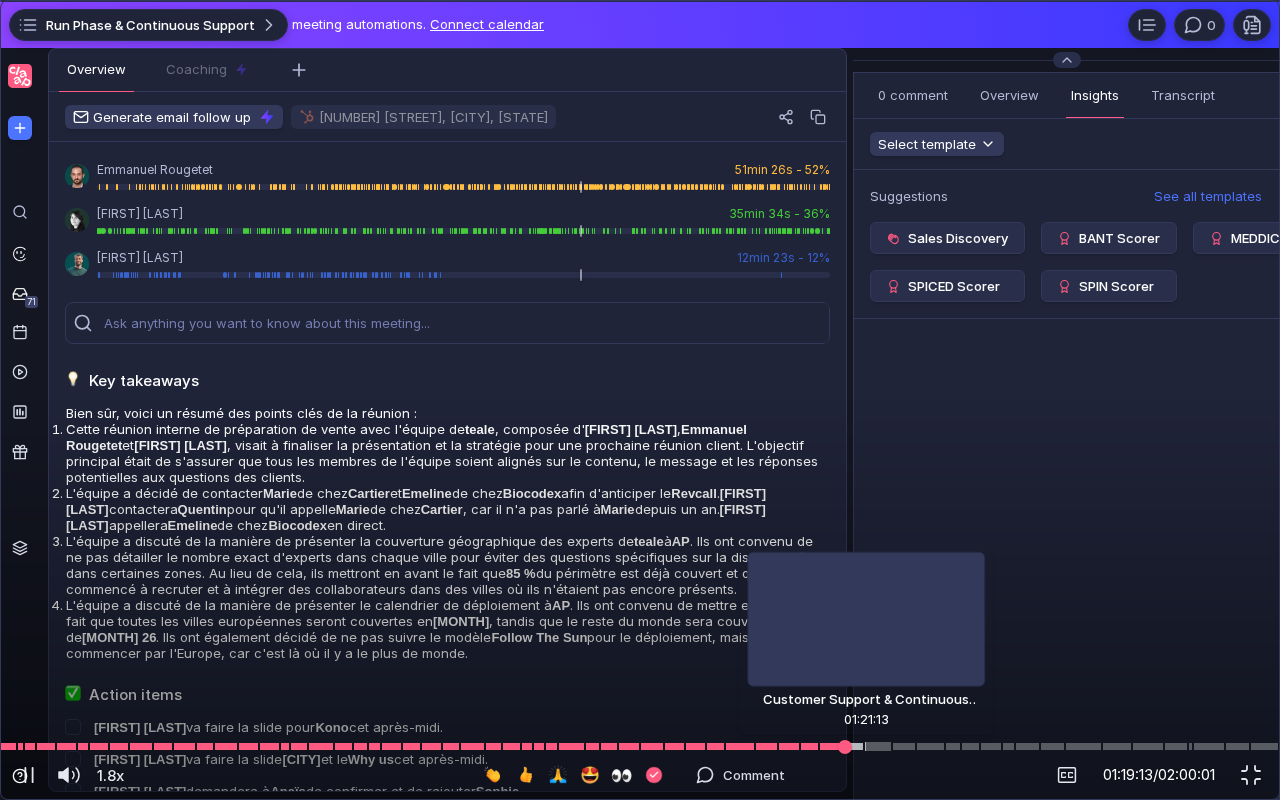 click at bounding box center [640, 746] 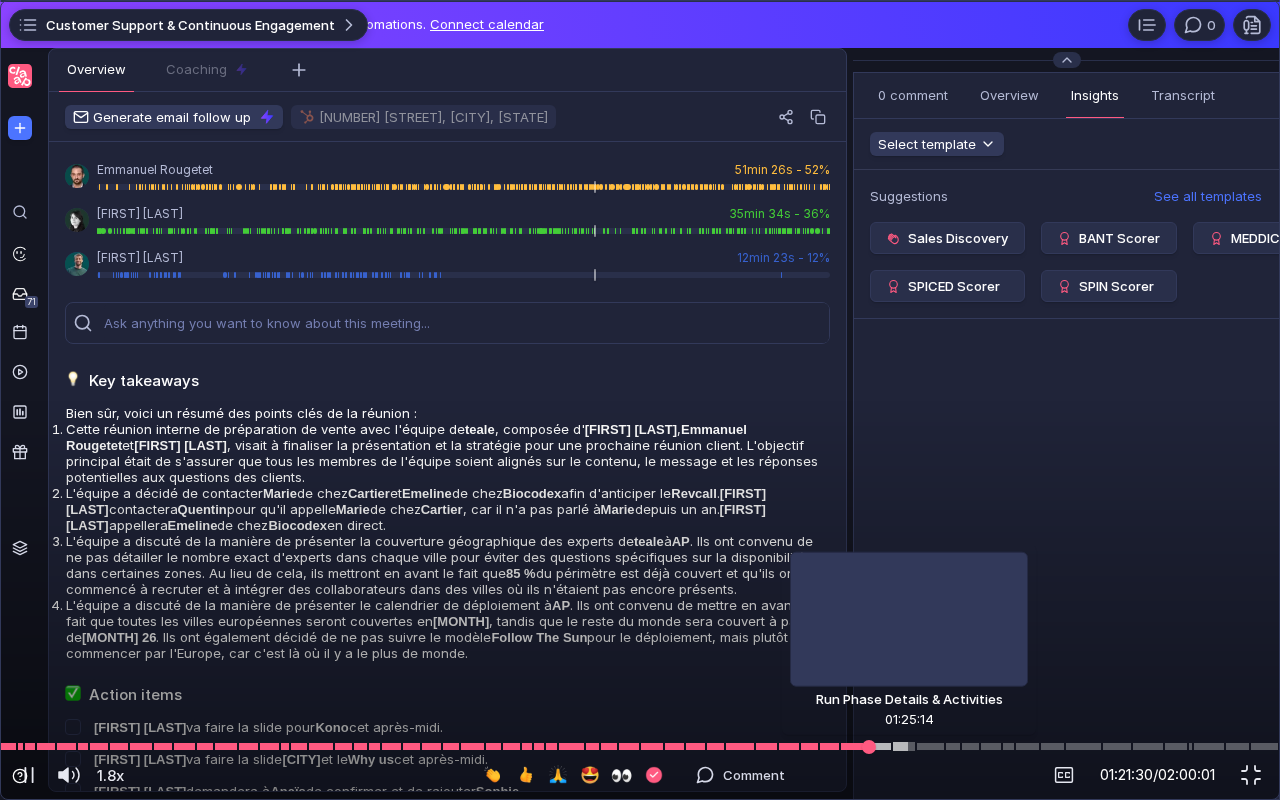 click at bounding box center (640, 746) 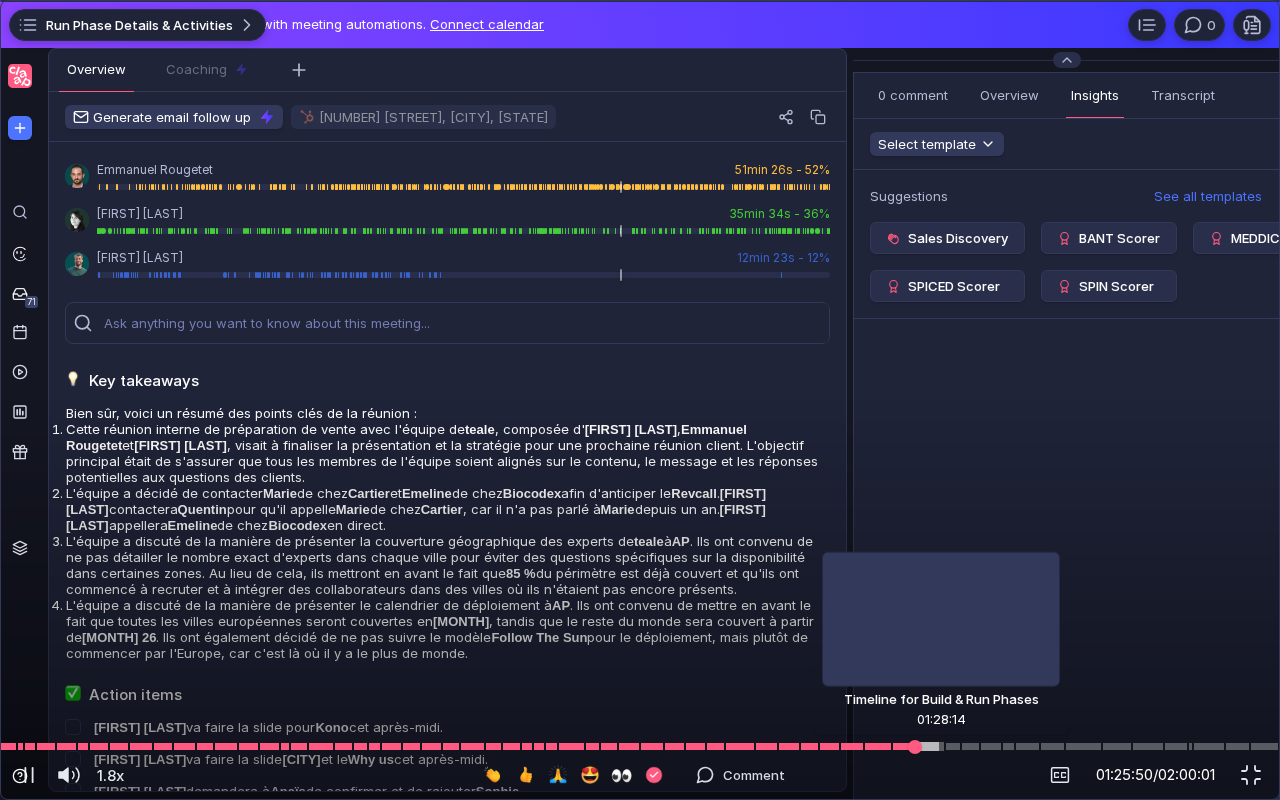 click at bounding box center (640, 746) 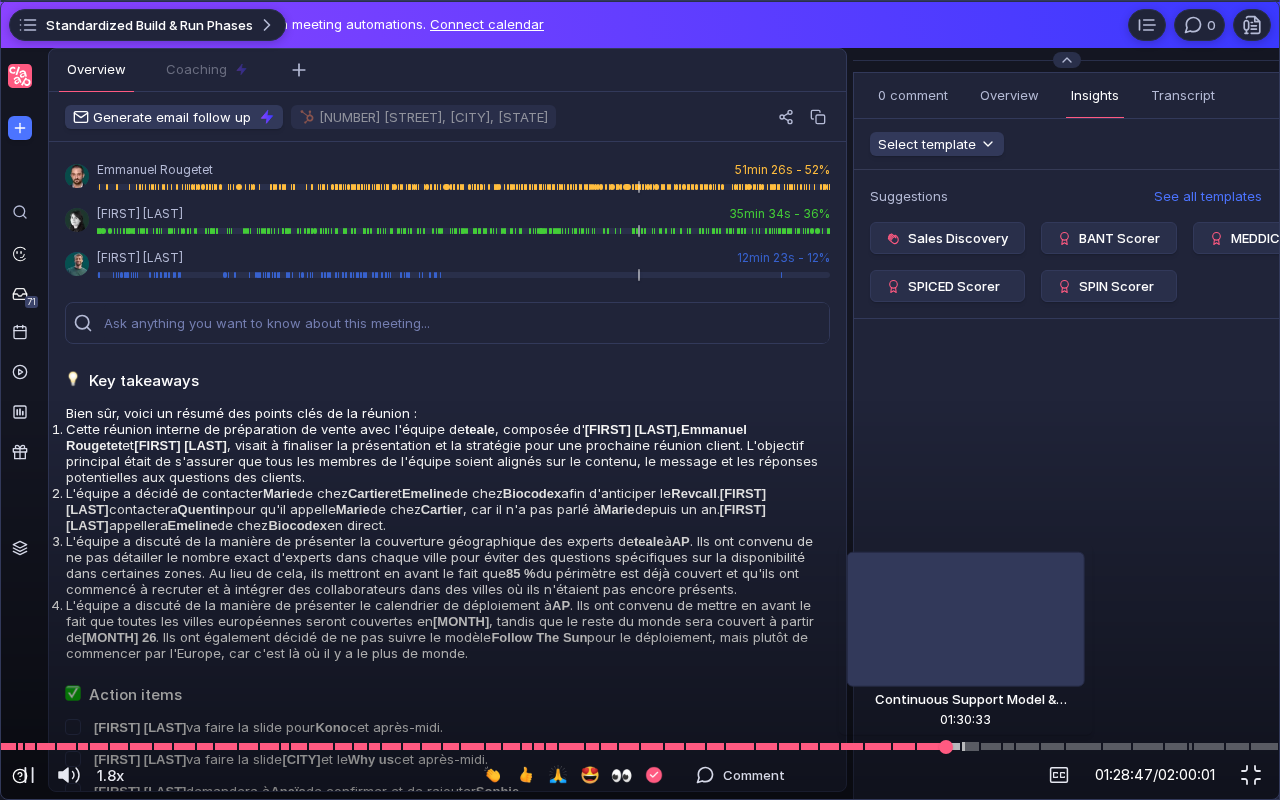 click at bounding box center [640, 746] 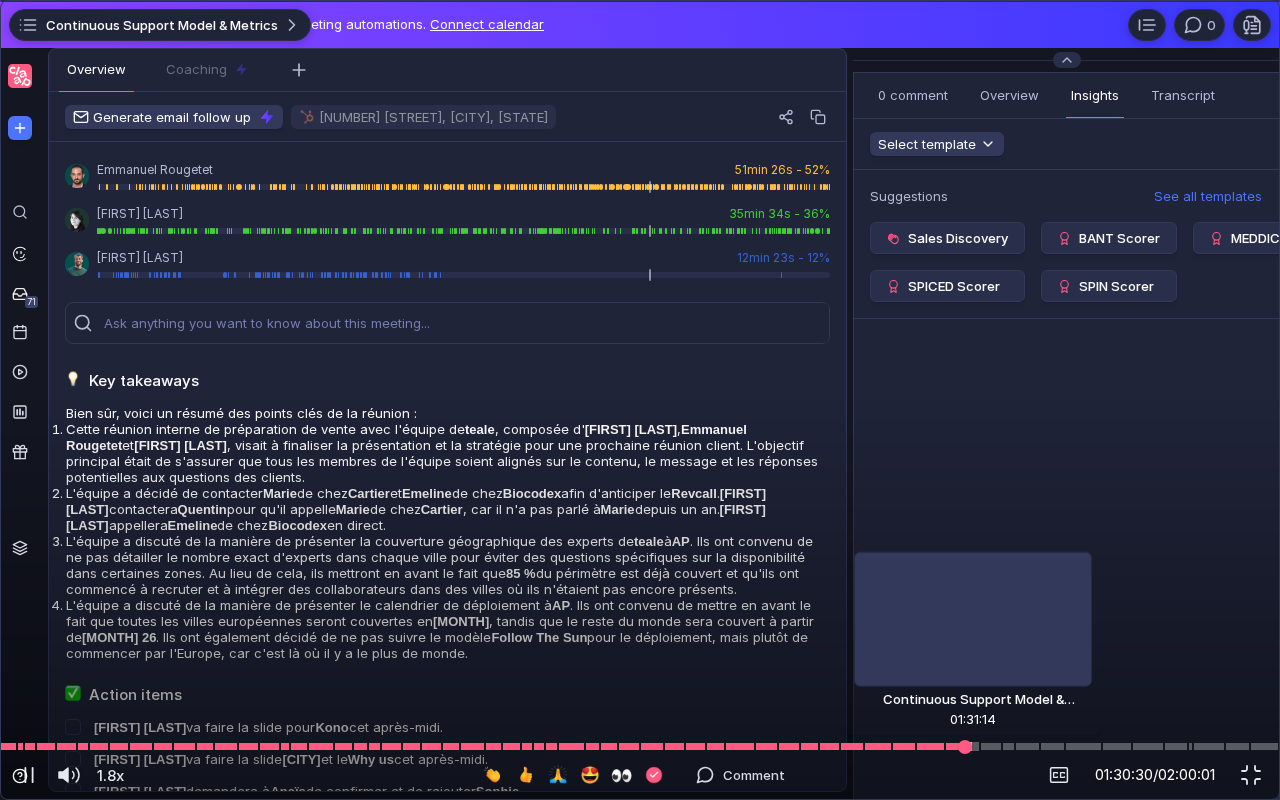 click at bounding box center (640, 746) 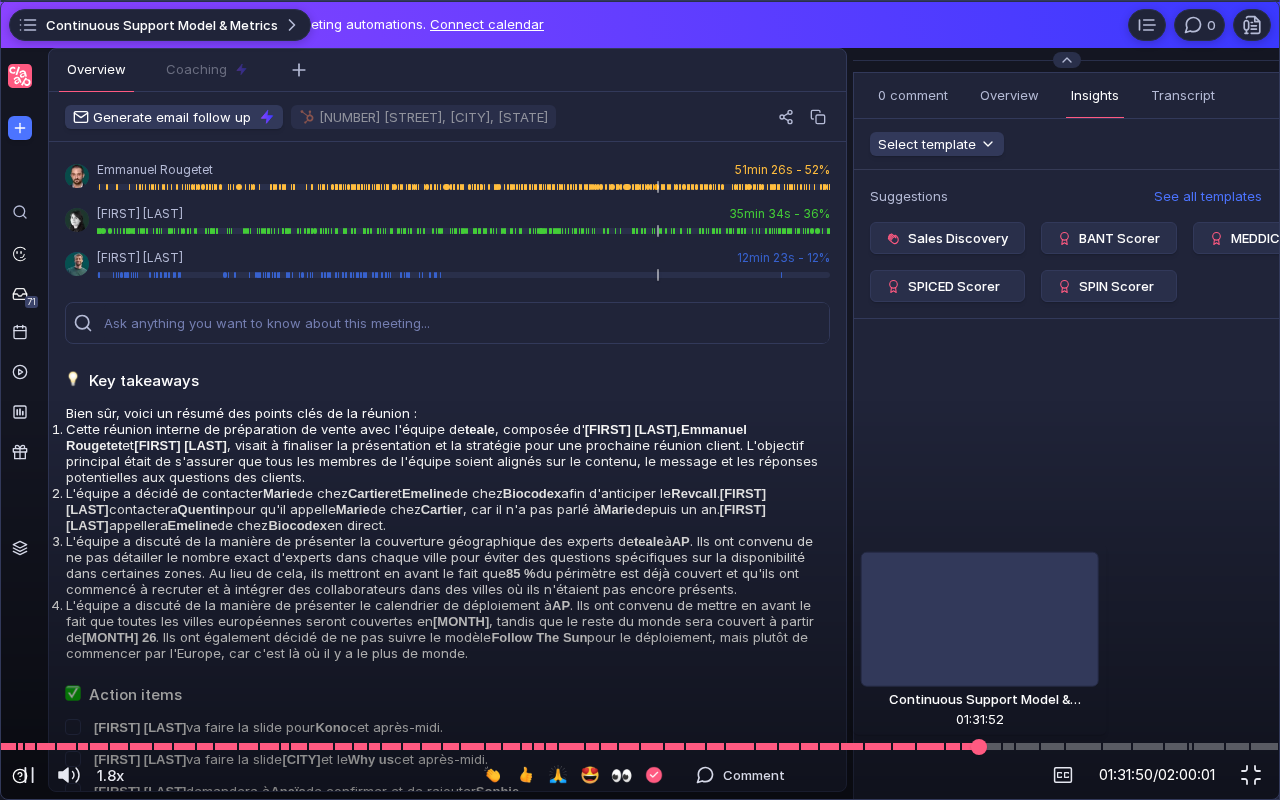 click at bounding box center (979, 746) 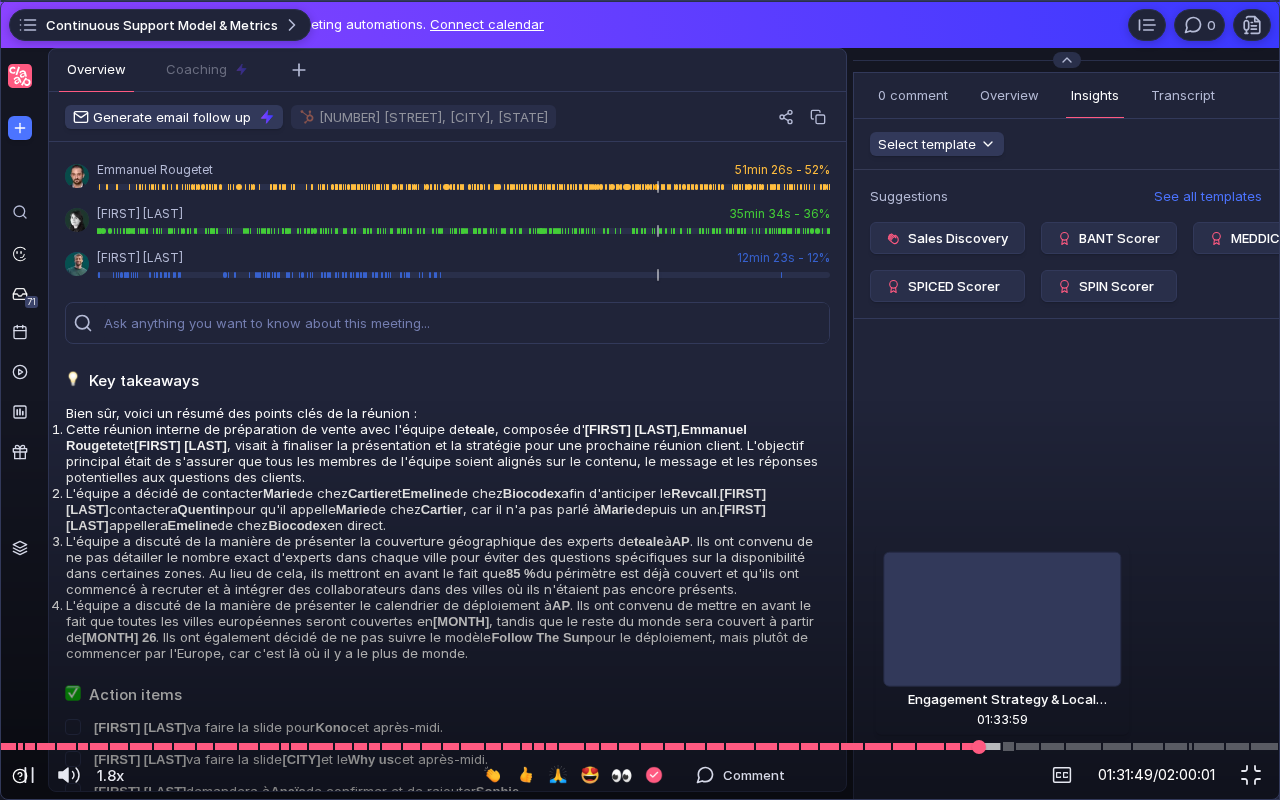 click at bounding box center [640, 746] 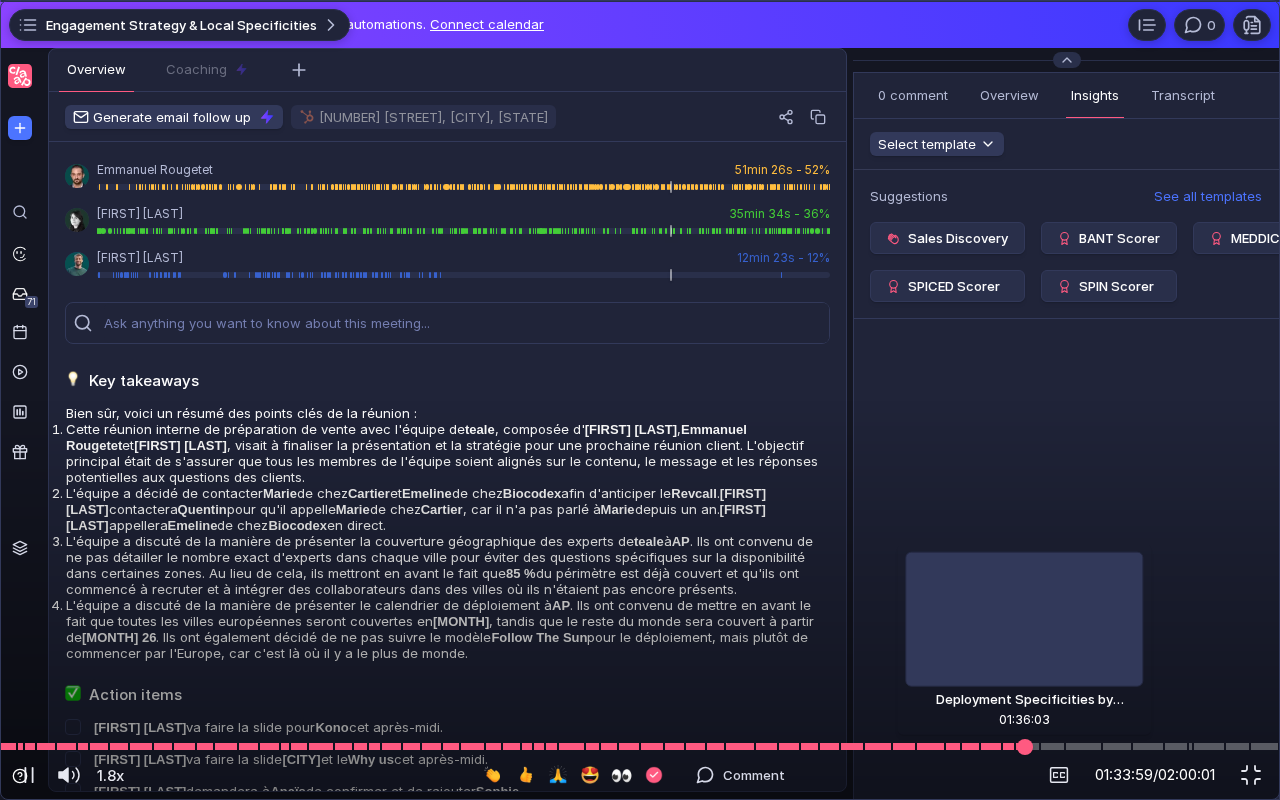 click at bounding box center [640, 746] 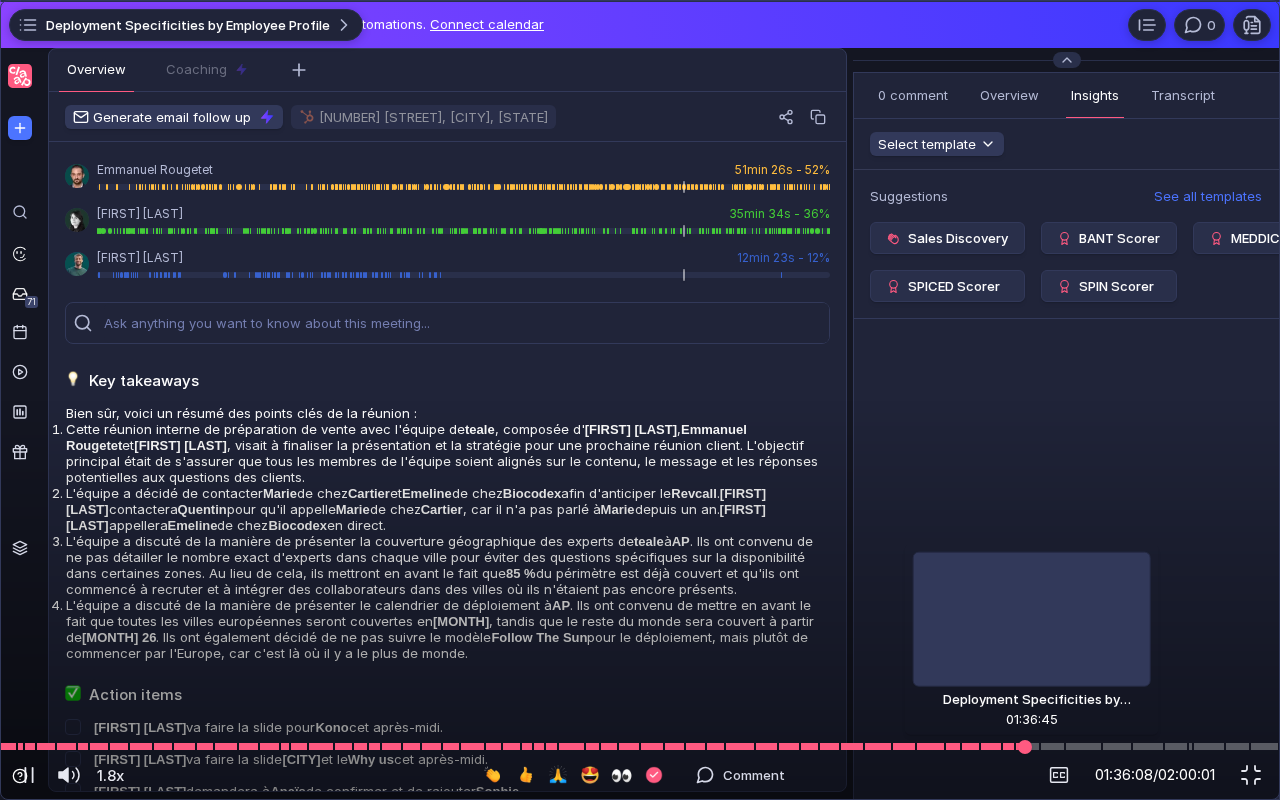 click at bounding box center [640, 746] 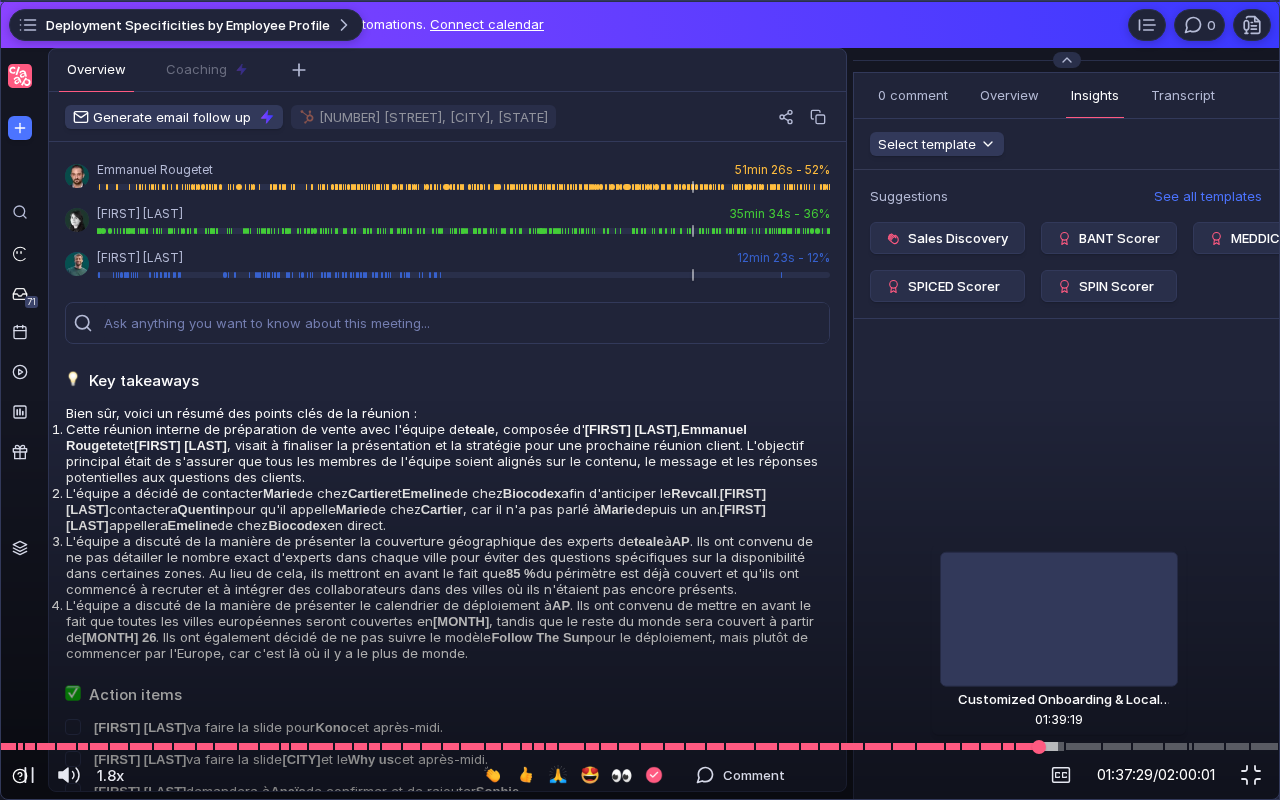 click at bounding box center [640, 746] 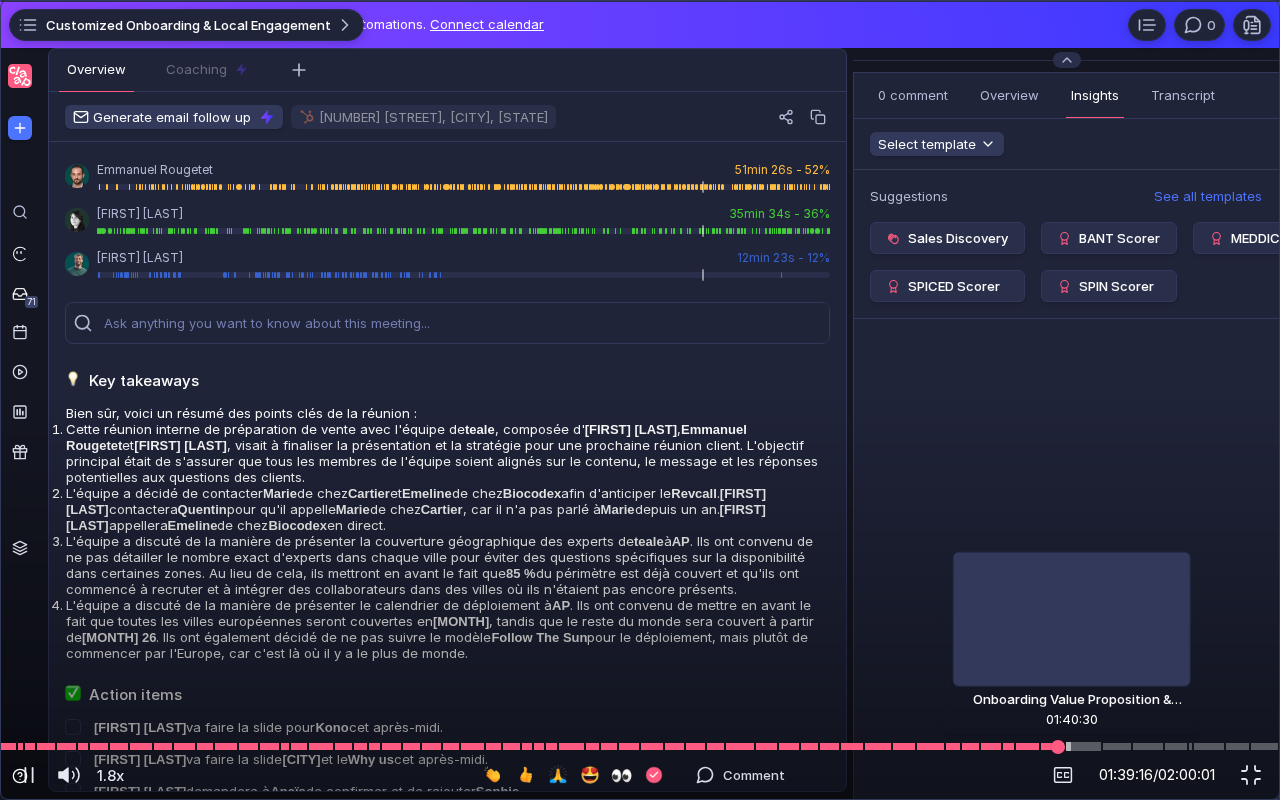 click at bounding box center (640, 746) 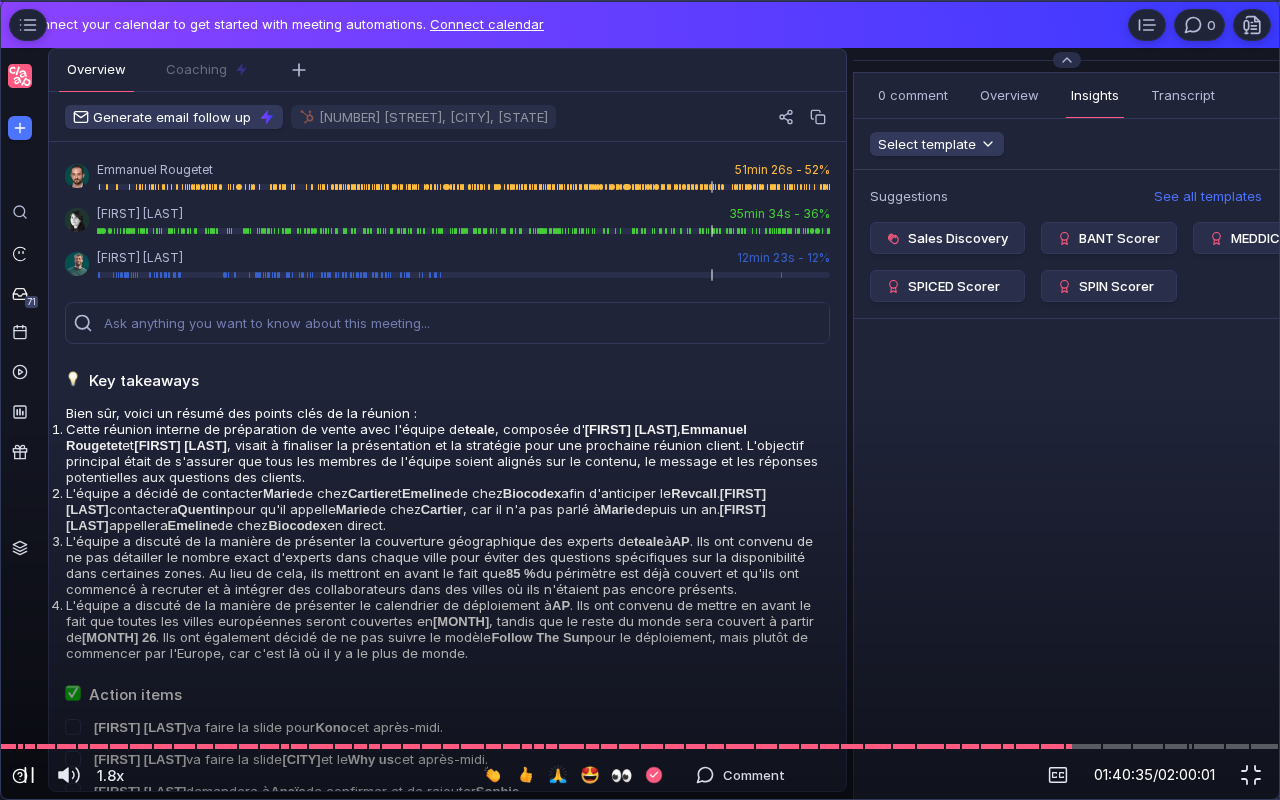 click at bounding box center (29, 775) 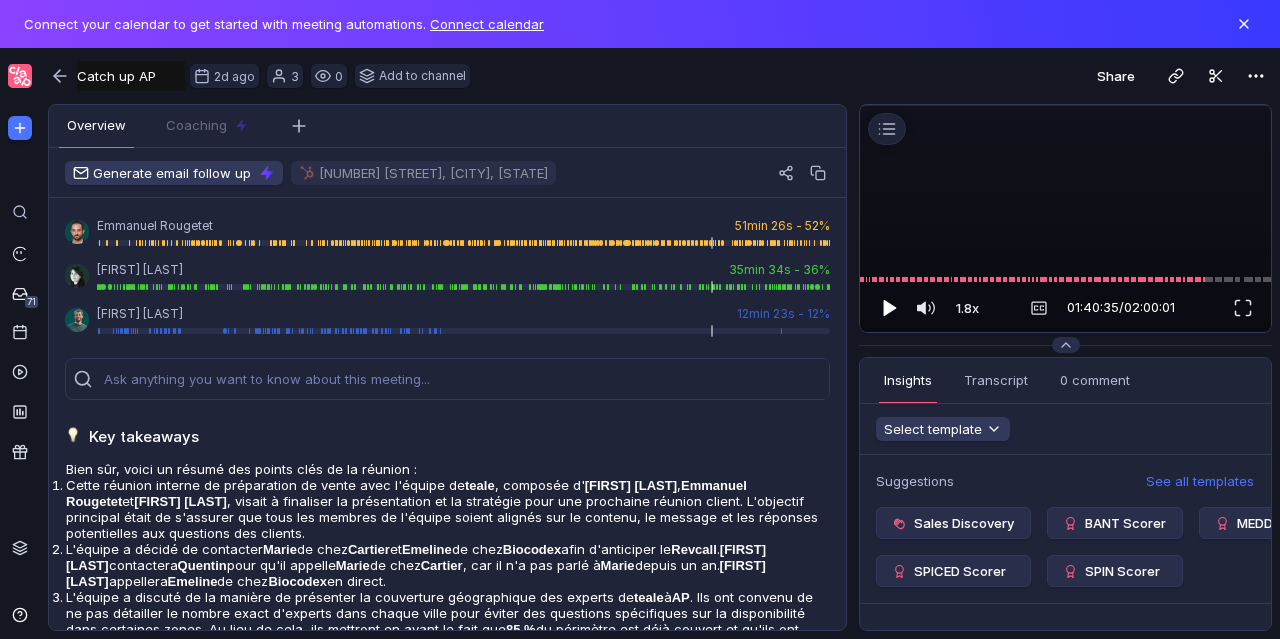 click at bounding box center (891, 308) 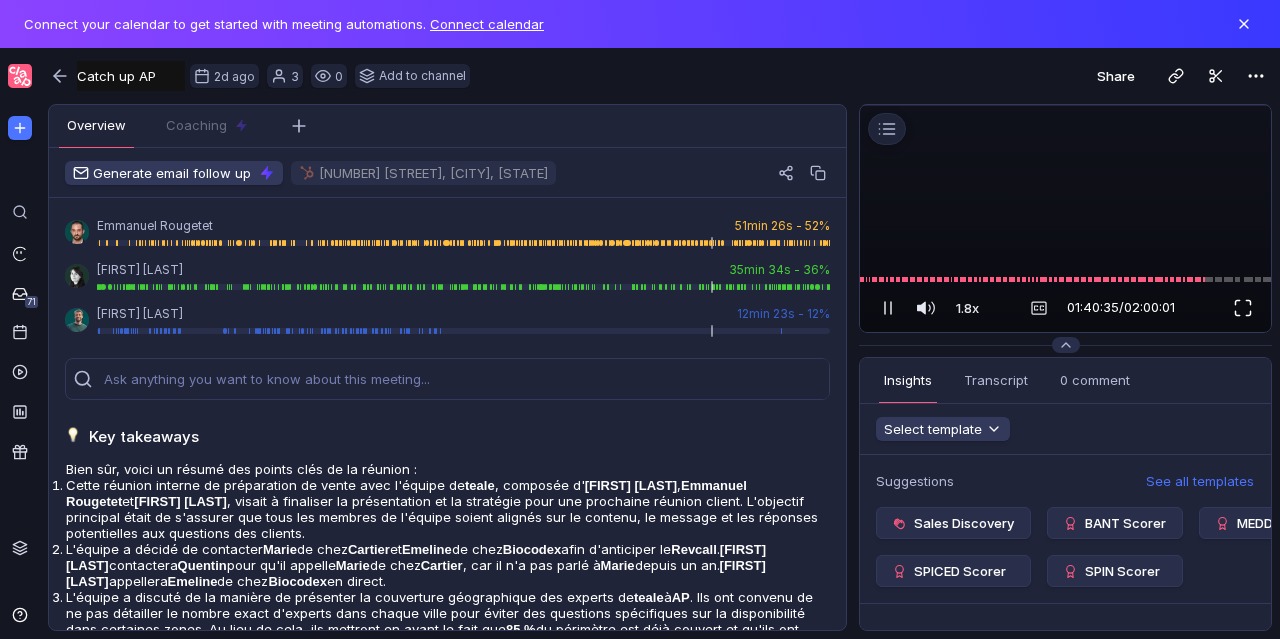 click at bounding box center [1243, 308] 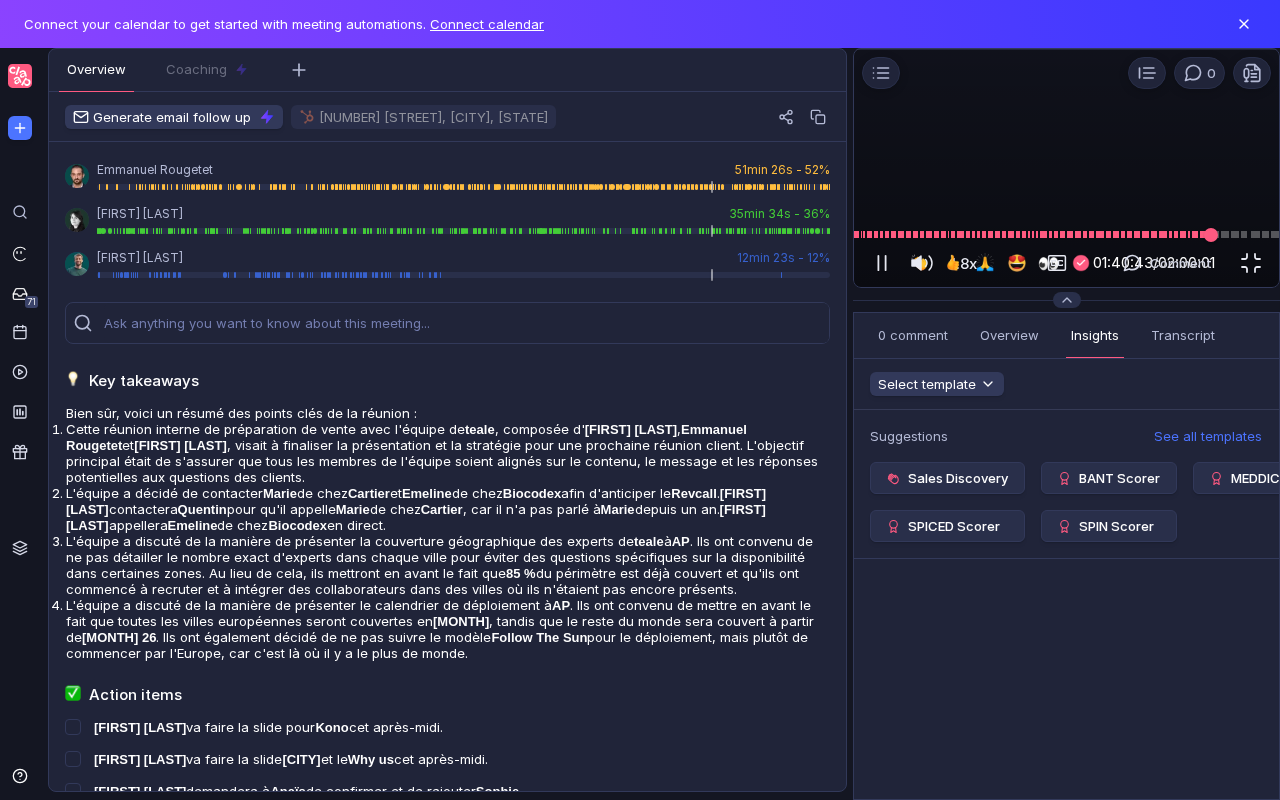 click at bounding box center [1211, 235] 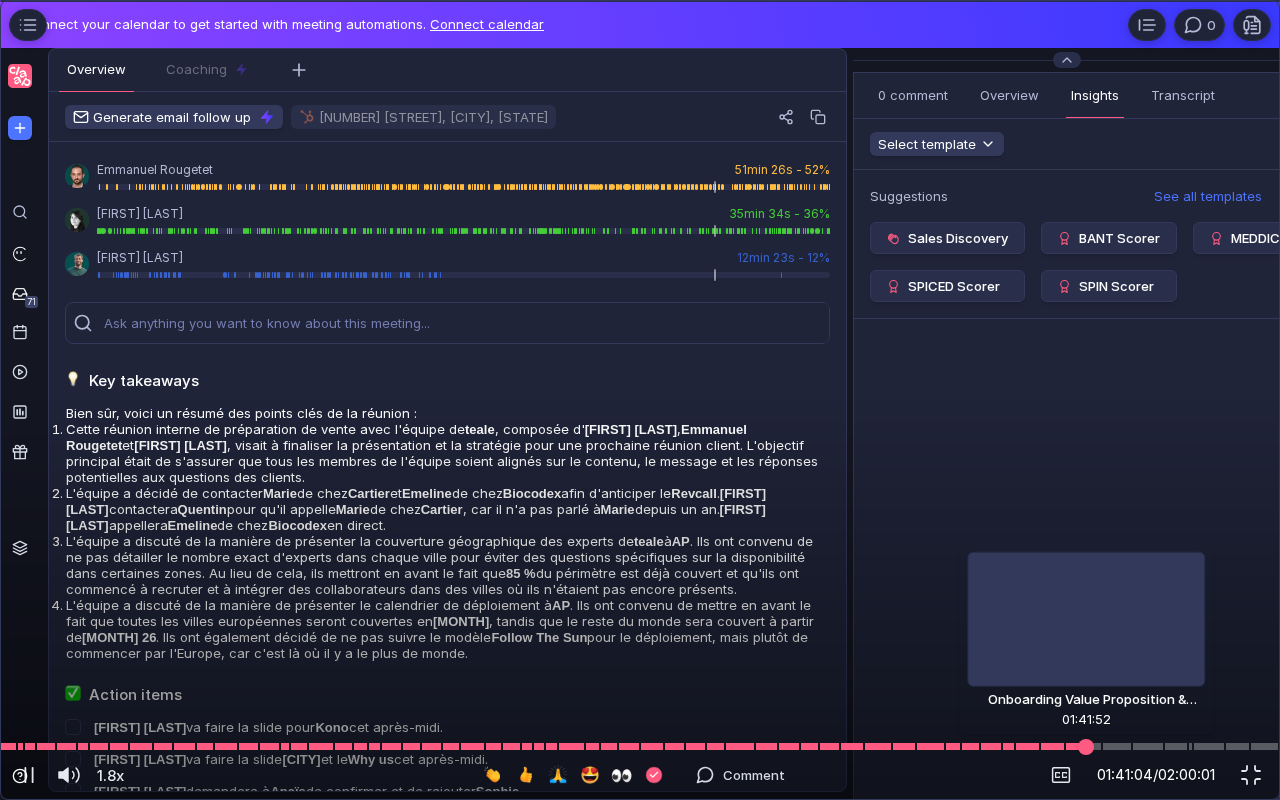 click at bounding box center [640, 746] 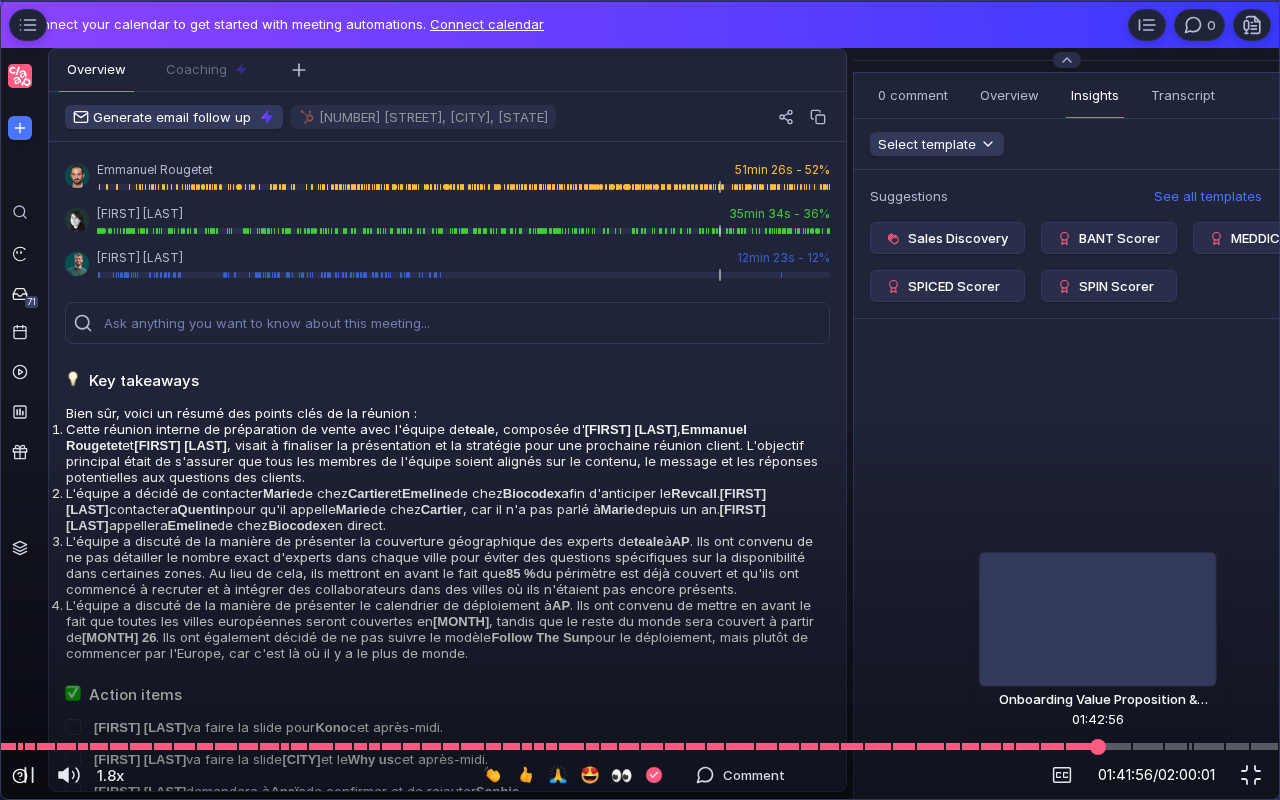 click at bounding box center (640, 746) 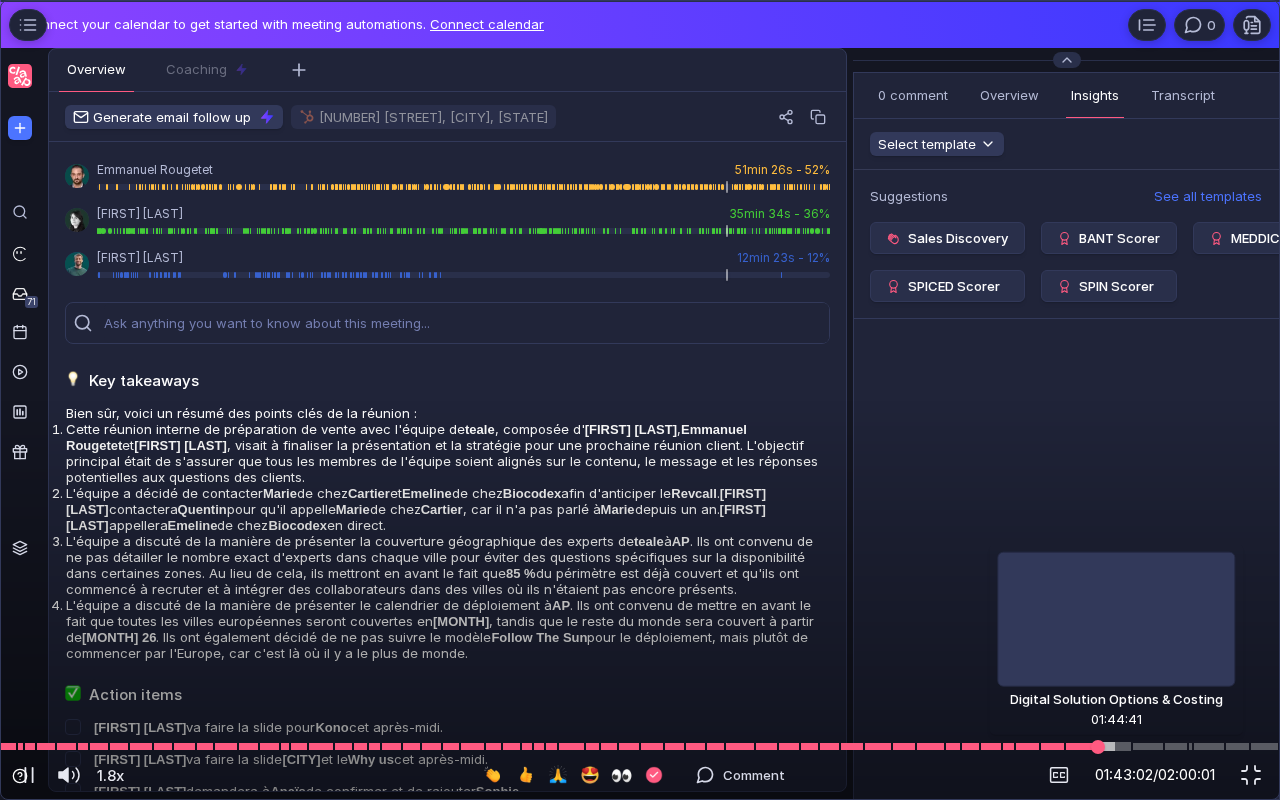 click at bounding box center (640, 746) 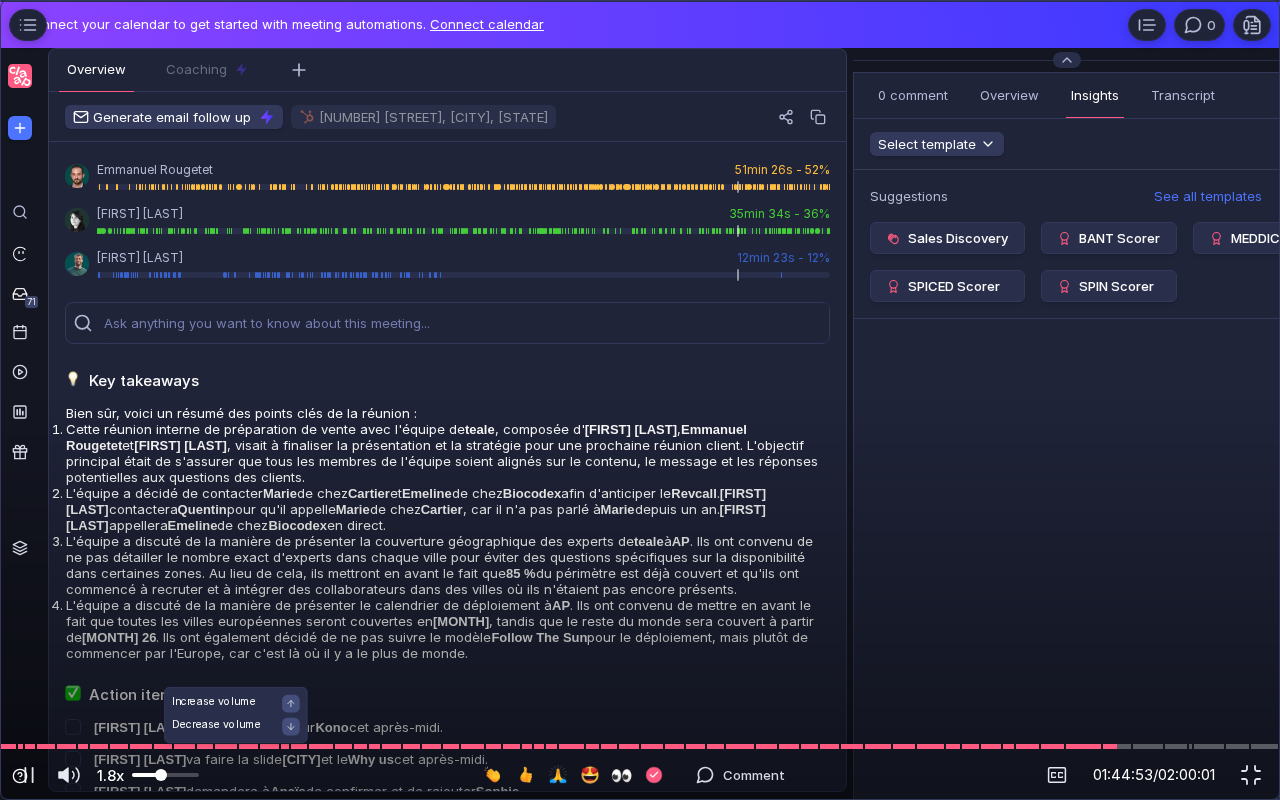 drag, startPoint x: 161, startPoint y: 768, endPoint x: 188, endPoint y: 772, distance: 27.294687 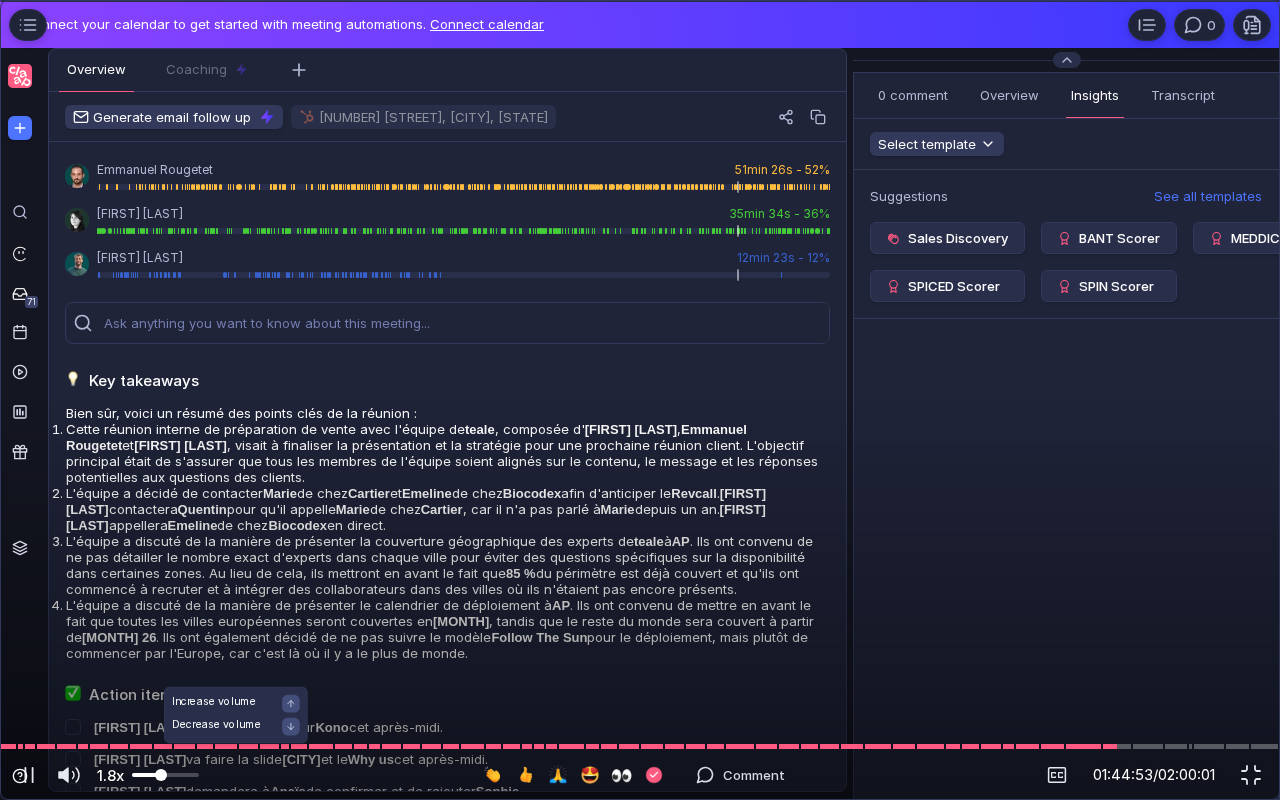 click on "1.8x 1.8x" at bounding box center [128, 775] 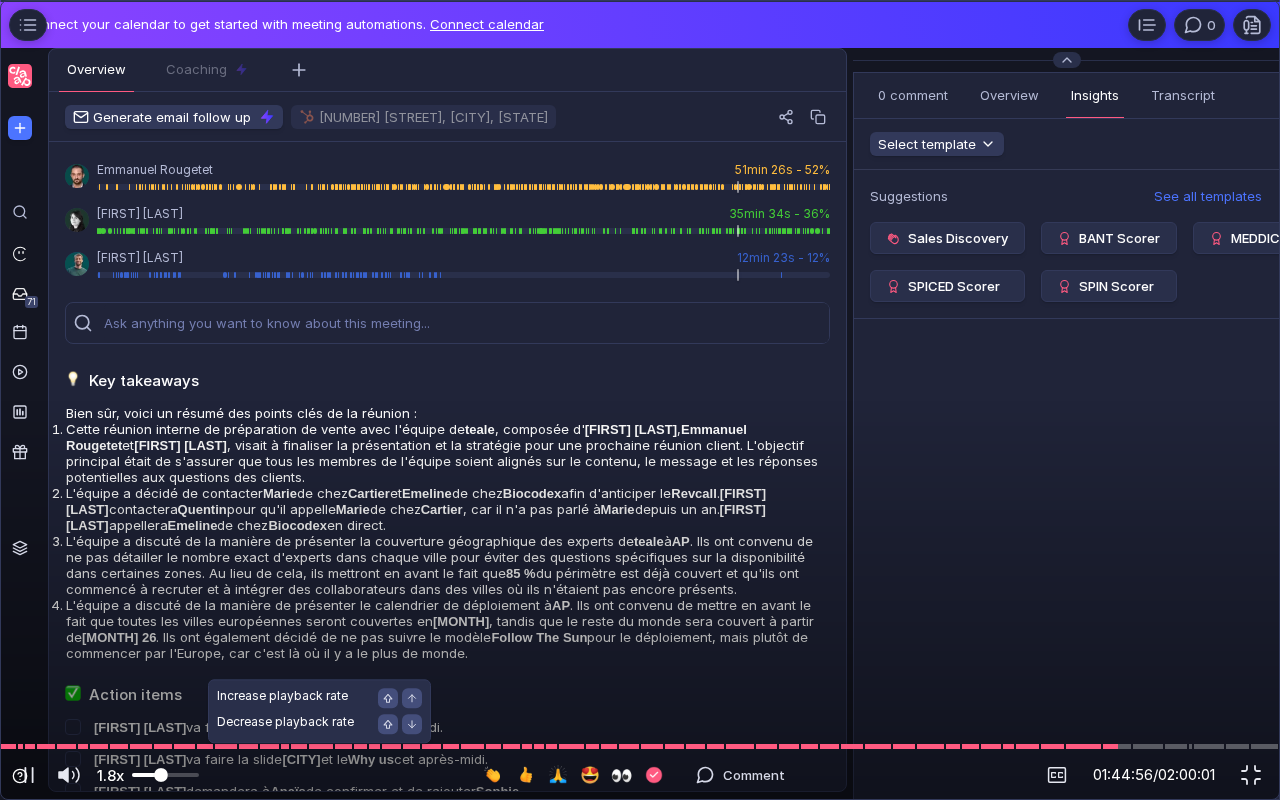 click on "[NUMBER]x" at bounding box center [148, 775] 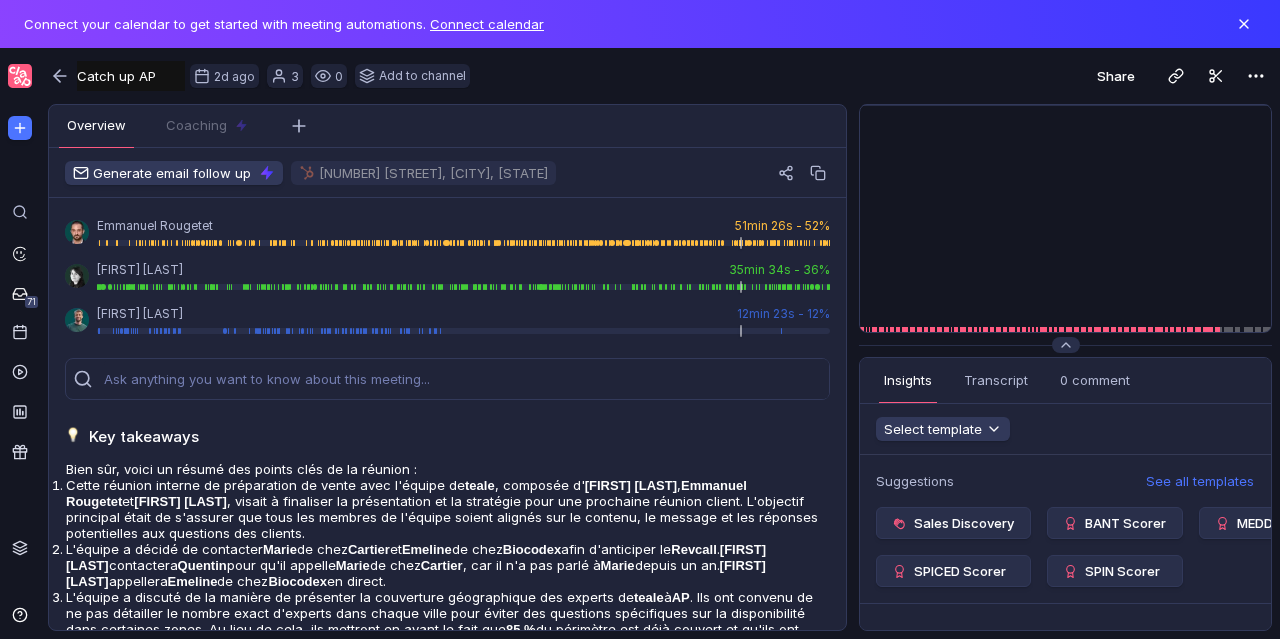 click on "Emmanuel Rougetet 51min 26s - 52% Elisa Amadei 35min 34s - 36% Nicolas Merlaud 12min 23s - 12% Key takeaways Bien sûr, voici un résumé des points clés de la réunion : Cette réunion interne de préparation de vente avec l'équipe de  teale , composée d' Elisa Amadei ,  Emmanuel Rougetet  et  Nicolas Merlaud , visait à finaliser la présentation et la stratégie pour une prochaine réunion client. L'objectif principal était de s'assurer que tous les membres de l'équipe soient alignés sur le contenu, le message et les réponses potentielles aux questions des clients. L'équipe a décidé de contacter  Marie  de chez  Cartier  et  Emeline  de chez  Biocodex  afin d'anticiper le  Revcall .  Nicolas Merlaud  contactera  Quentin  pour qu'il appelle  Marie  de chez  Cartier , car il n'a pas parlé à  Marie  depuis un an.  Elisa Amadei  appellera  Emeline  de chez  Biocodex  en direct. L'équipe a discuté de la manière de présenter la couverture géographique des experts de  teale  à  AP 85 % AP Kono" at bounding box center [447, 1198] 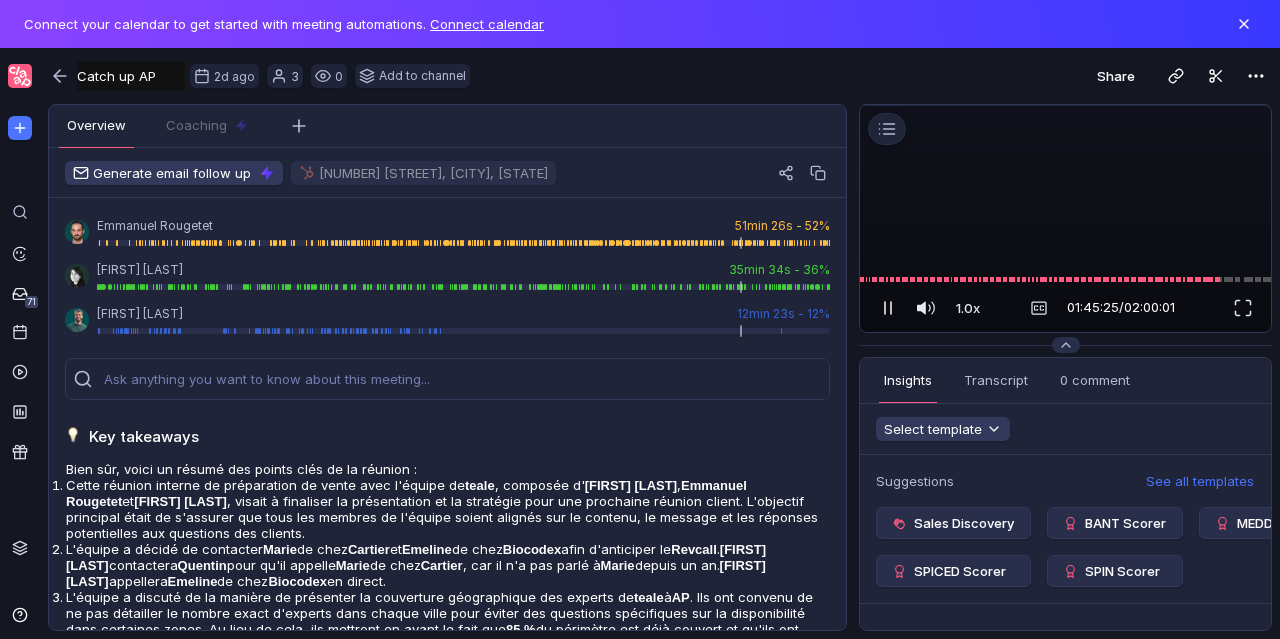 click at bounding box center (888, 308) 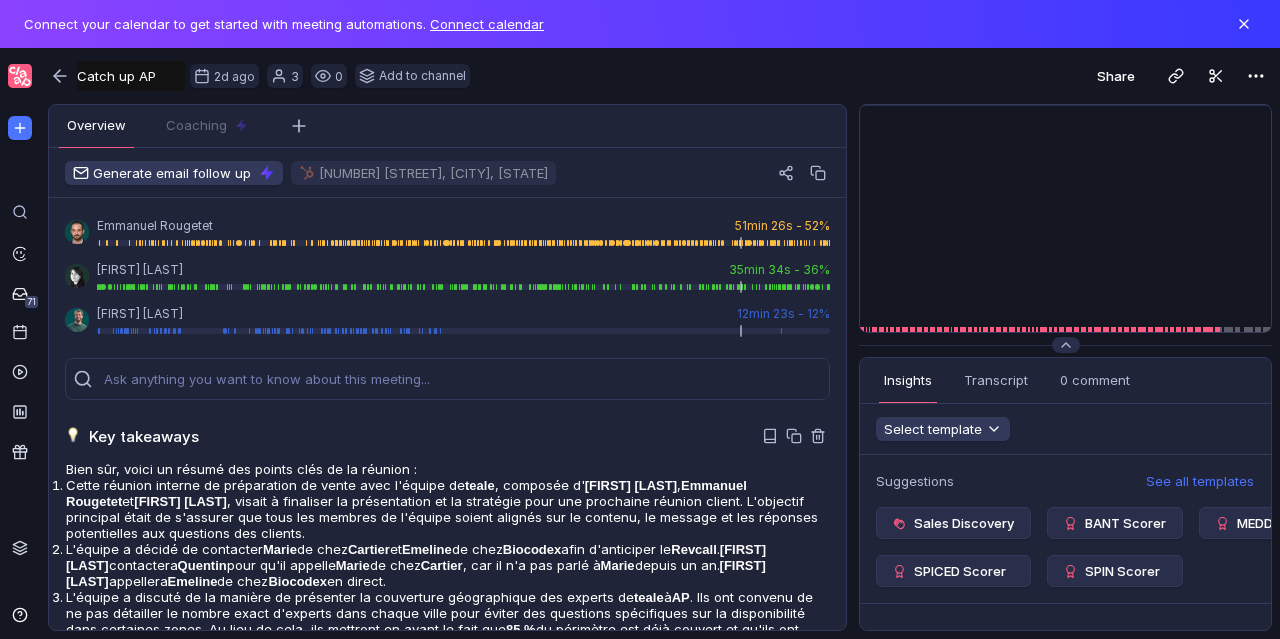 click on "Key takeaways" at bounding box center [447, 436] 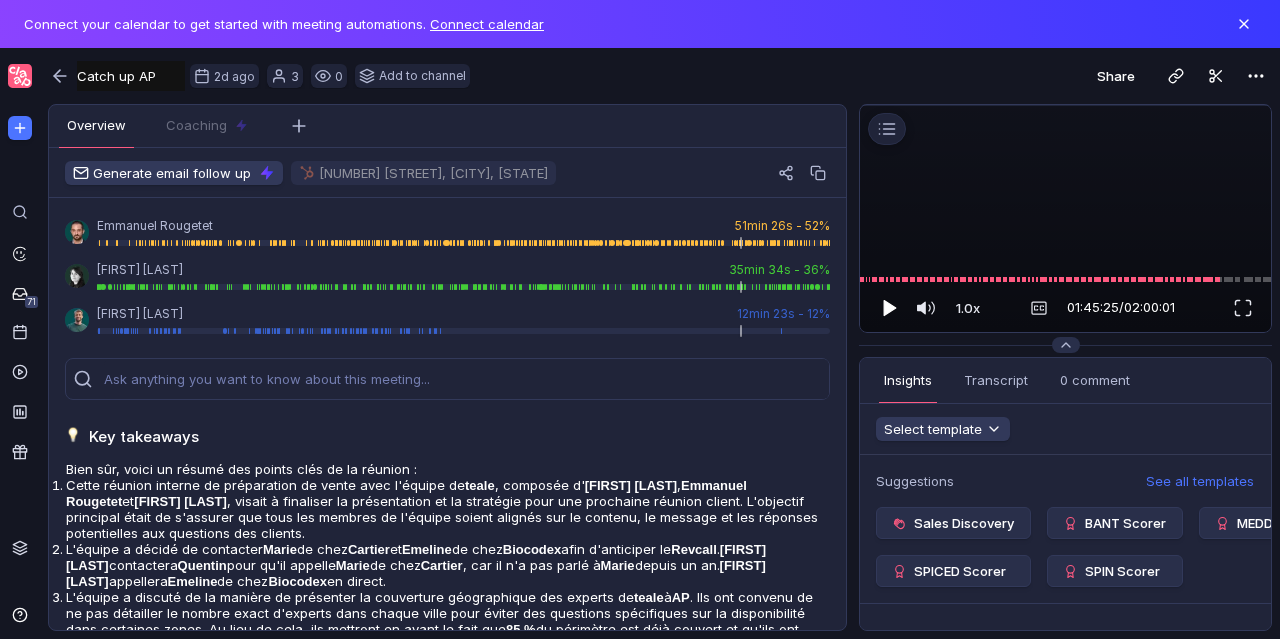 click at bounding box center [891, 308] 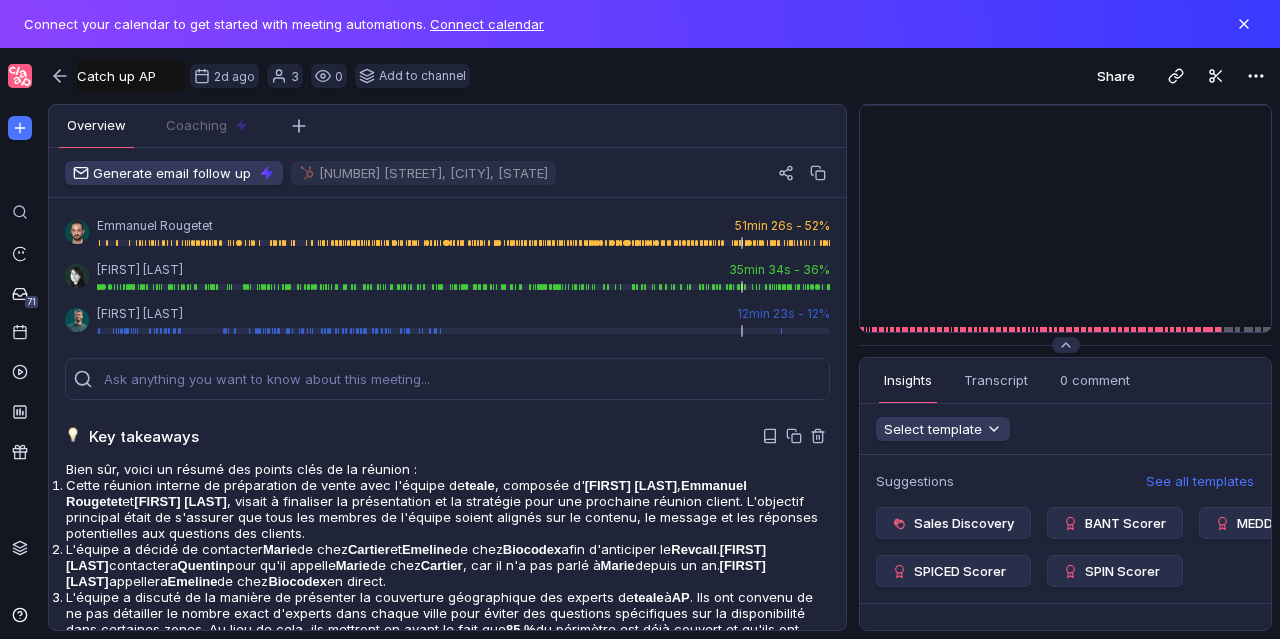 click on "Key takeaways" at bounding box center (447, 436) 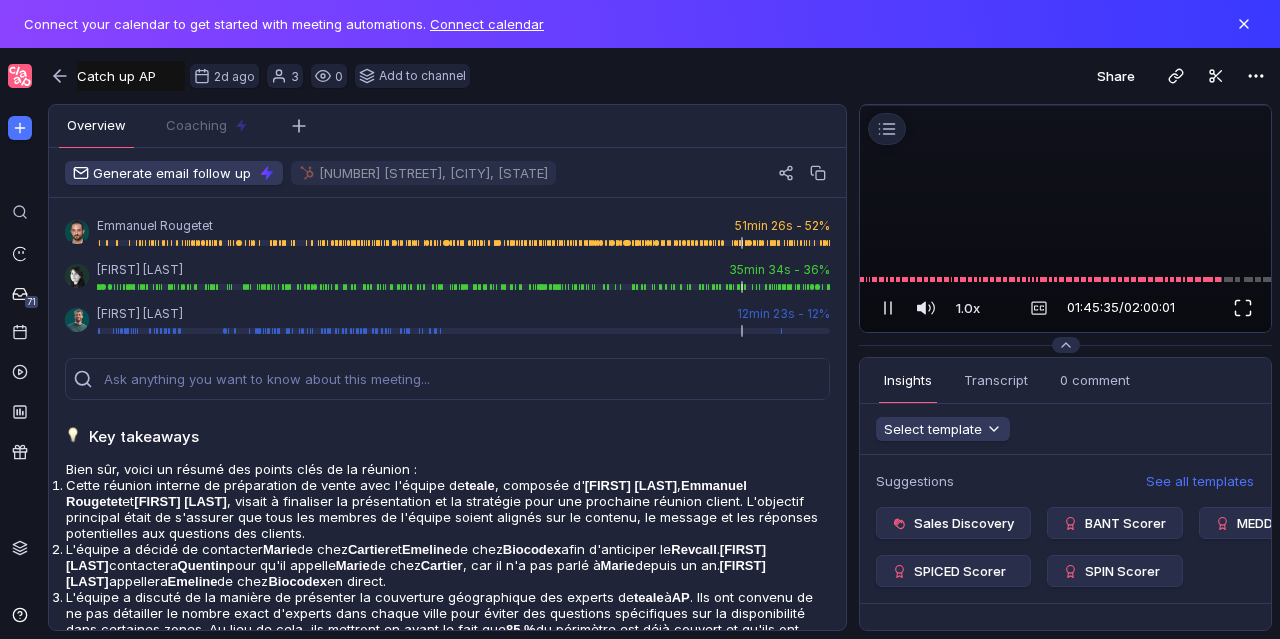 click at bounding box center [1243, 308] 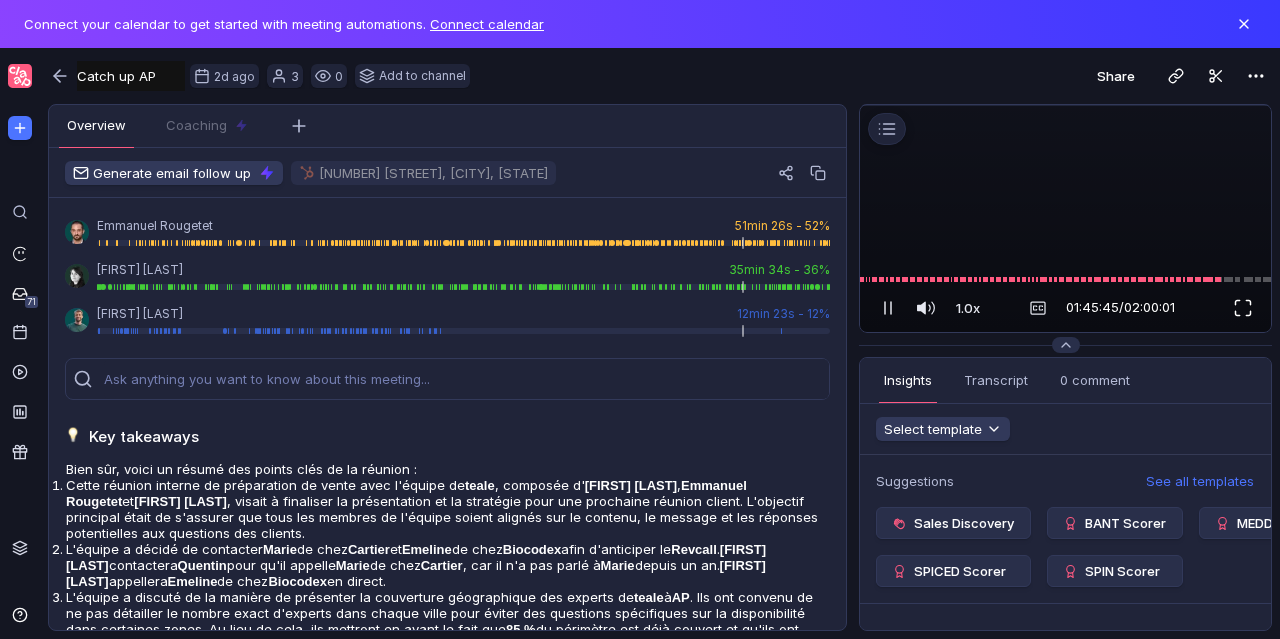 click at bounding box center (1243, 308) 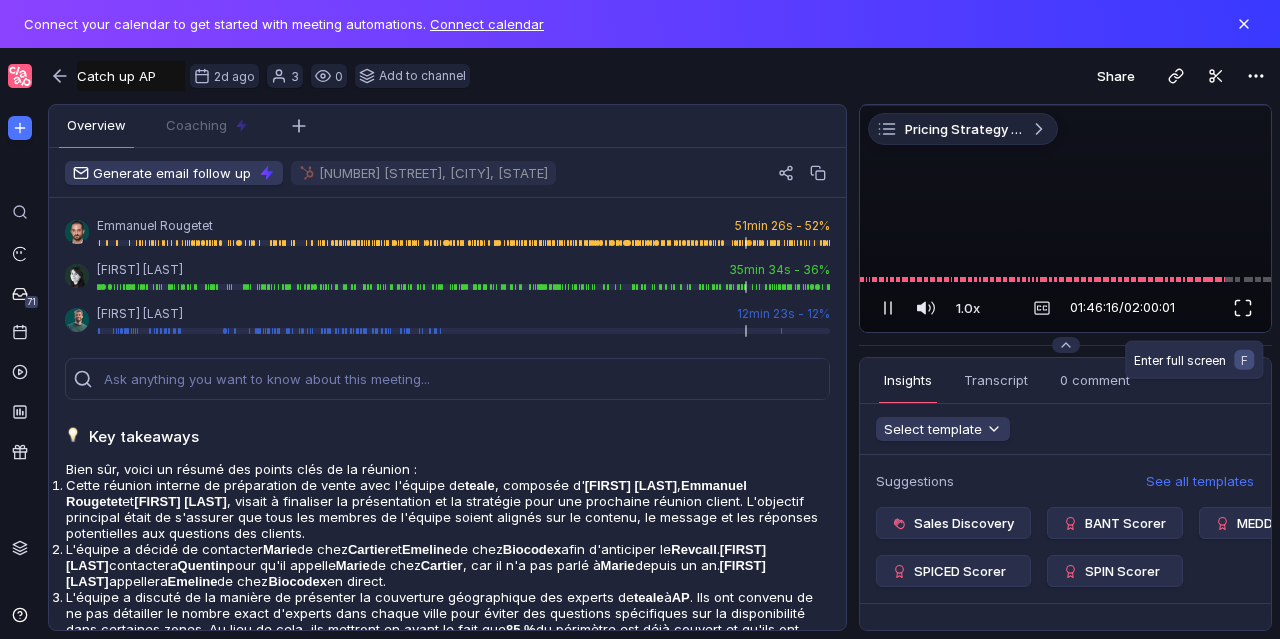 click at bounding box center [1243, 308] 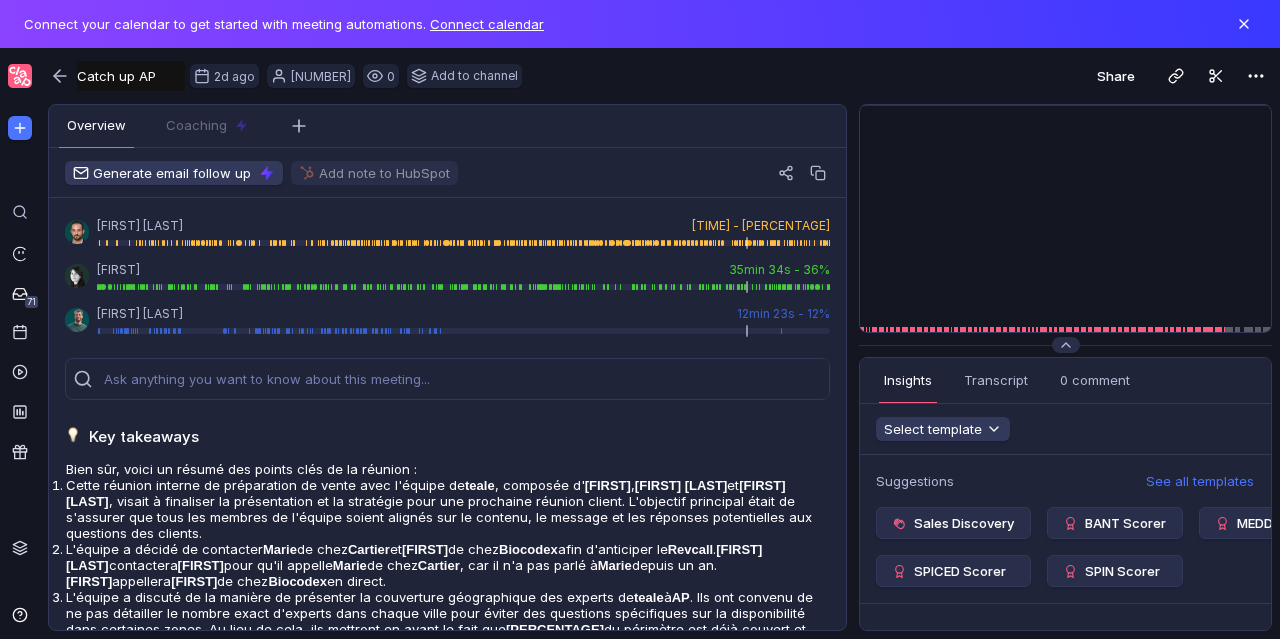scroll, scrollTop: 0, scrollLeft: 0, axis: both 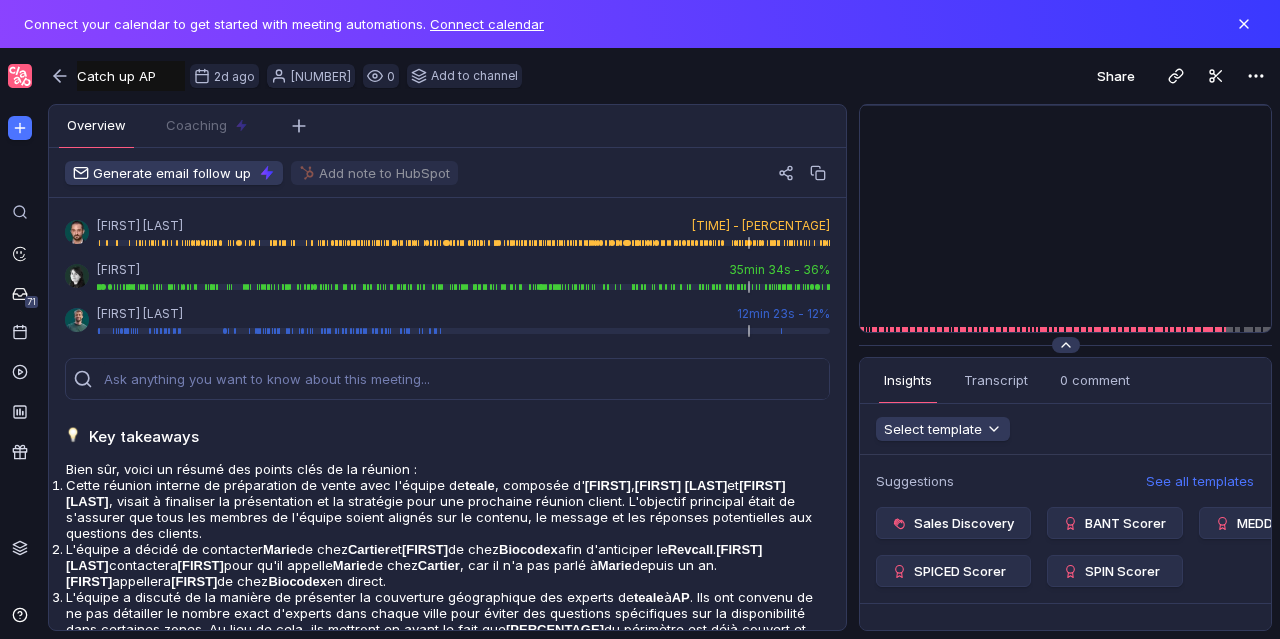 drag, startPoint x: 507, startPoint y: 453, endPoint x: 876, endPoint y: 353, distance: 382.3101 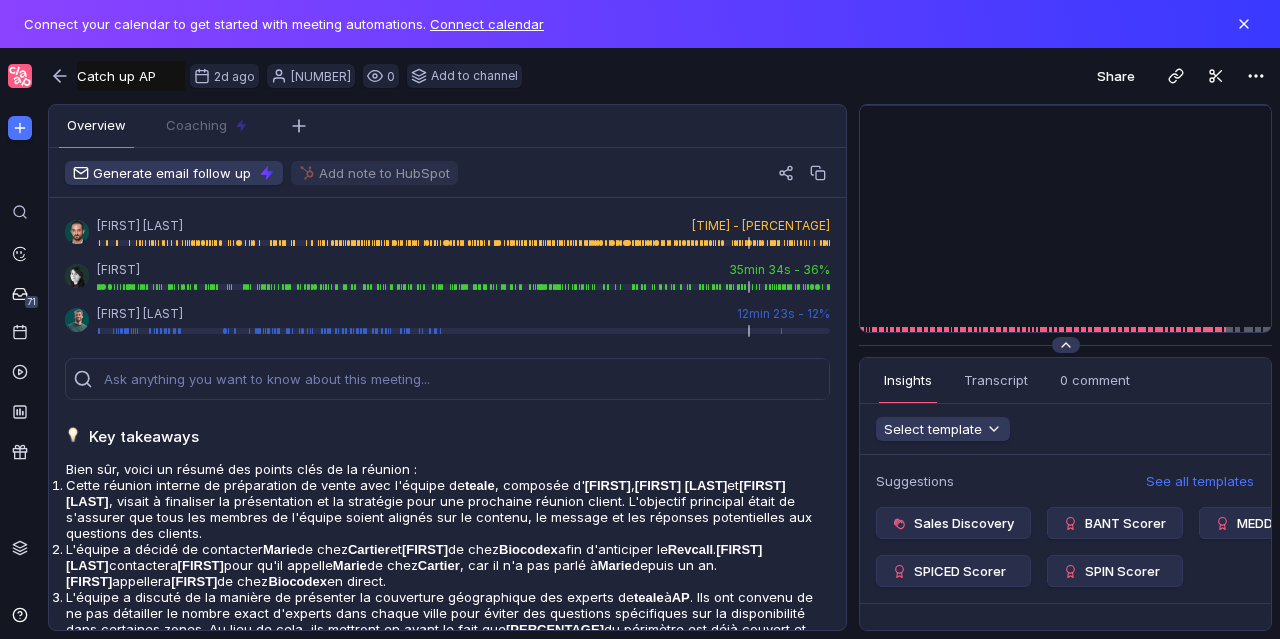 click on "Key takeaways Bien sûr, voici un résumé des points clés de la réunion : Cette réunion interne de préparation de vente avec l'équipe de  teale , composée d' Elisa Amadei ,  Emmanuel Rougetet  et  Nicolas Merlaud , visait à finaliser la présentation et la stratégie pour une prochaine réunion client. L'objectif principal était de s'assurer que tous les membres de l'équipe soient alignés sur le contenu, le message et les réponses potentielles aux questions des clients. L'équipe a décidé de contacter  Marie  de chez  Cartier  et  Emeline  de chez  Biocodex  afin d'anticiper le  Revcall .  Nicolas Merlaud  contactera  Quentin  pour qu'il appelle  Marie  de chez  Cartier , car il n'a pas parlé à  Marie  depuis un an.  Elisa Amadei  appellera  Emeline  de chez  Biocodex  en direct. L'équipe a discuté de la manière de présenter la couverture géographique des experts de  teale  à  AP 85 % L'équipe a discuté de la manière de présenter le calendrier de déploiement à  AP octobre" at bounding box center [447, 573] 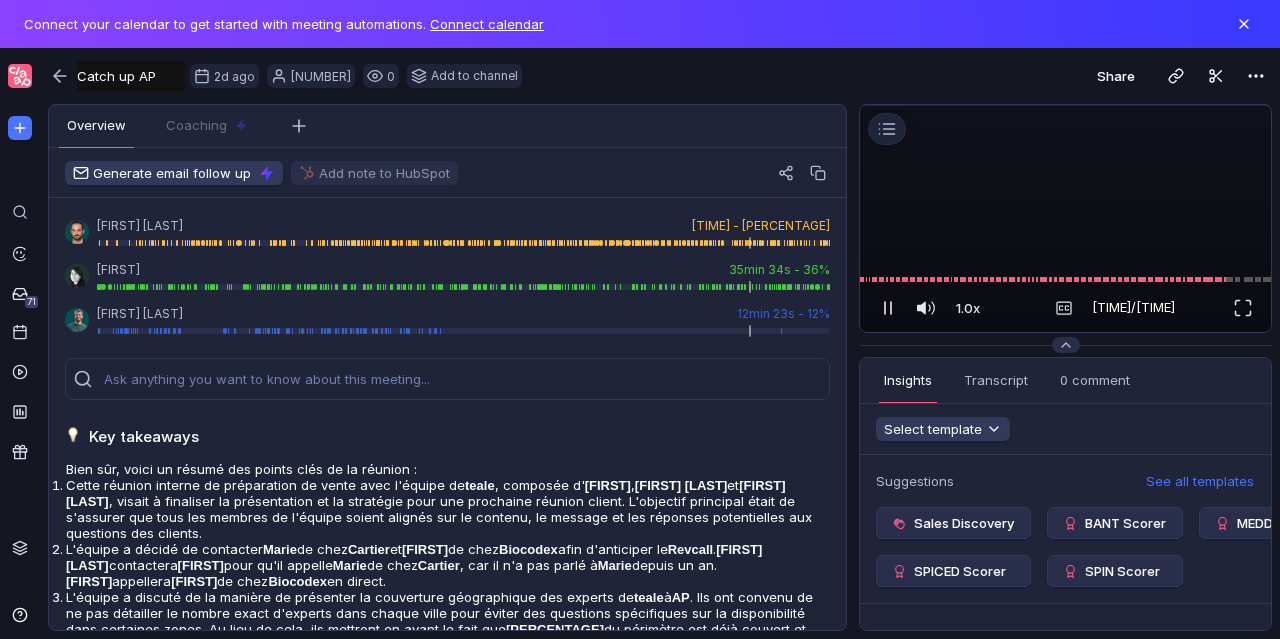 click at bounding box center [888, 308] 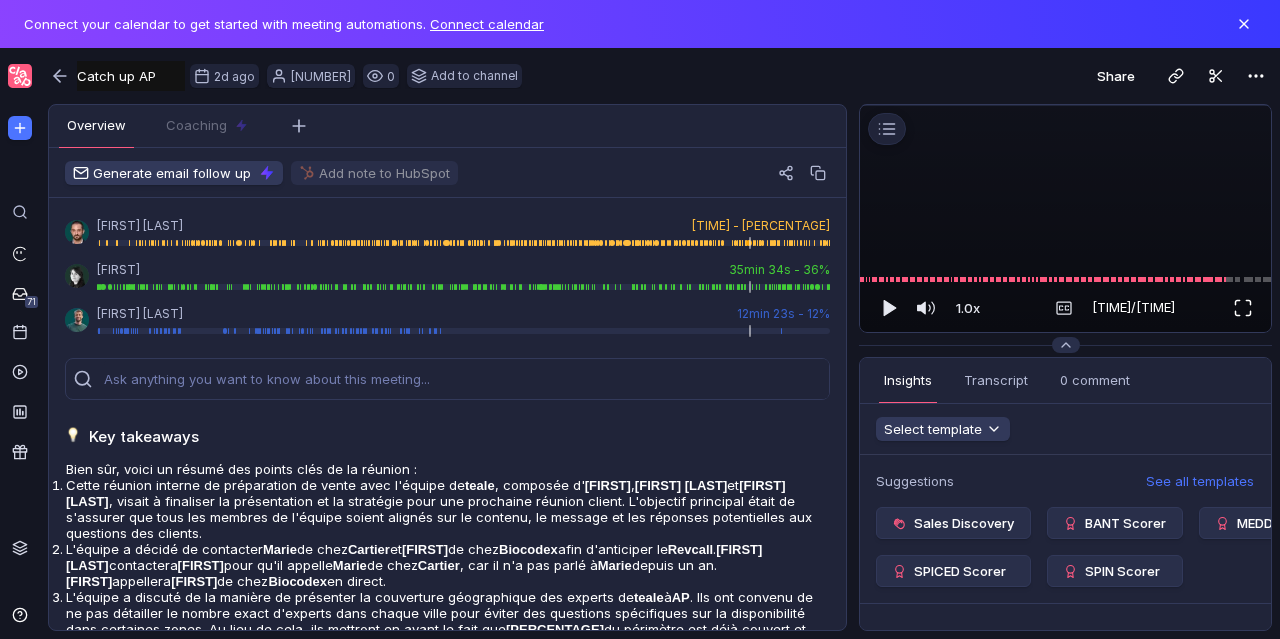 click at bounding box center (1243, 308) 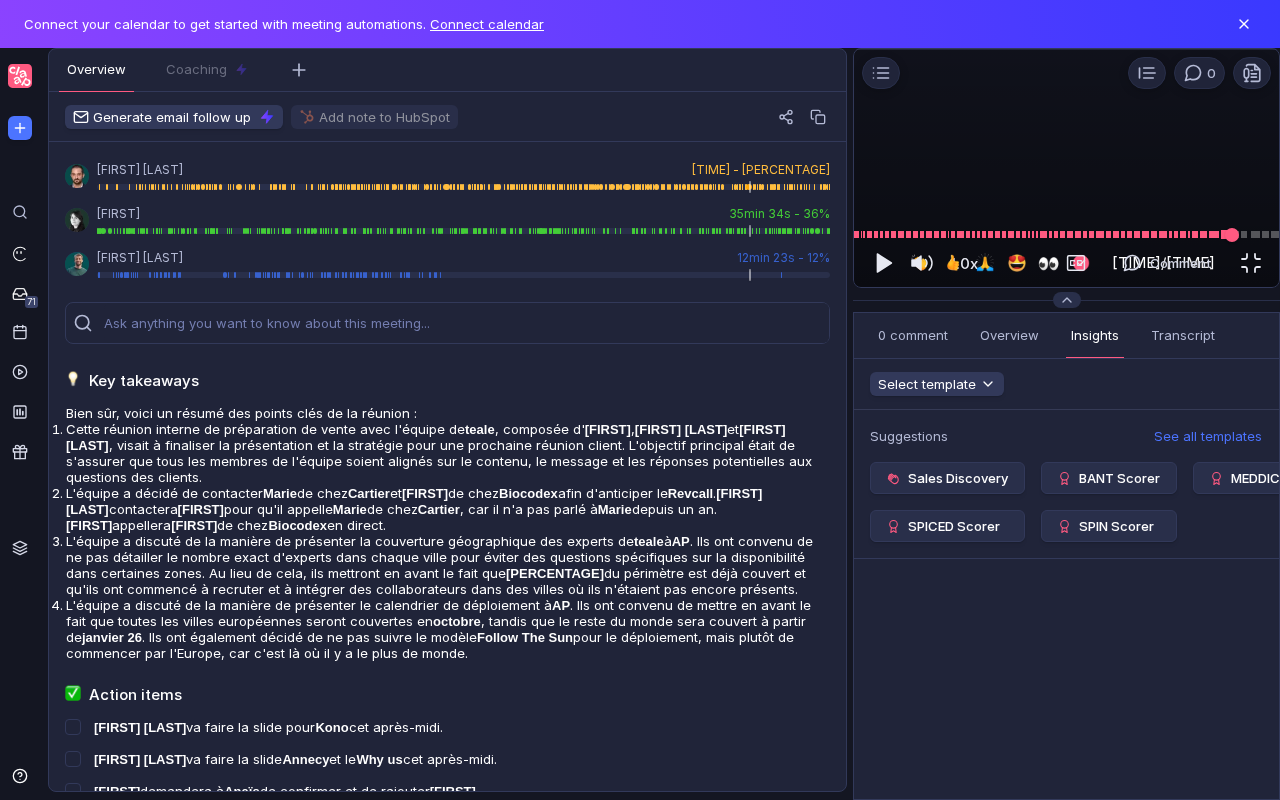 click at bounding box center [1066, 234] 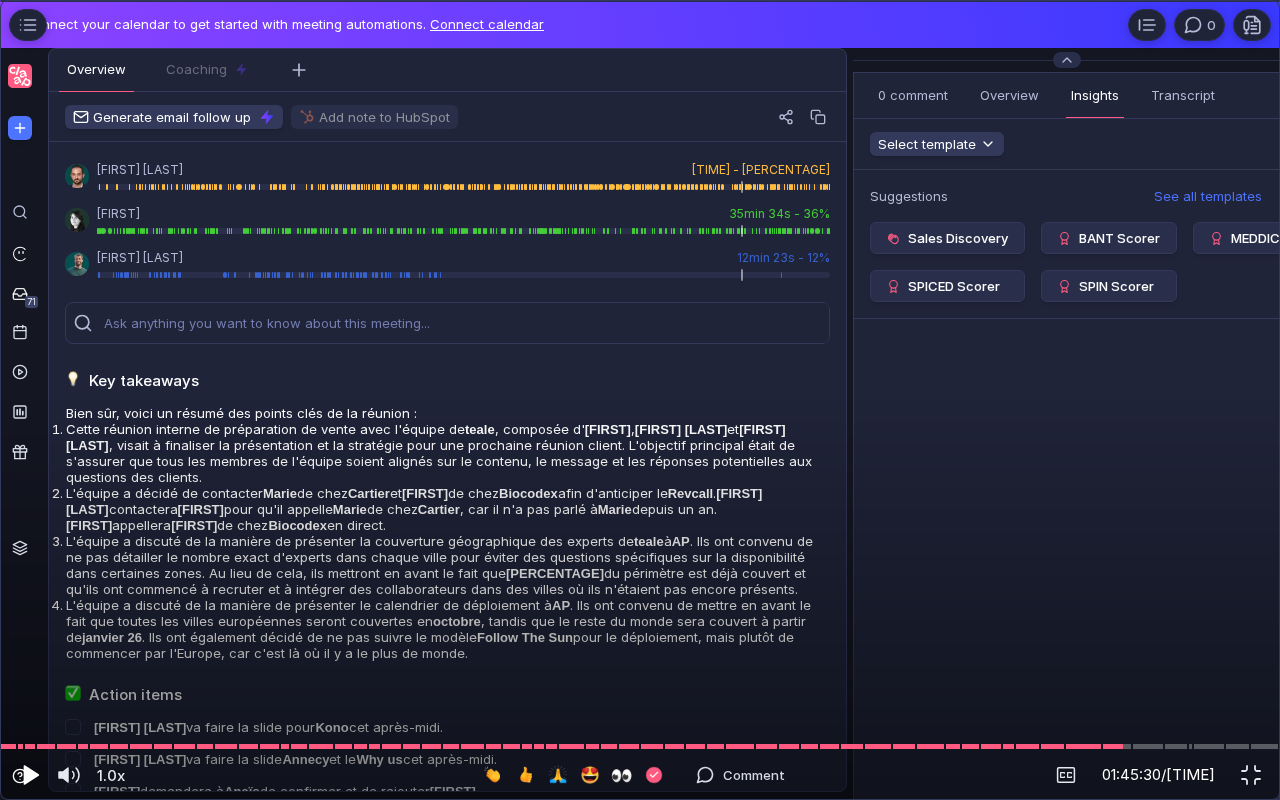 click at bounding box center (29, 775) 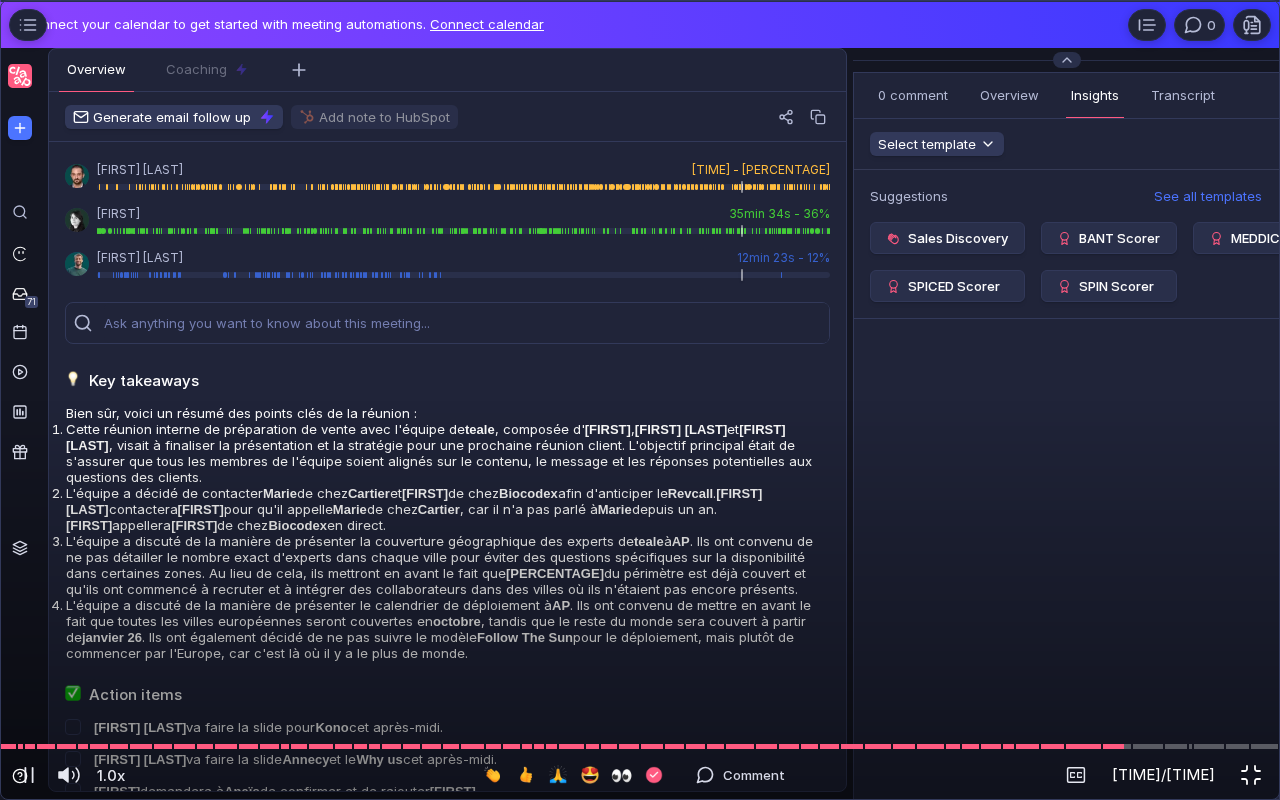 click at bounding box center [1251, 775] 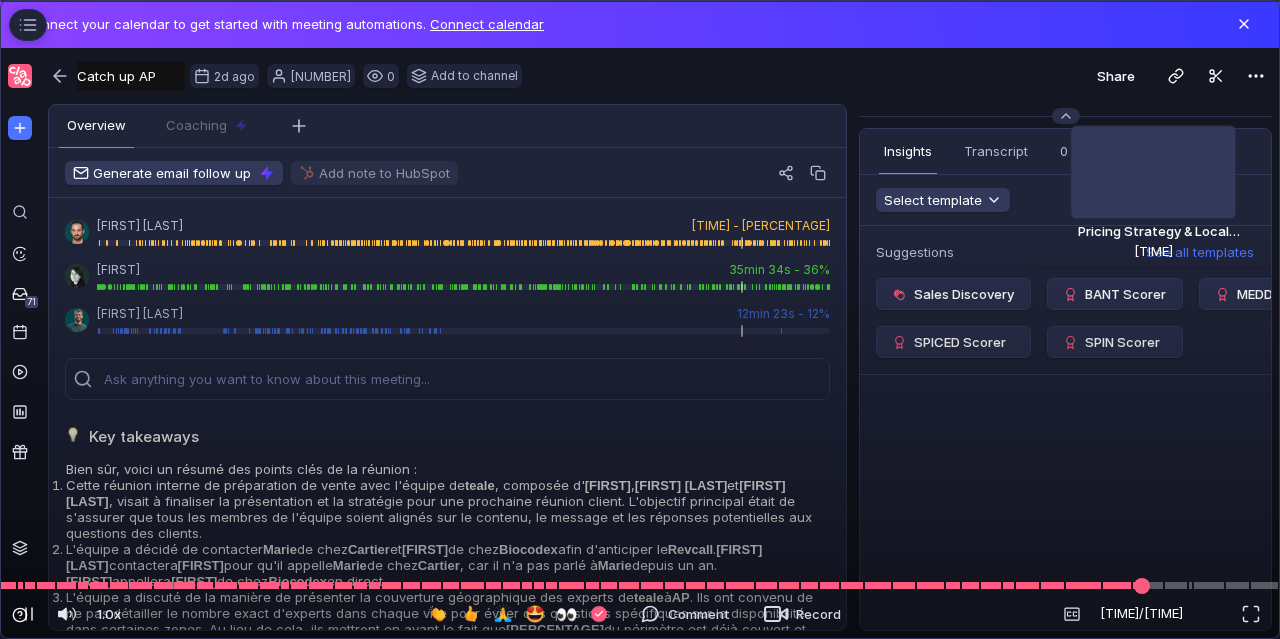 click at bounding box center (1142, 585) 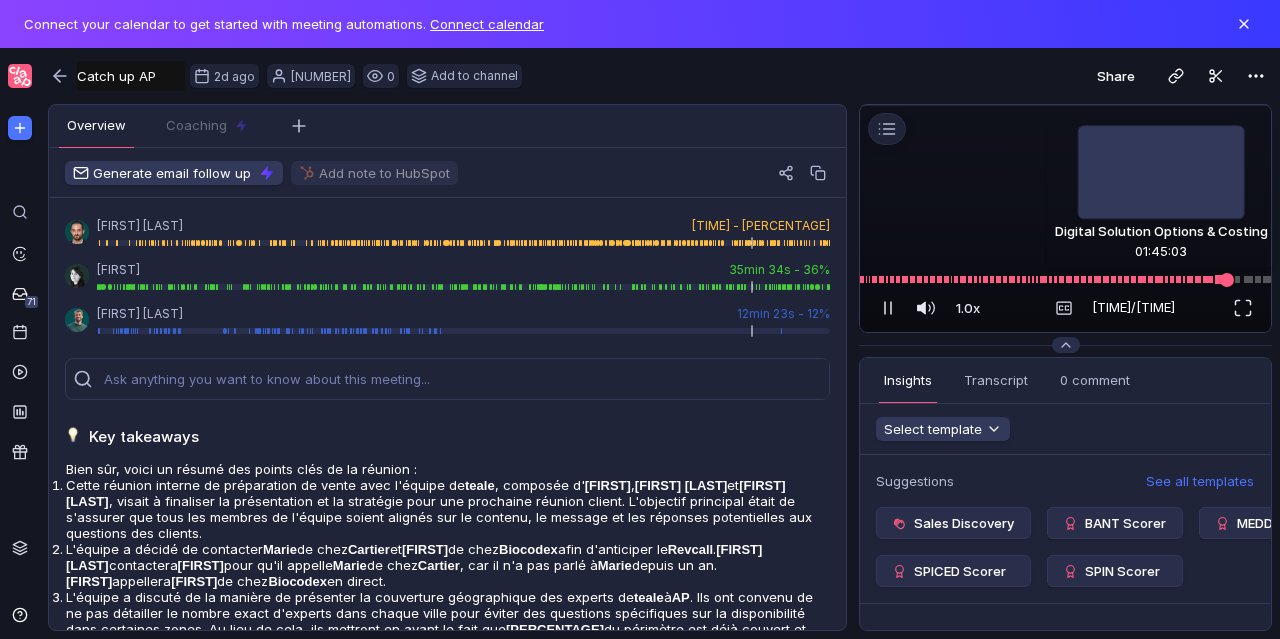click at bounding box center (1065, 279) 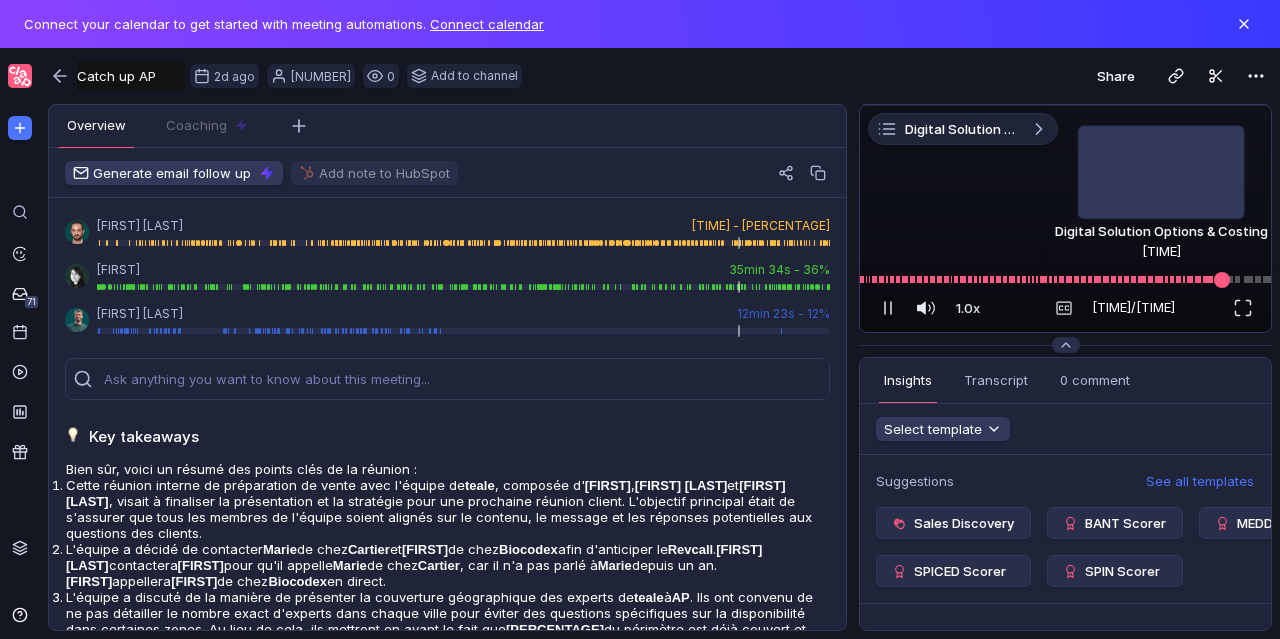 click at bounding box center [1222, 279] 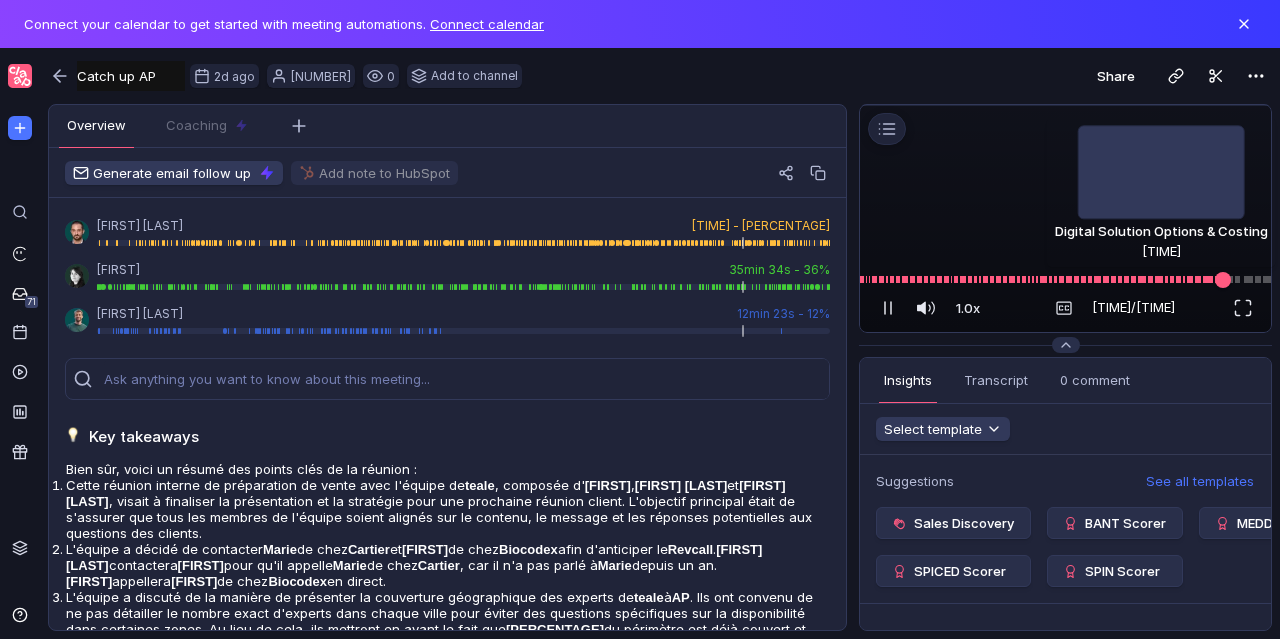 click at bounding box center [1223, 279] 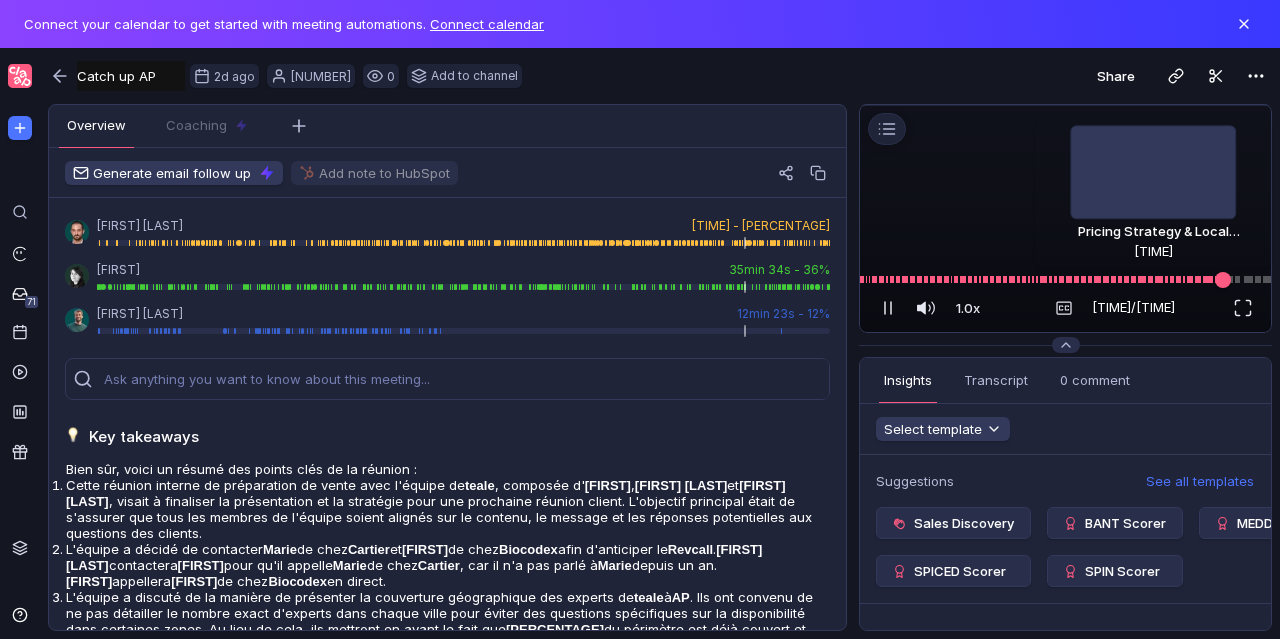 click at bounding box center (1223, 279) 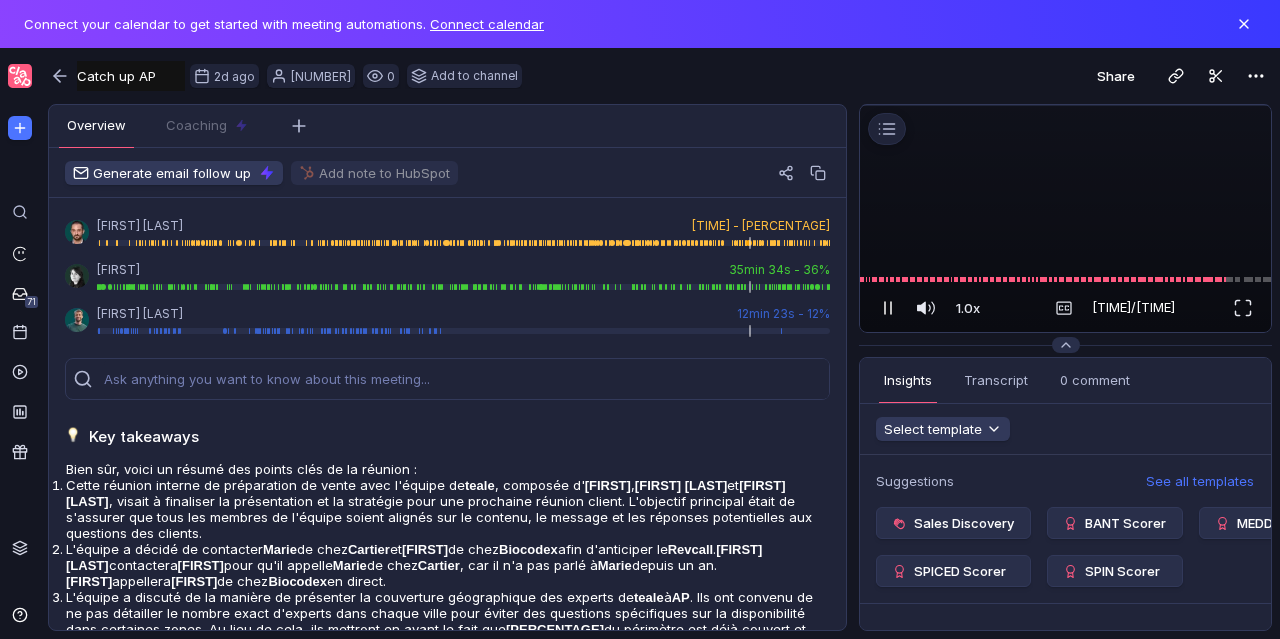 click at bounding box center [888, 308] 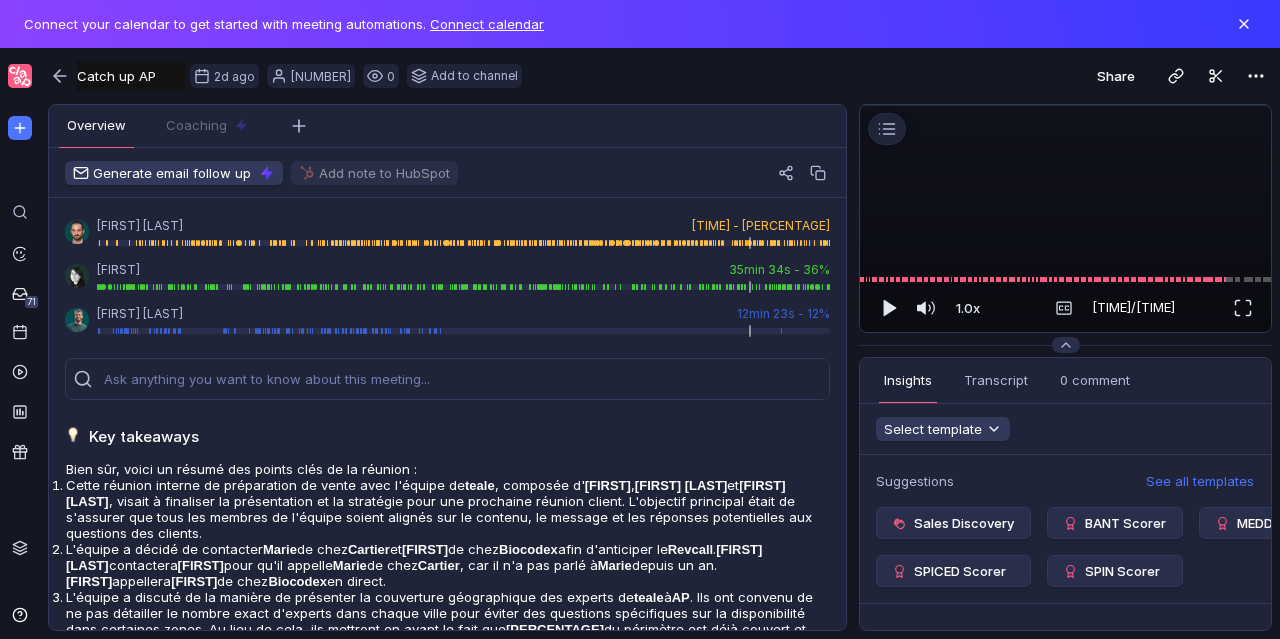 click at bounding box center (1065, 105) 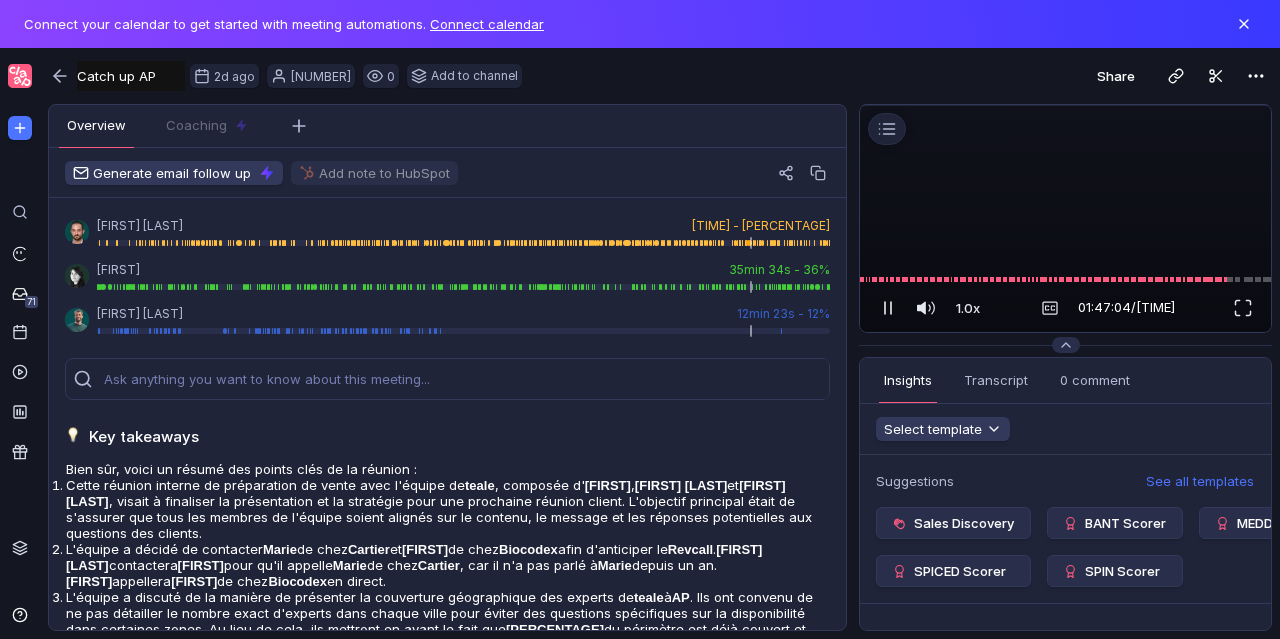 click at bounding box center [891, 308] 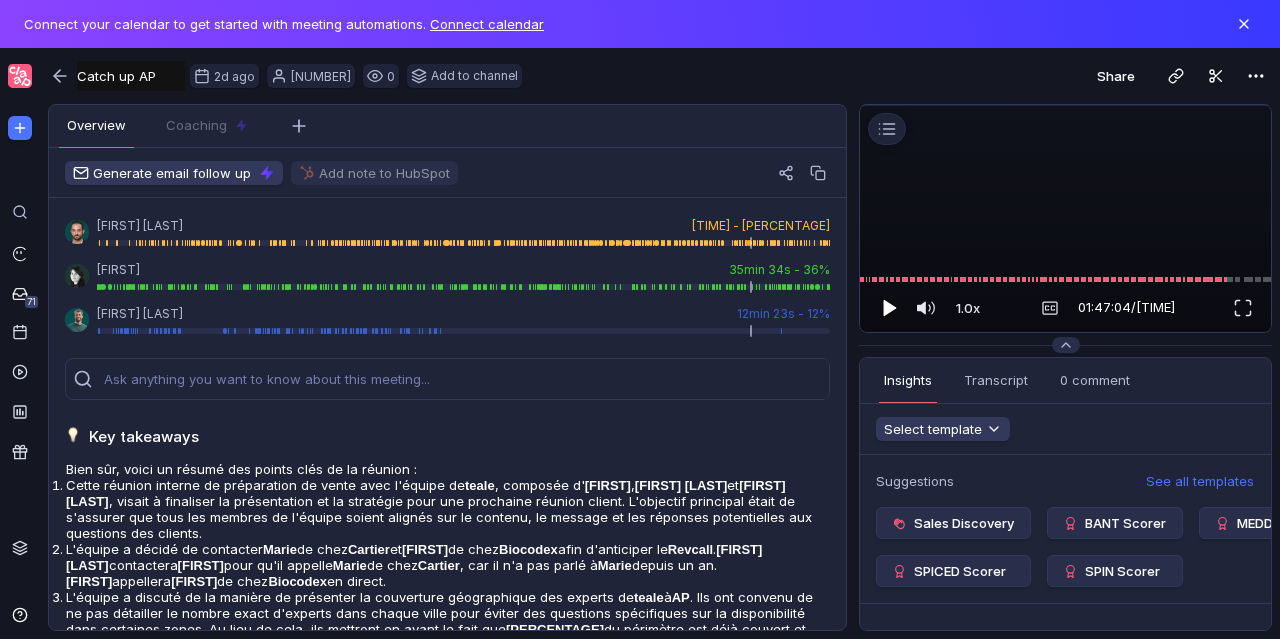 click at bounding box center (891, 308) 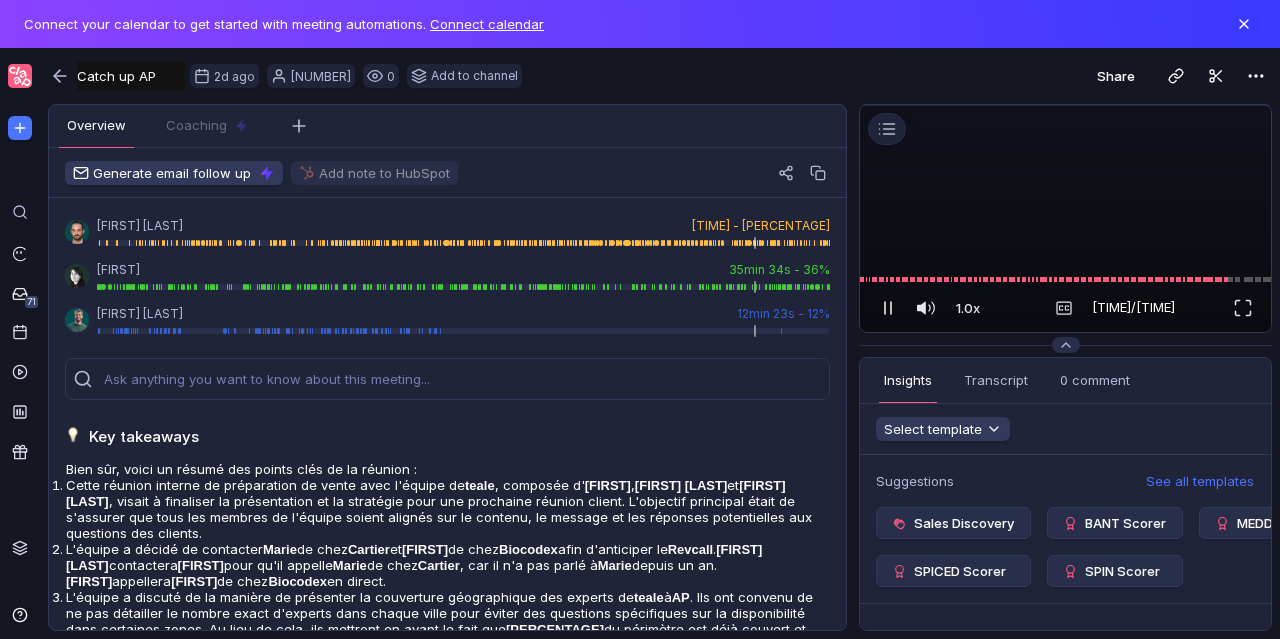 click at bounding box center (888, 308) 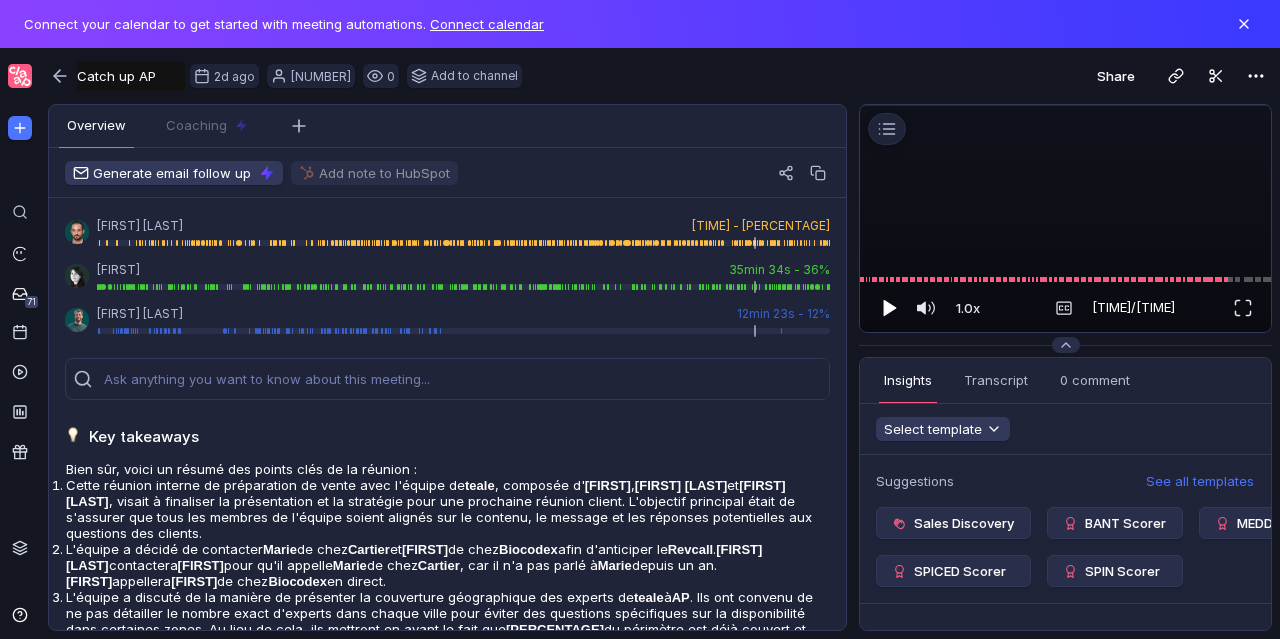 click at bounding box center (888, 308) 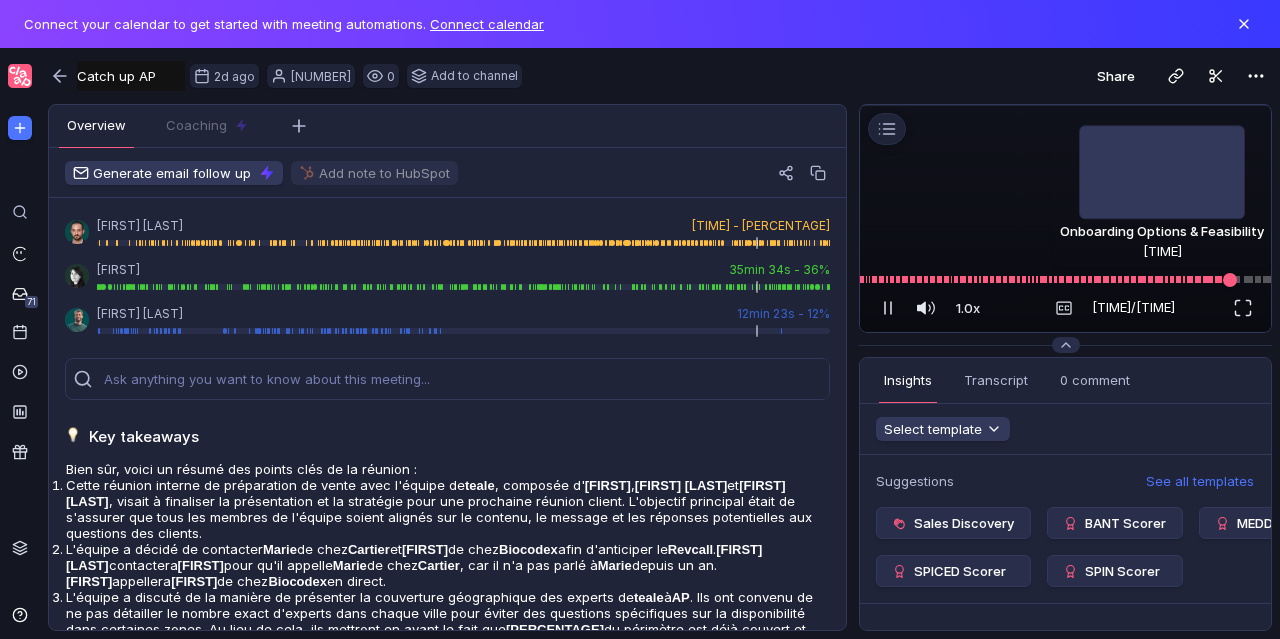 click at bounding box center [1230, 280] 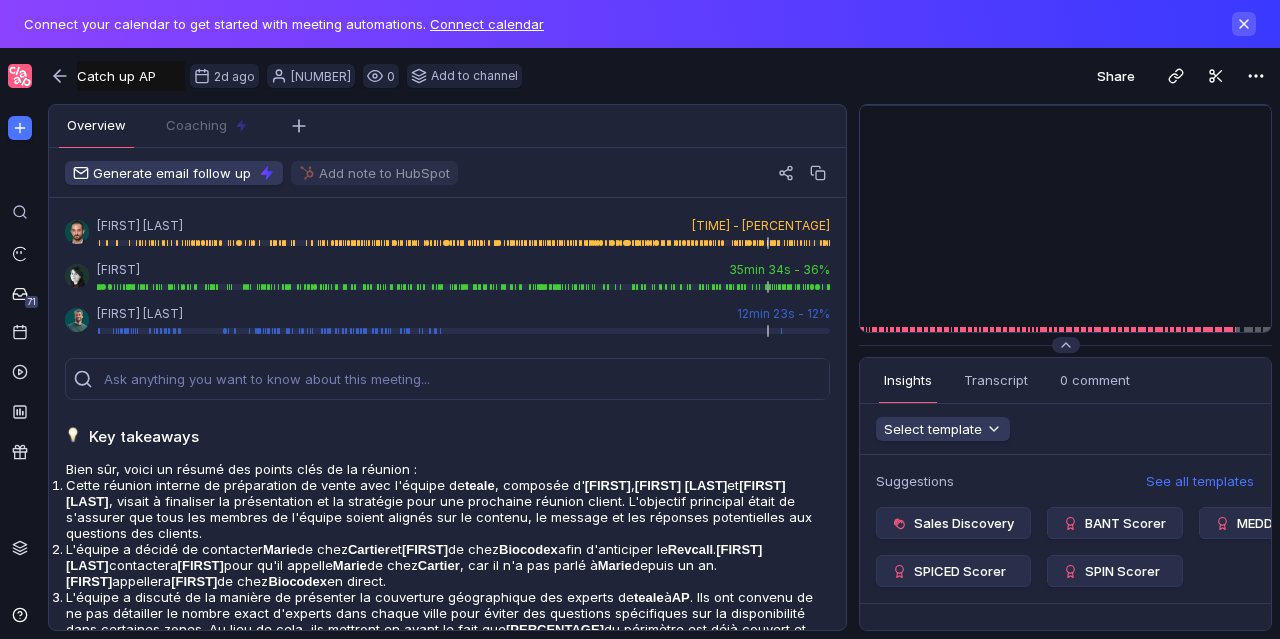 click at bounding box center [1244, 24] 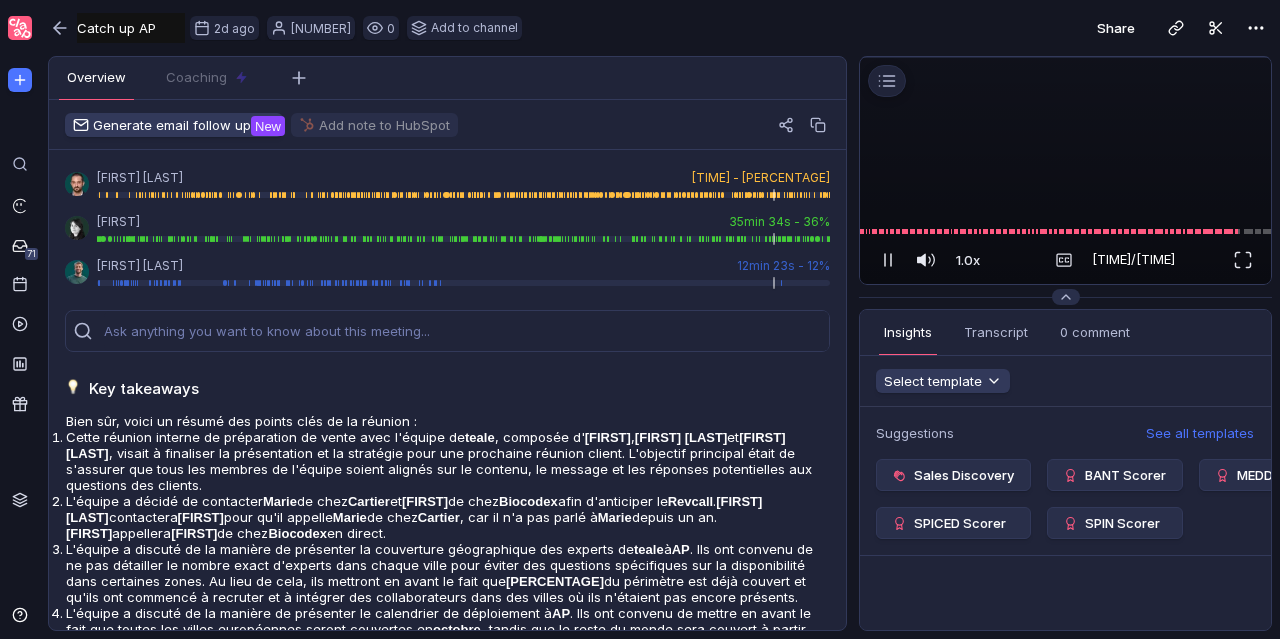 click at bounding box center (1243, 260) 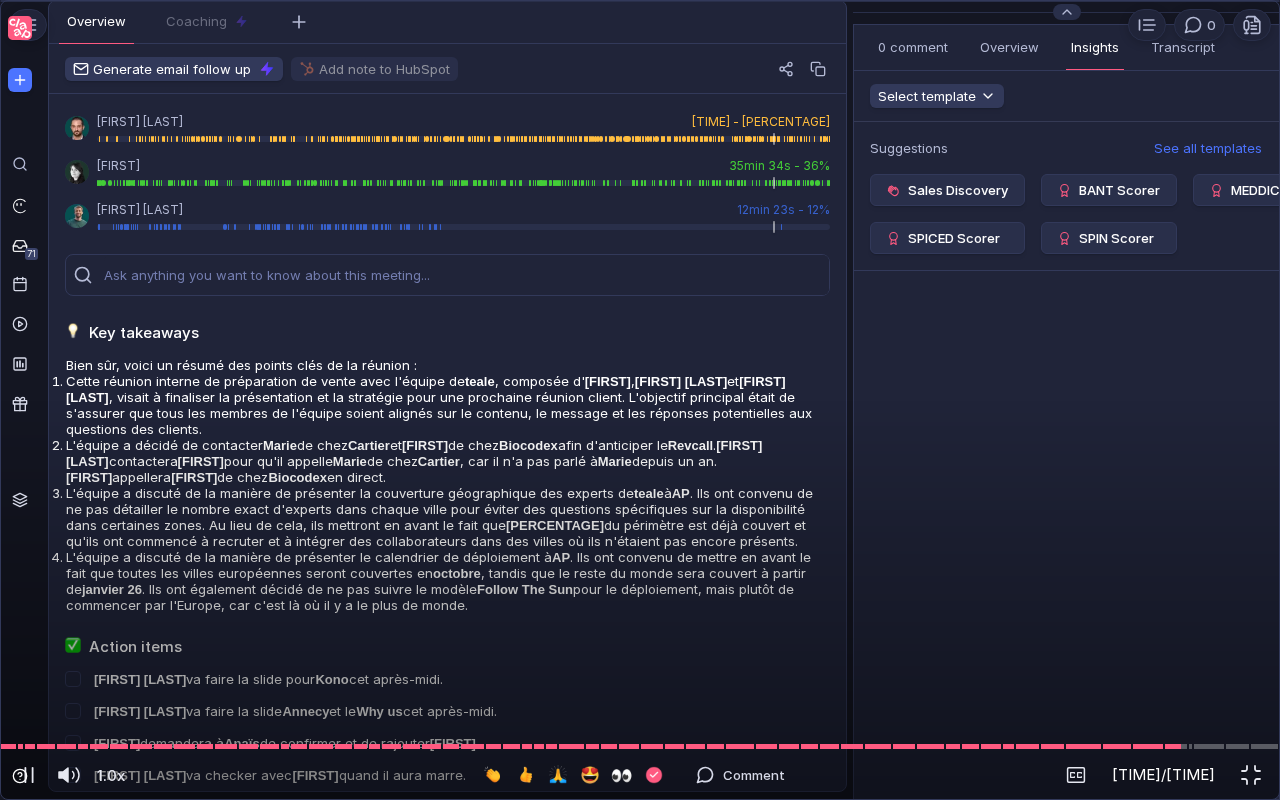 click at bounding box center (640, 41) 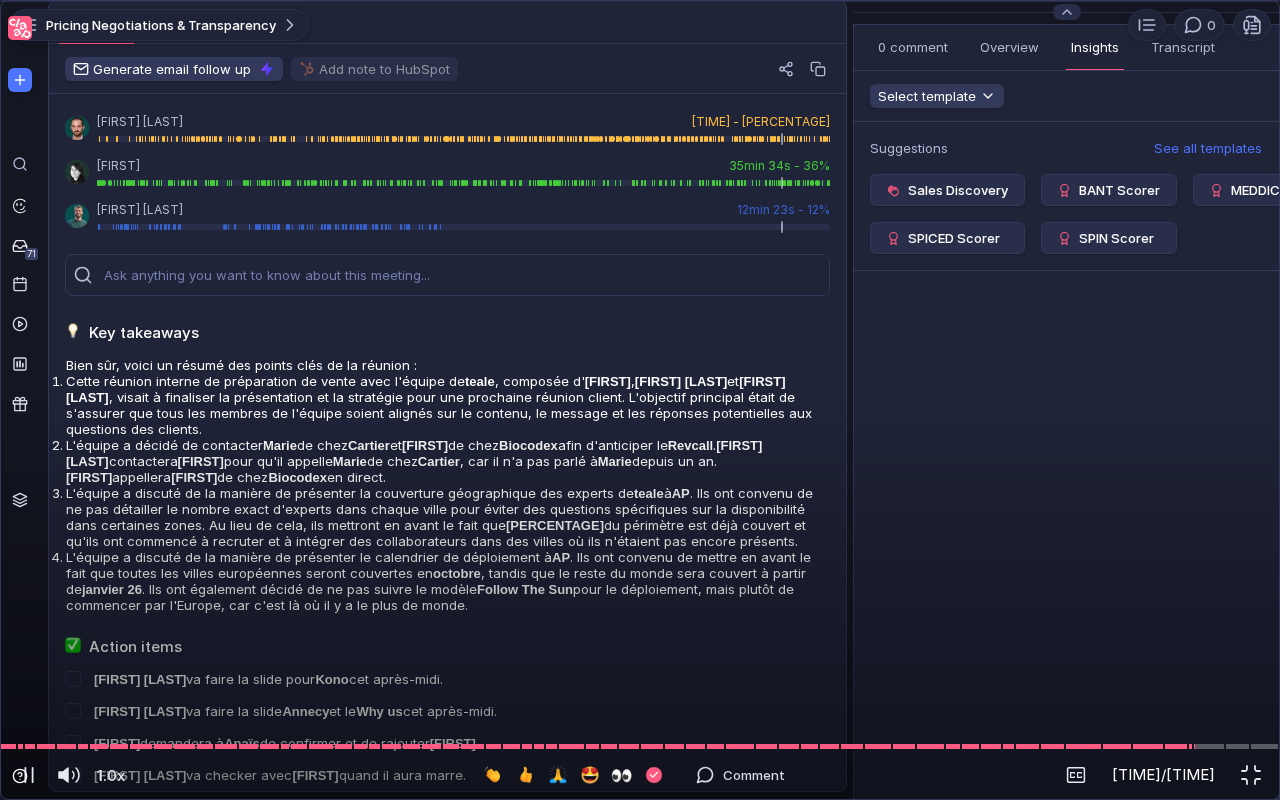 click at bounding box center (640, 41) 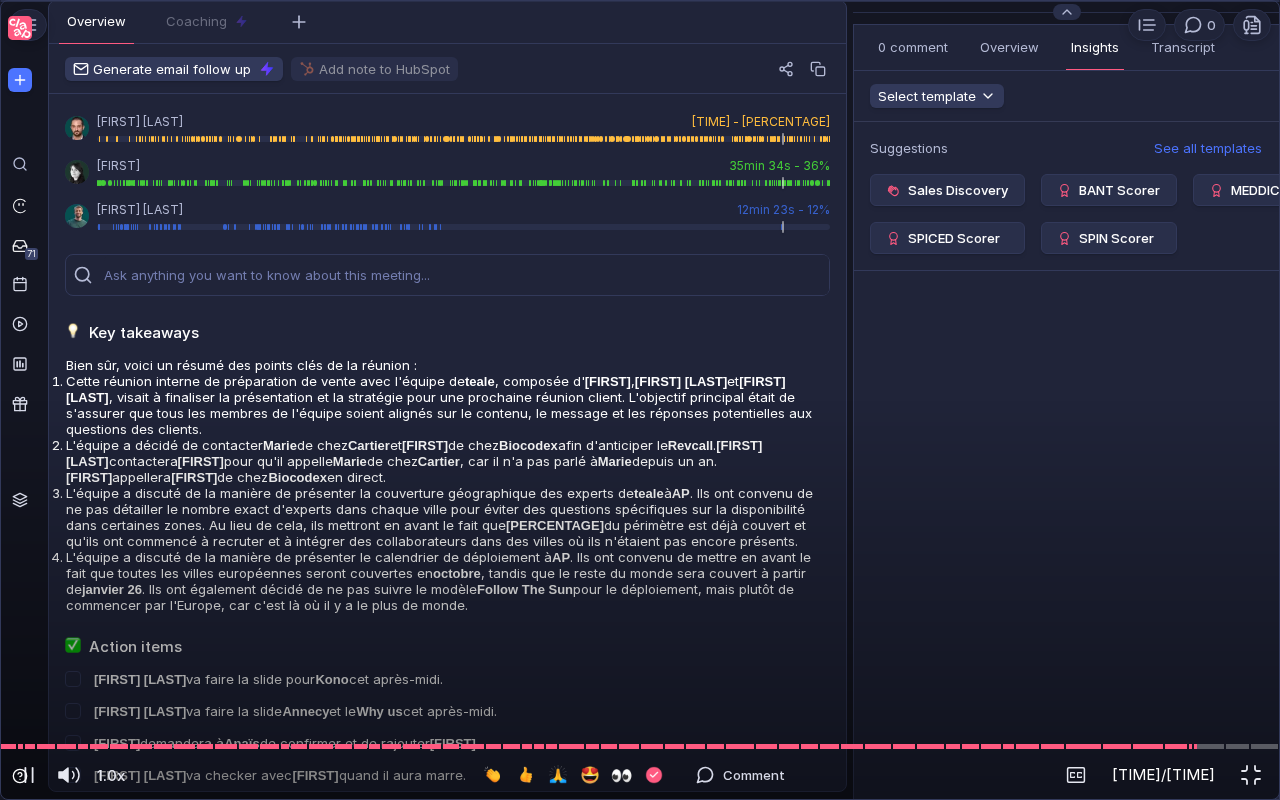 click at bounding box center (640, 41) 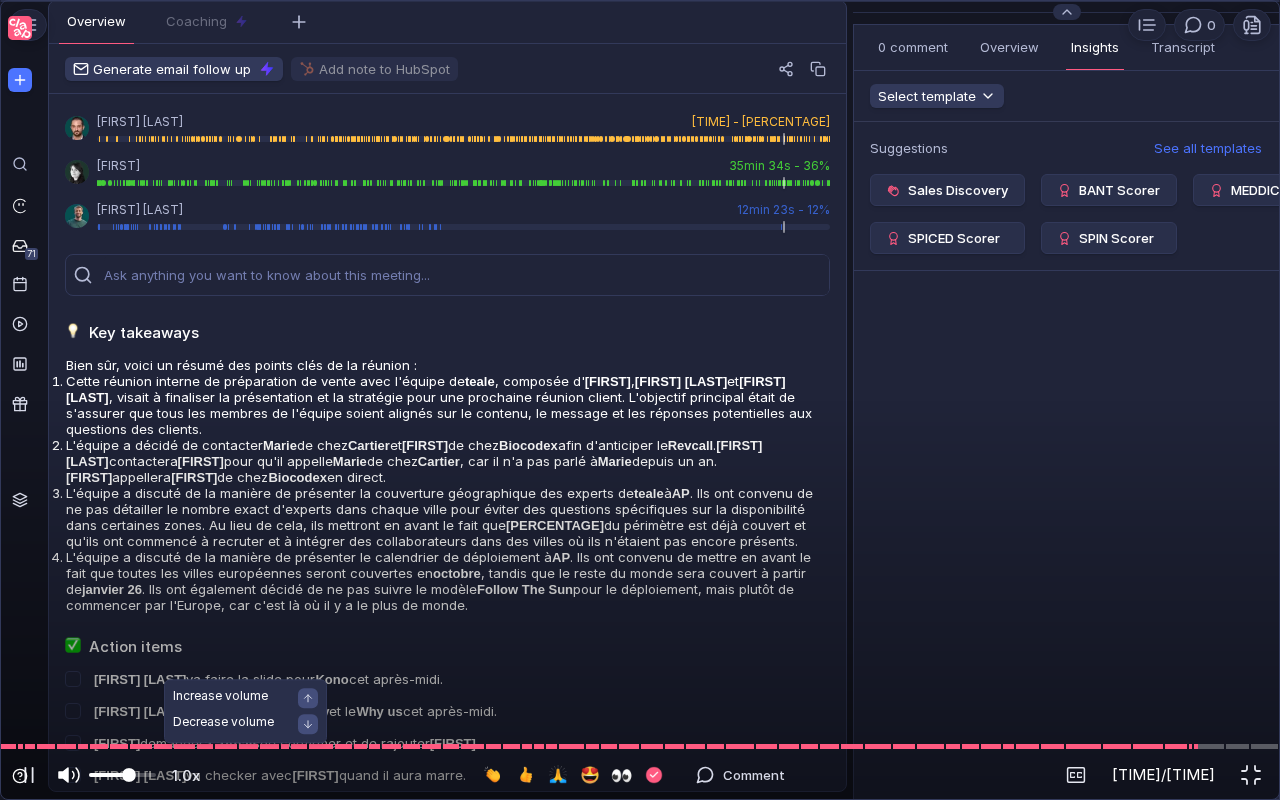 click at bounding box center [122, 775] 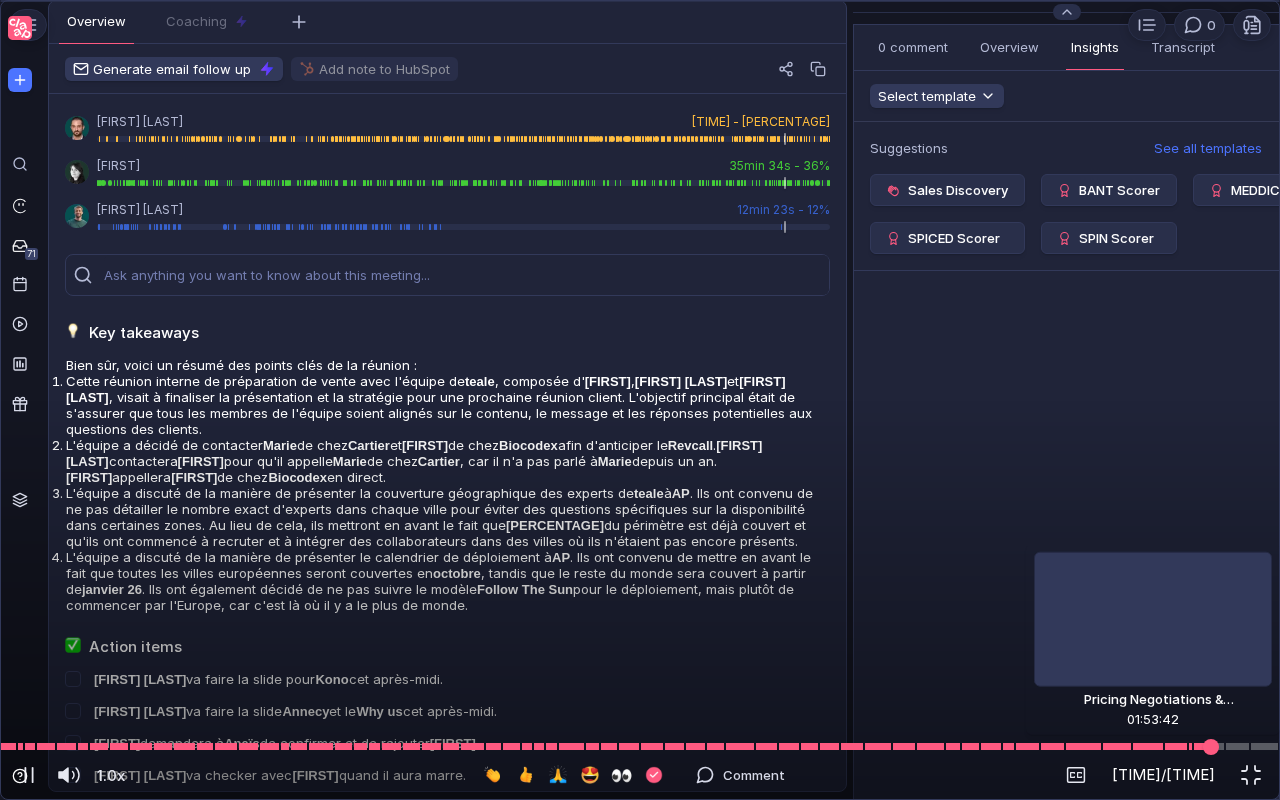 click at bounding box center (640, 746) 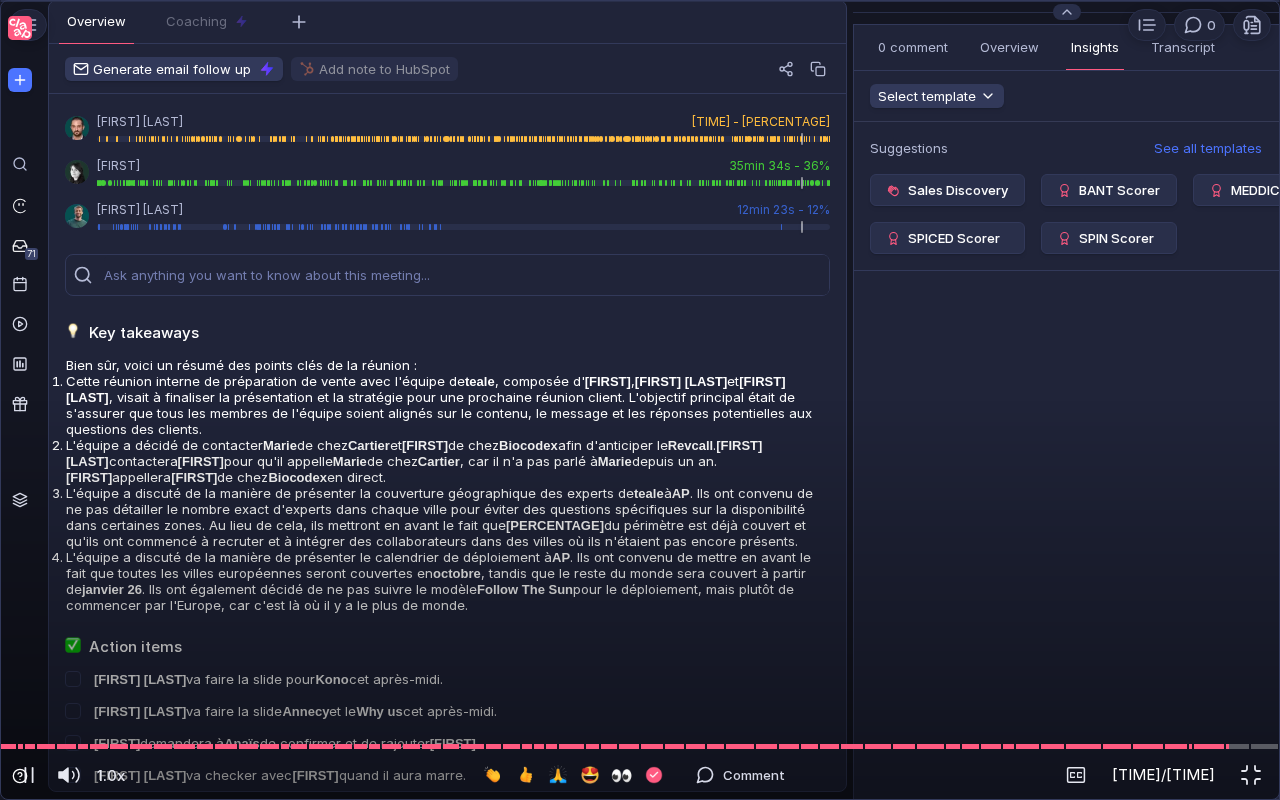 click at bounding box center [640, 41] 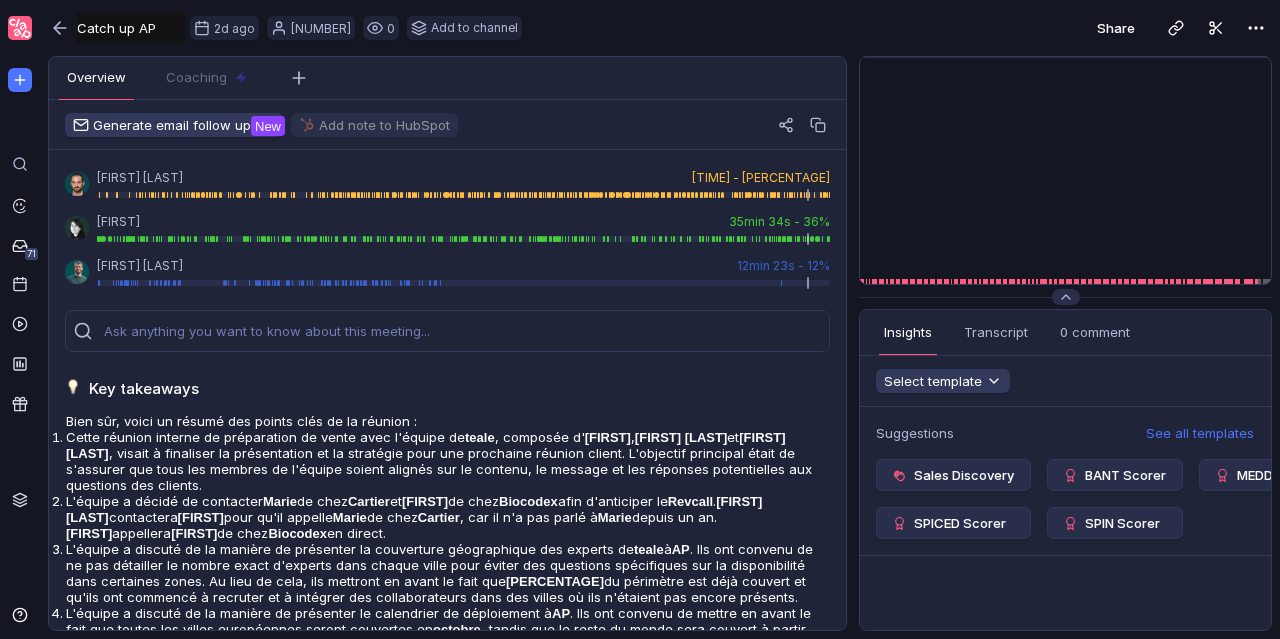 drag, startPoint x: 560, startPoint y: 386, endPoint x: 1218, endPoint y: 250, distance: 671.9077 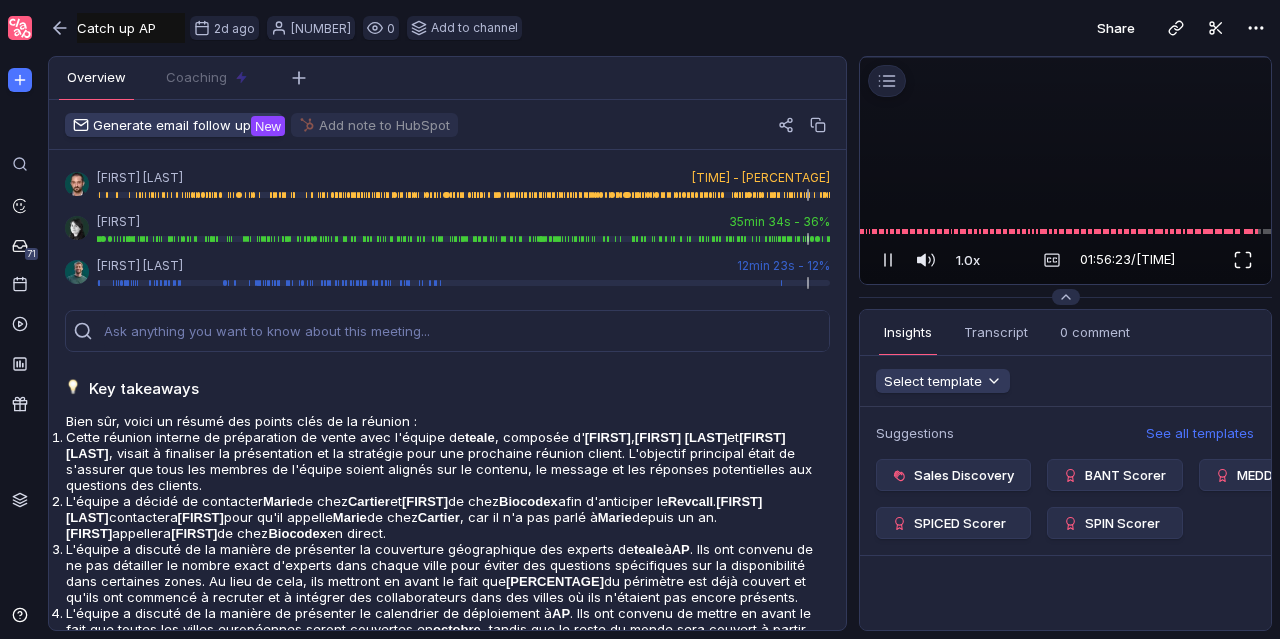 click at bounding box center [1243, 260] 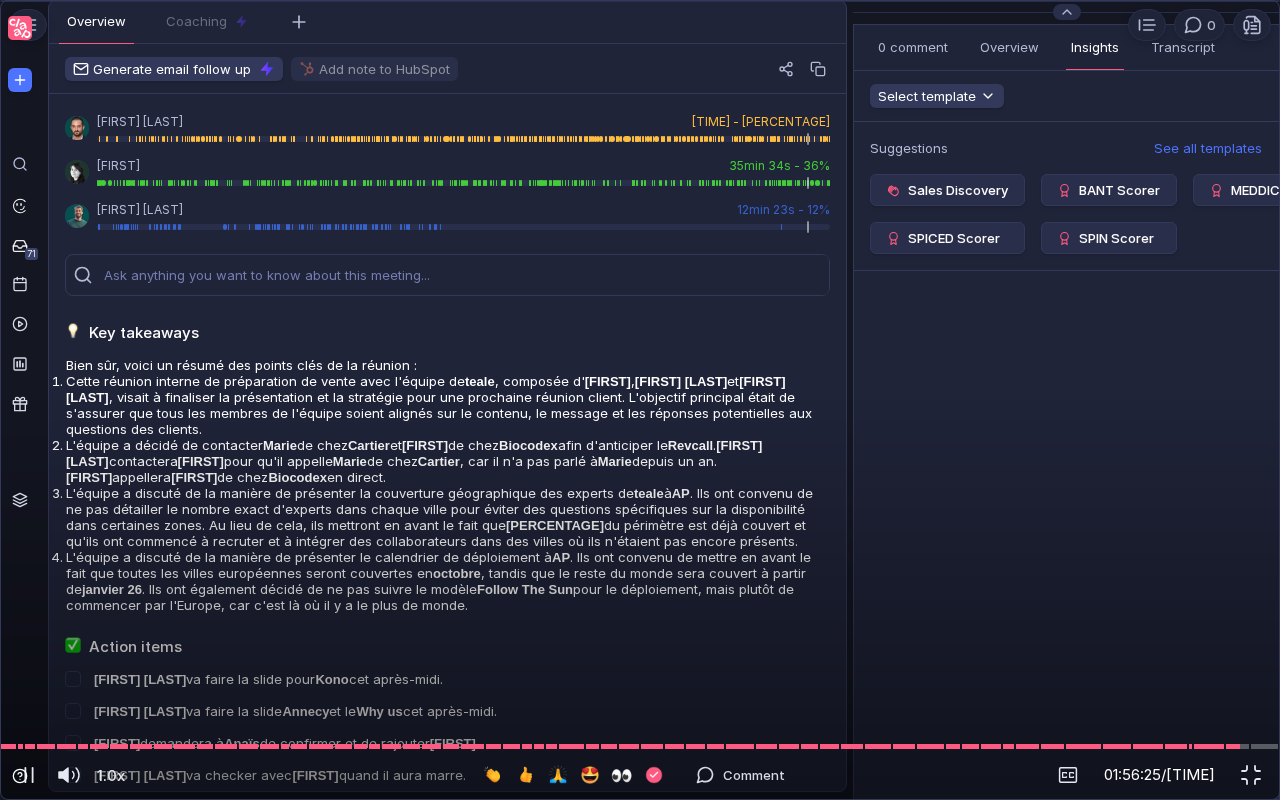 click at bounding box center [640, 41] 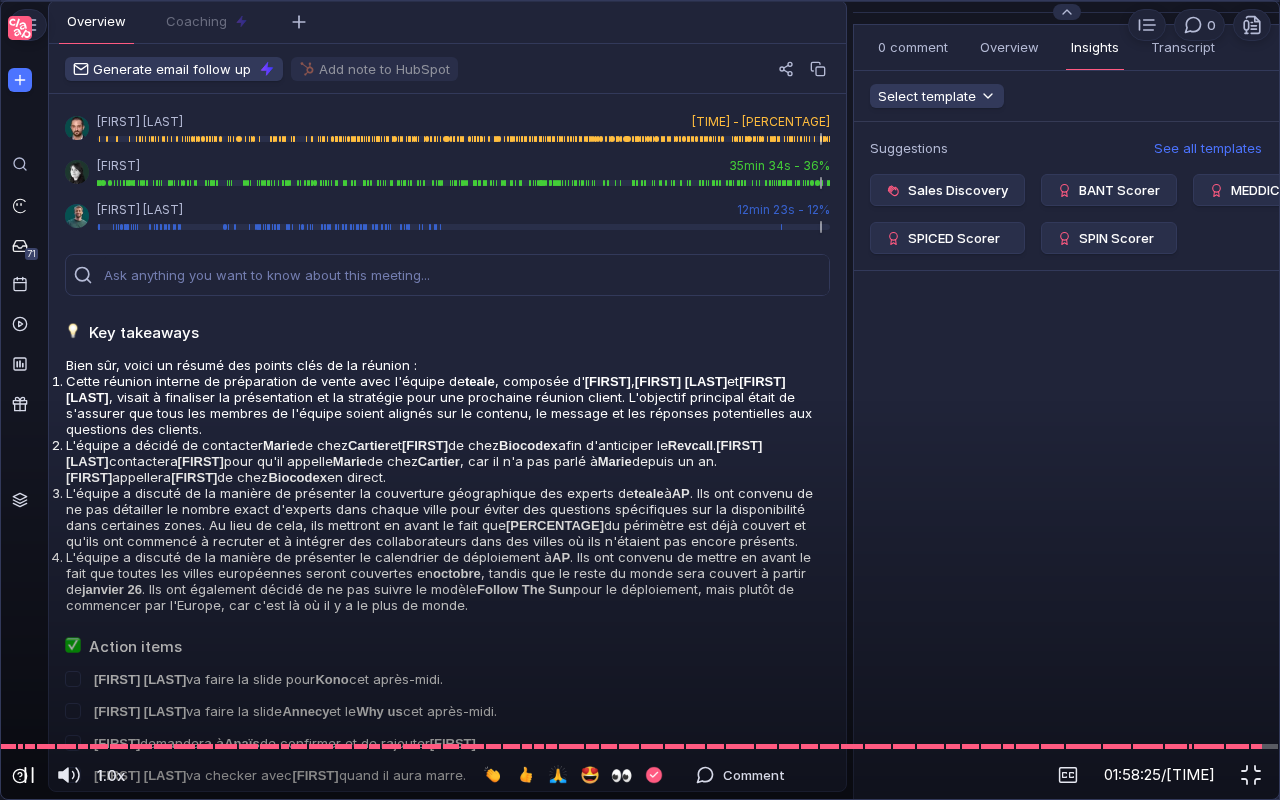 click at bounding box center (29, 775) 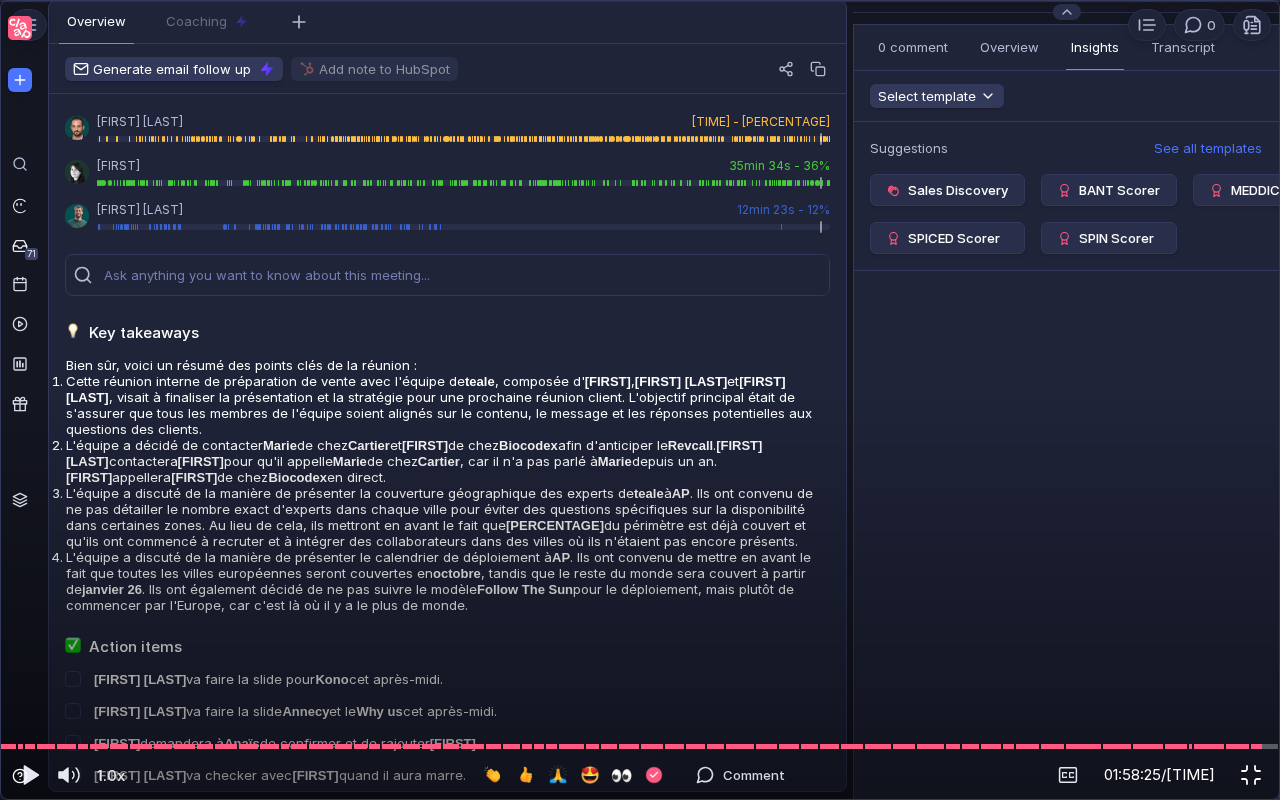 click at bounding box center [1251, 775] 